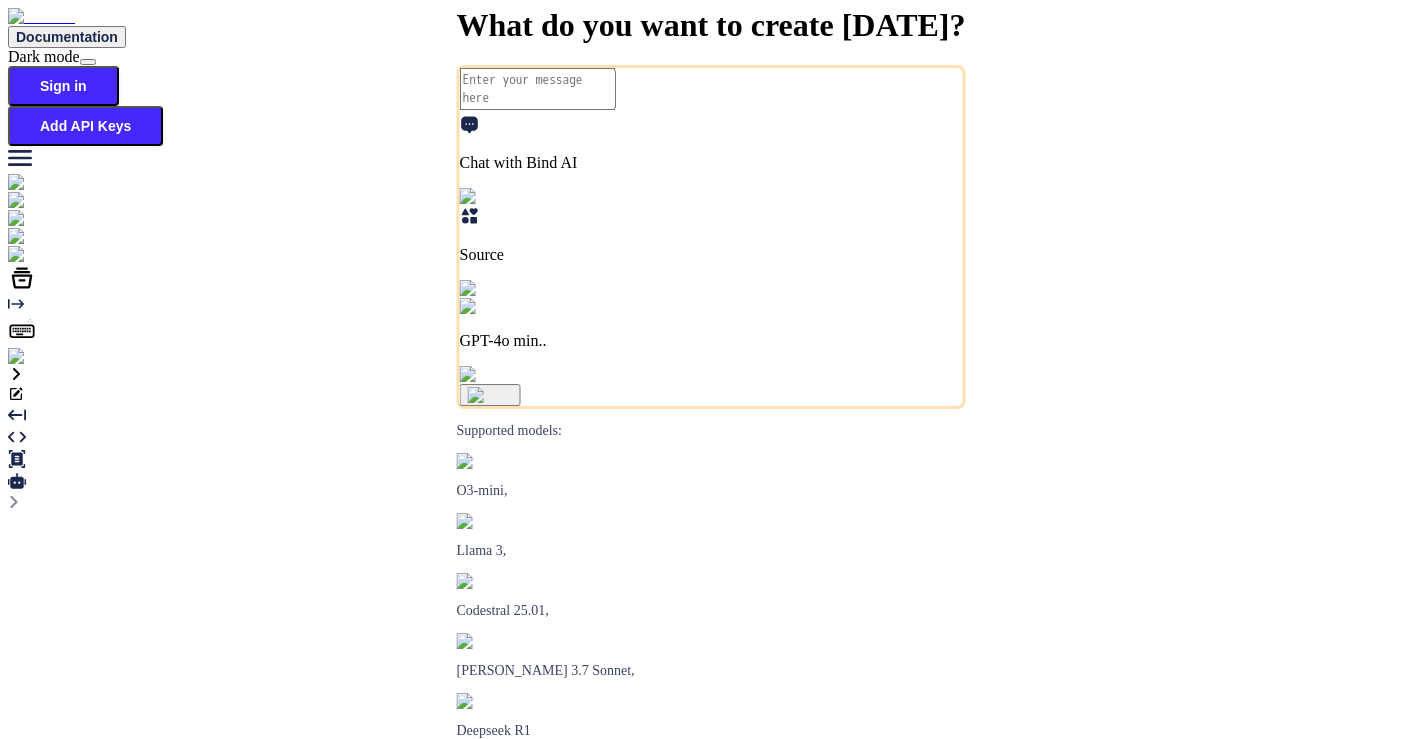 scroll, scrollTop: 0, scrollLeft: 0, axis: both 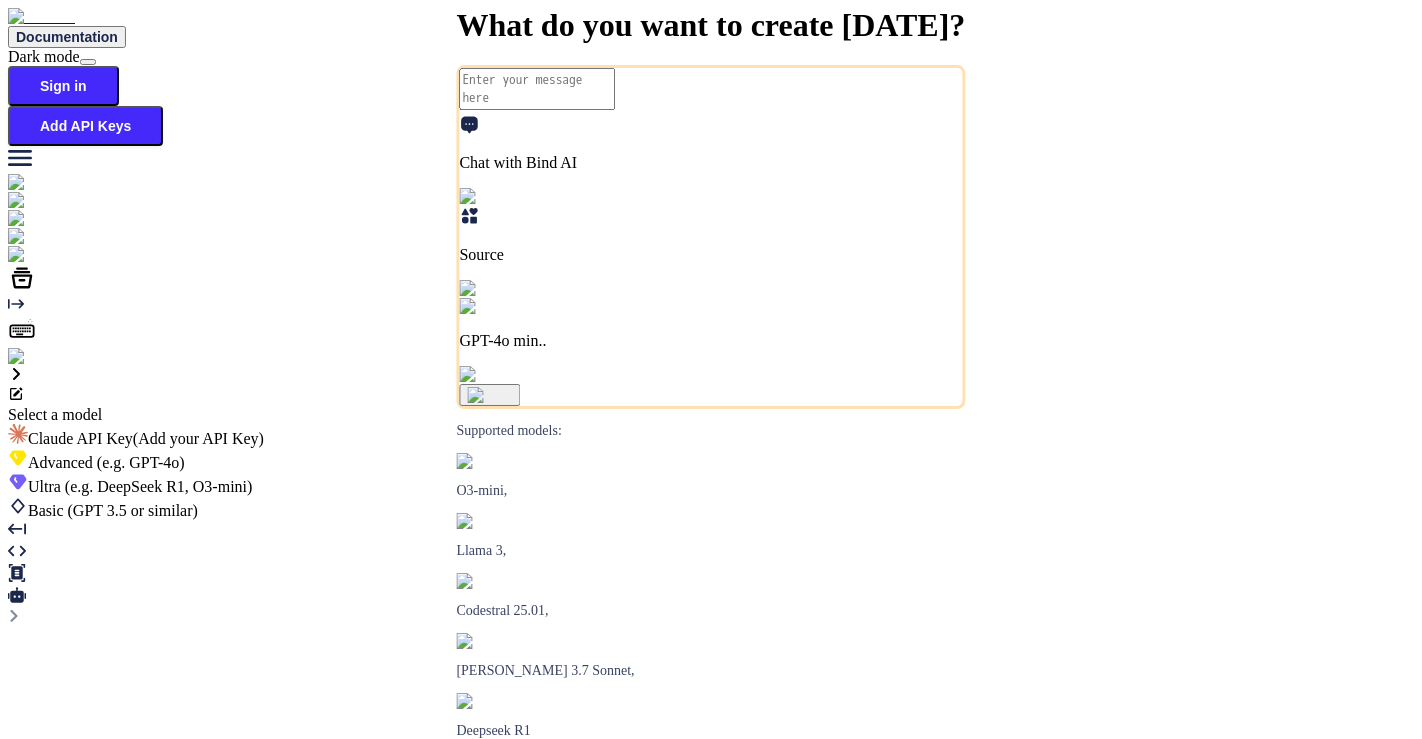 click on "(e.g. GPT-4o)" at bounding box center [139, 462] 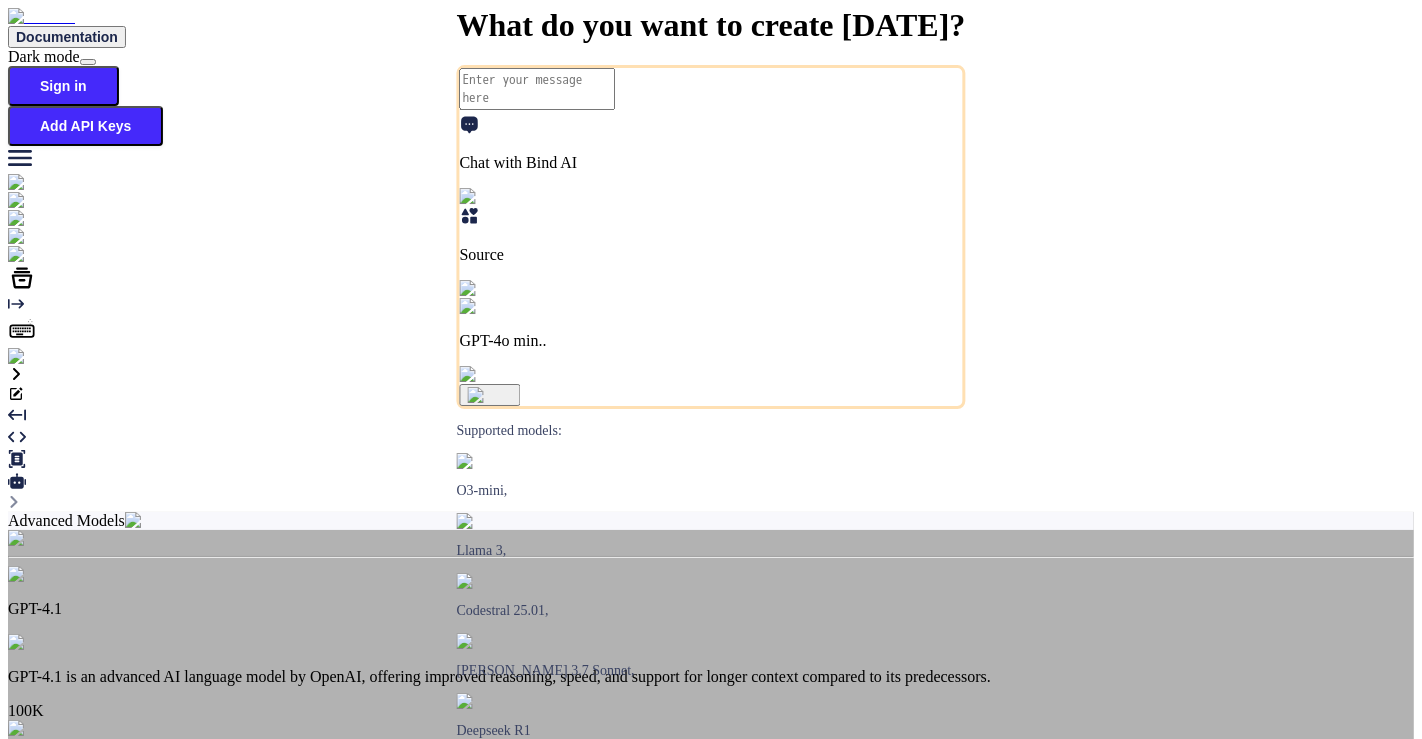 click on "IBM Watson is an advanced AI platform by IBM that leverages natural language processing and machine learning to analyze data, automate processes, and derive insights." at bounding box center (711, 831) 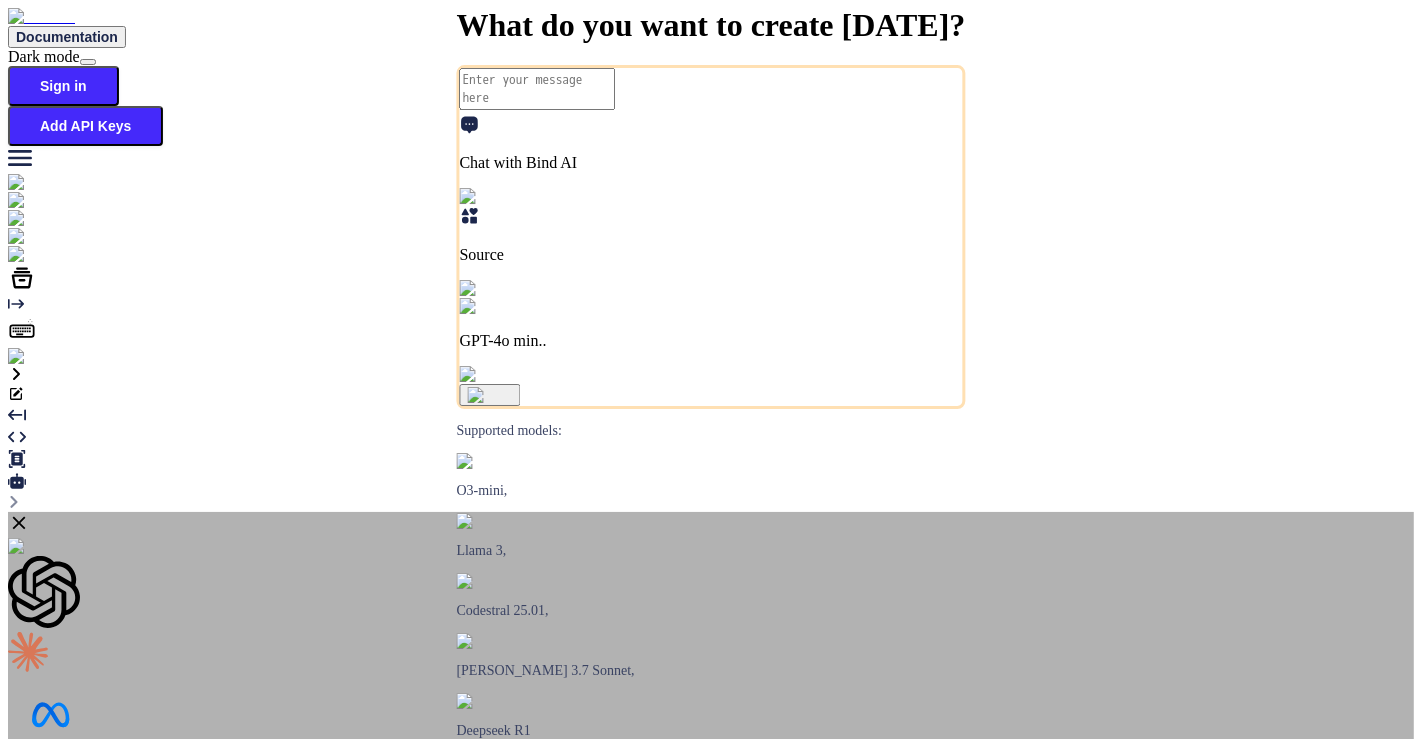 click 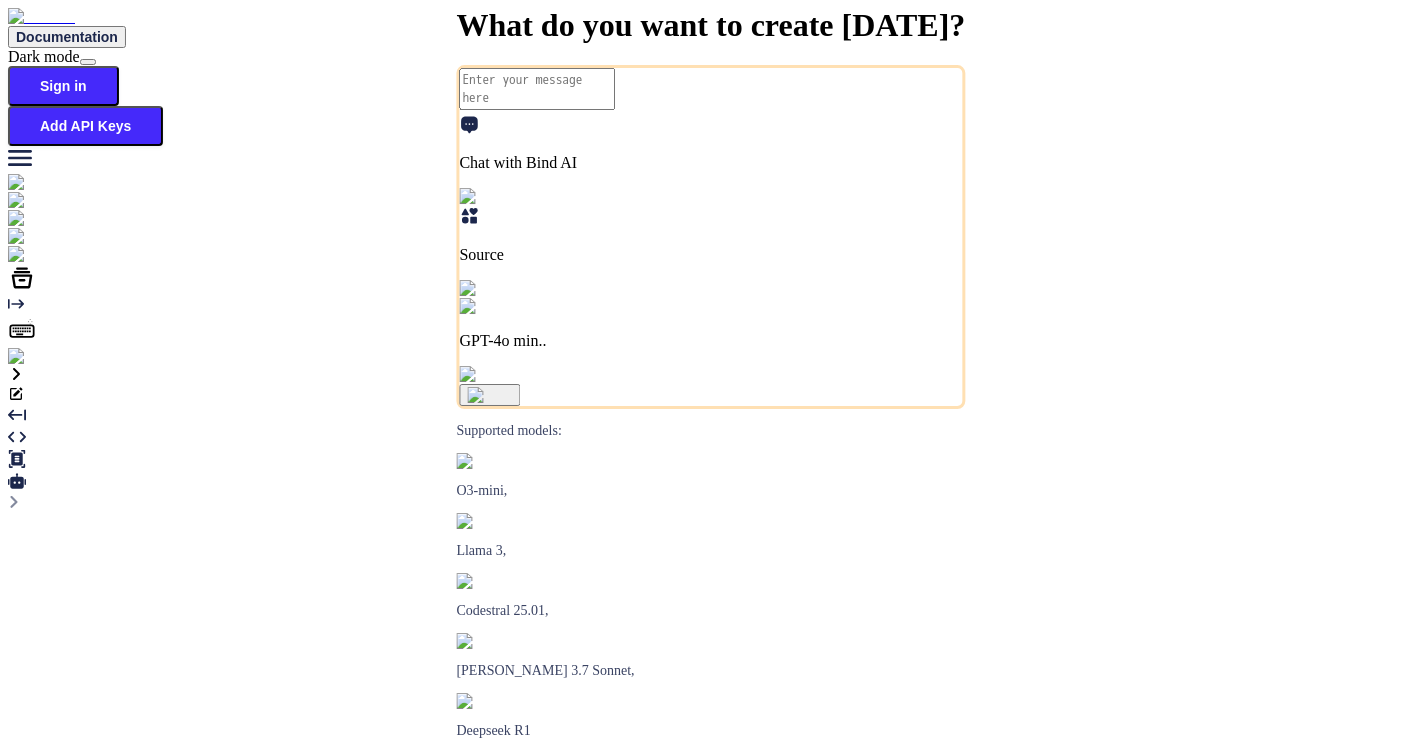 click at bounding box center (35, 357) 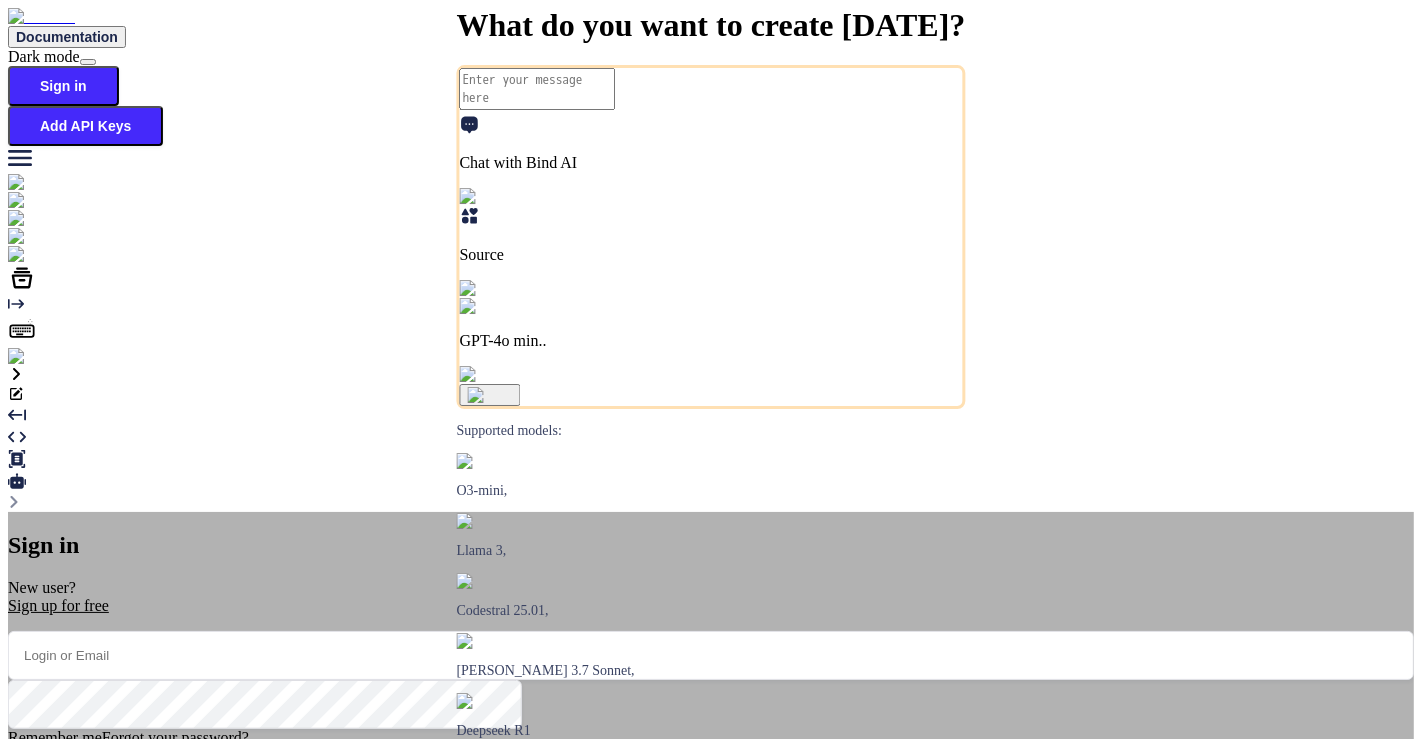 click on "Sign in with Google" at bounding box center [117, 837] 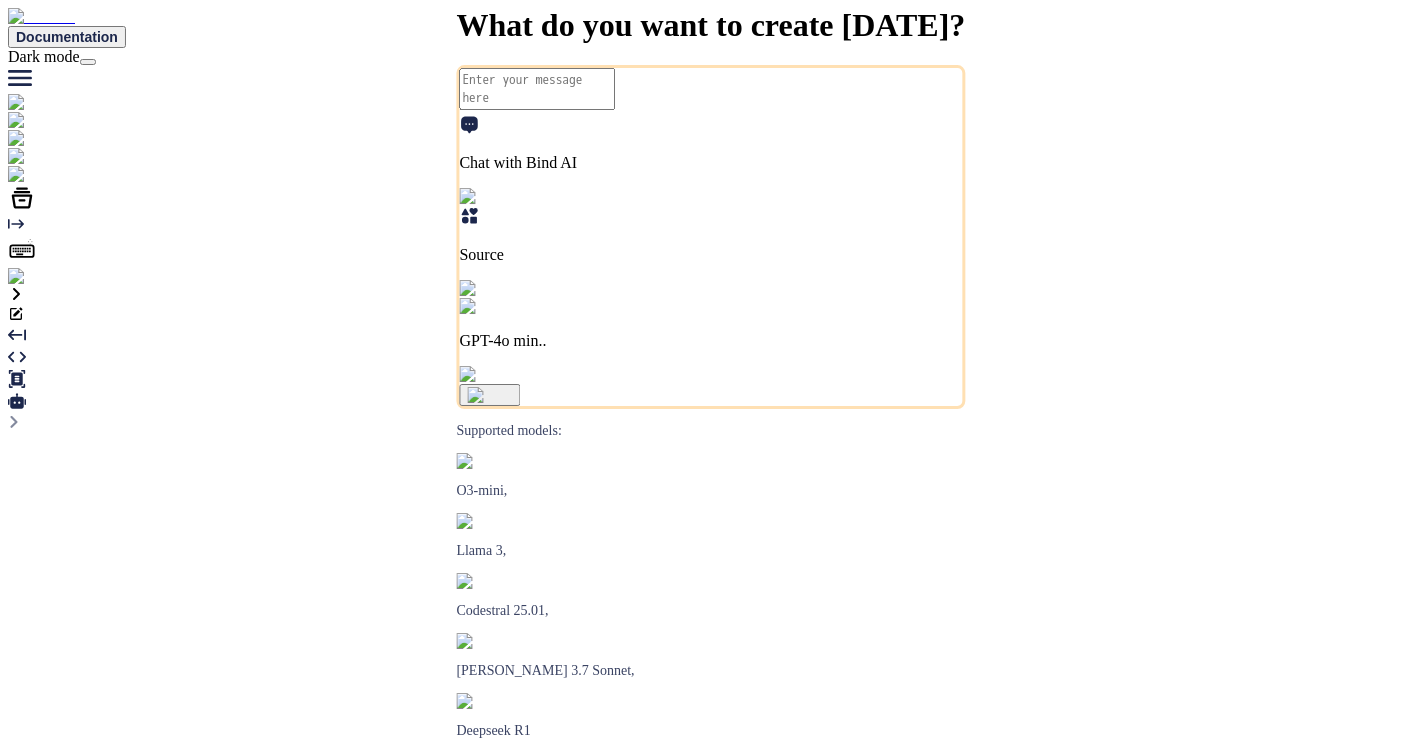 click on "GPT-4o min.." at bounding box center (711, 341) 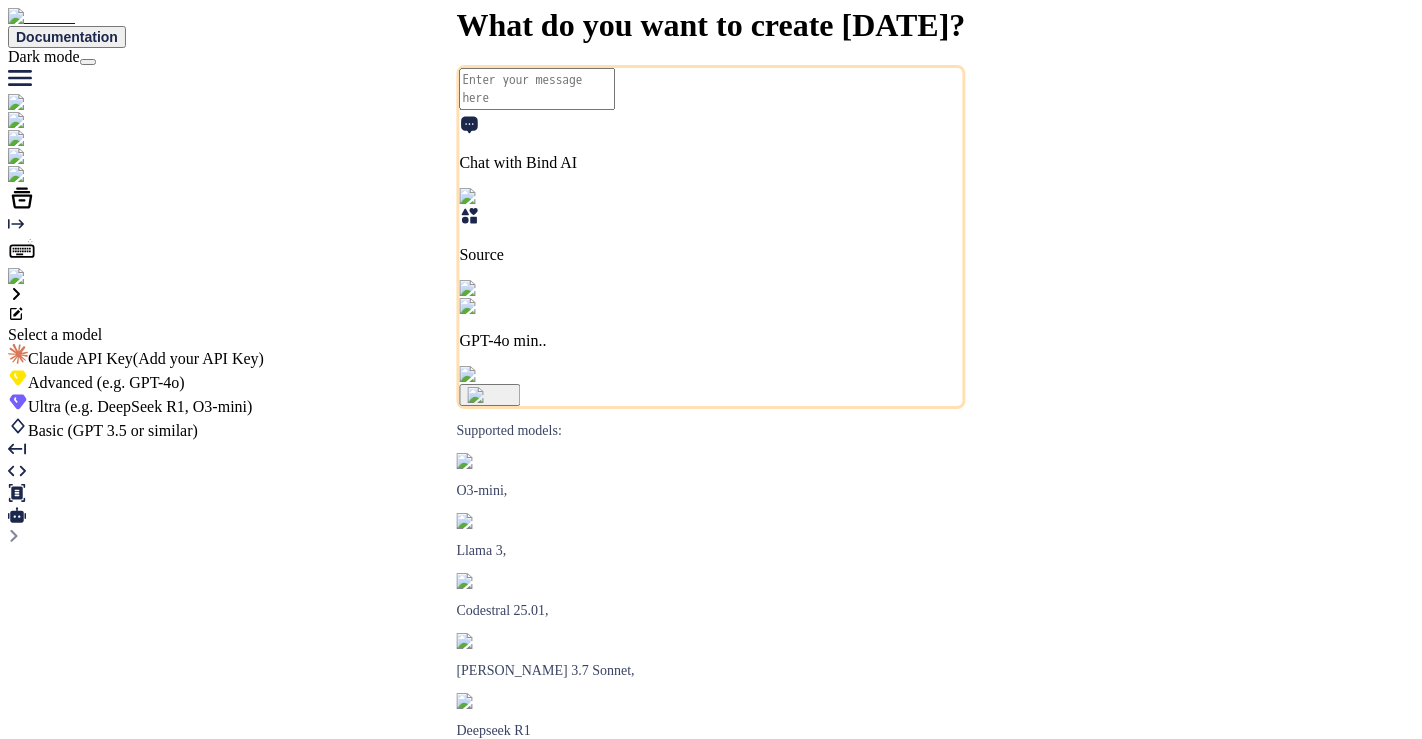 click on "(e.g. GPT-4o)" at bounding box center (139, 382) 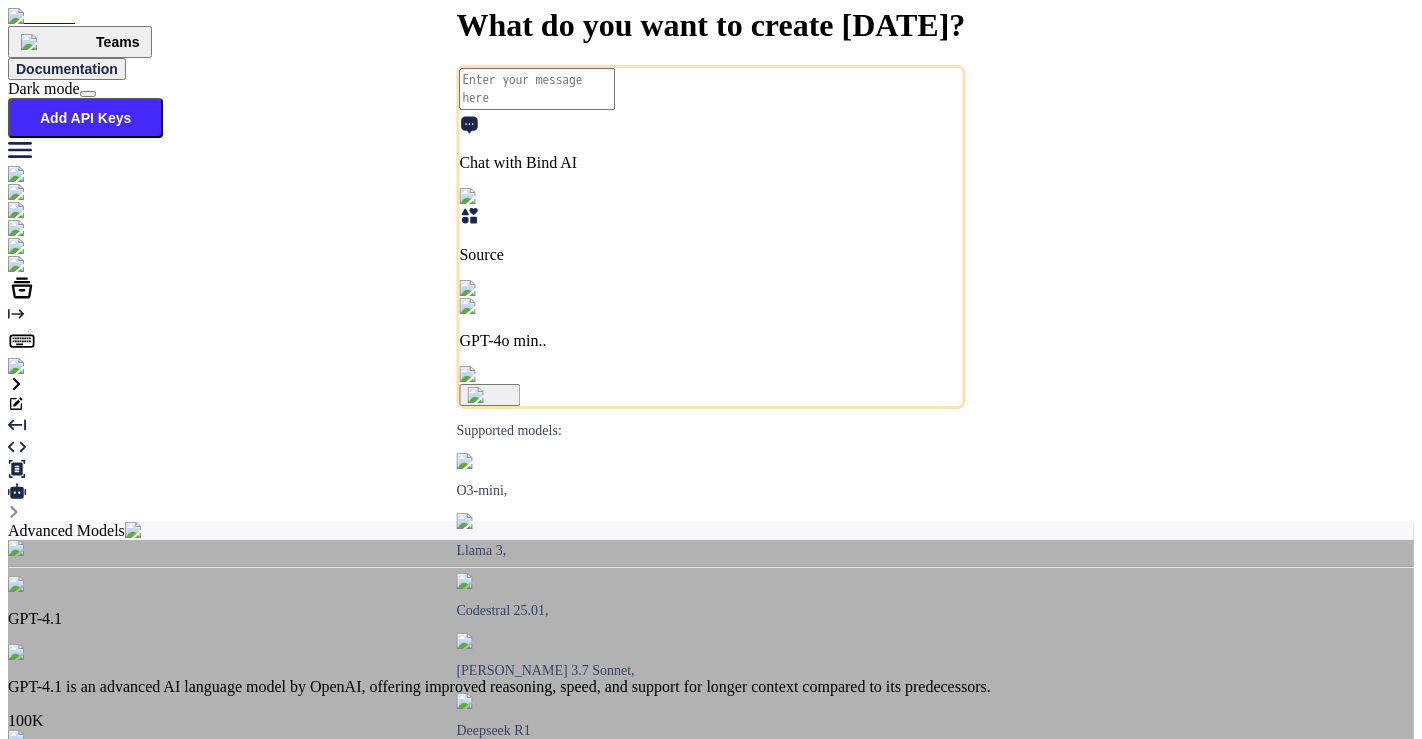click on "IBM Watson is an advanced AI platform by IBM that leverages natural language processing and machine learning to analyze data, automate processes, and derive insights." at bounding box center (711, 841) 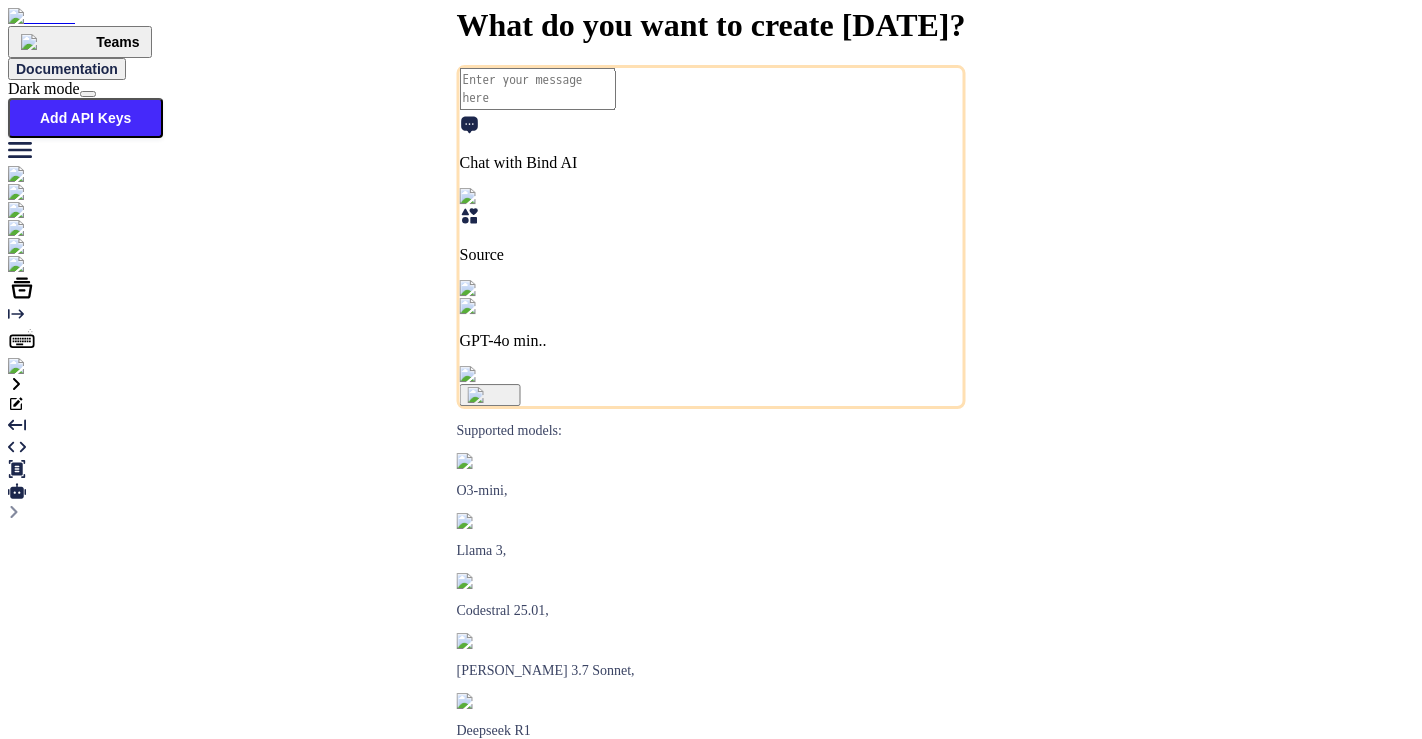 scroll, scrollTop: 0, scrollLeft: 0, axis: both 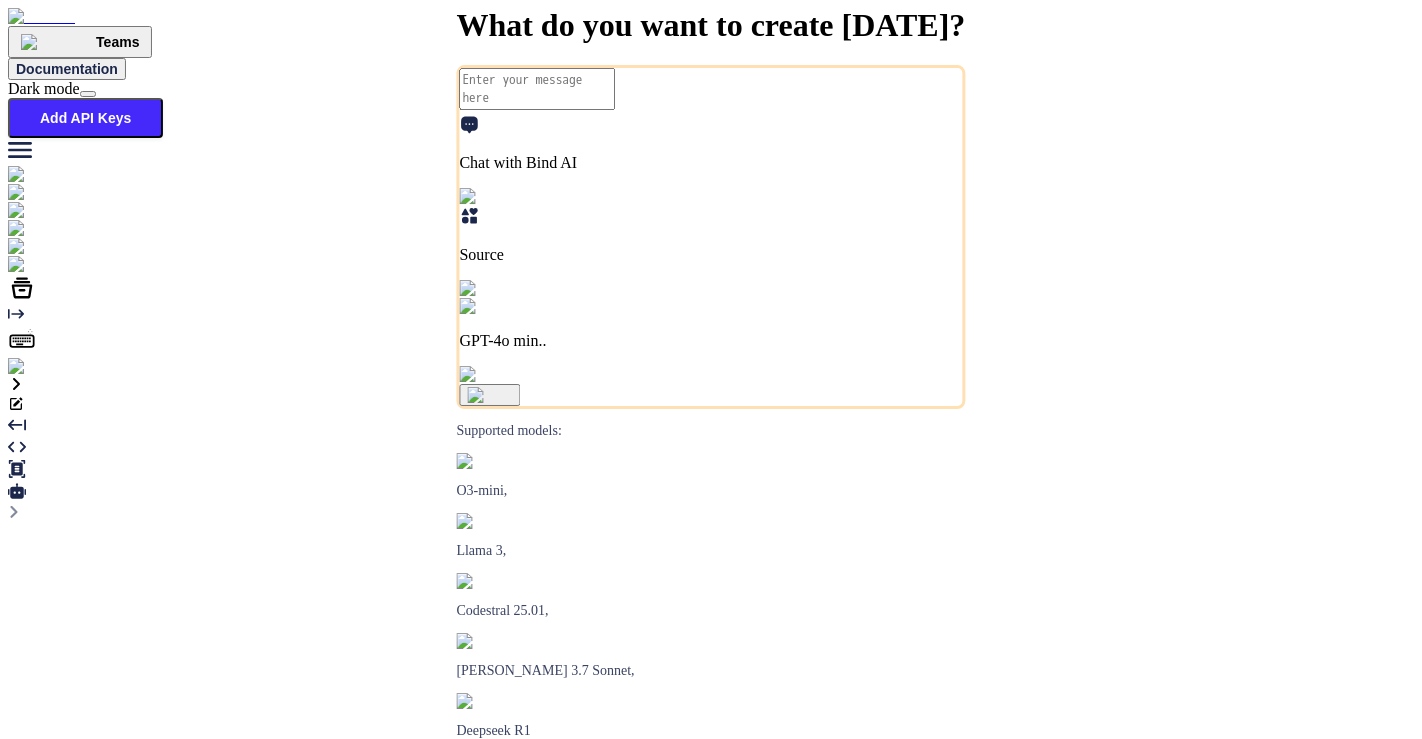 click on "Add API Keys" at bounding box center [85, 118] 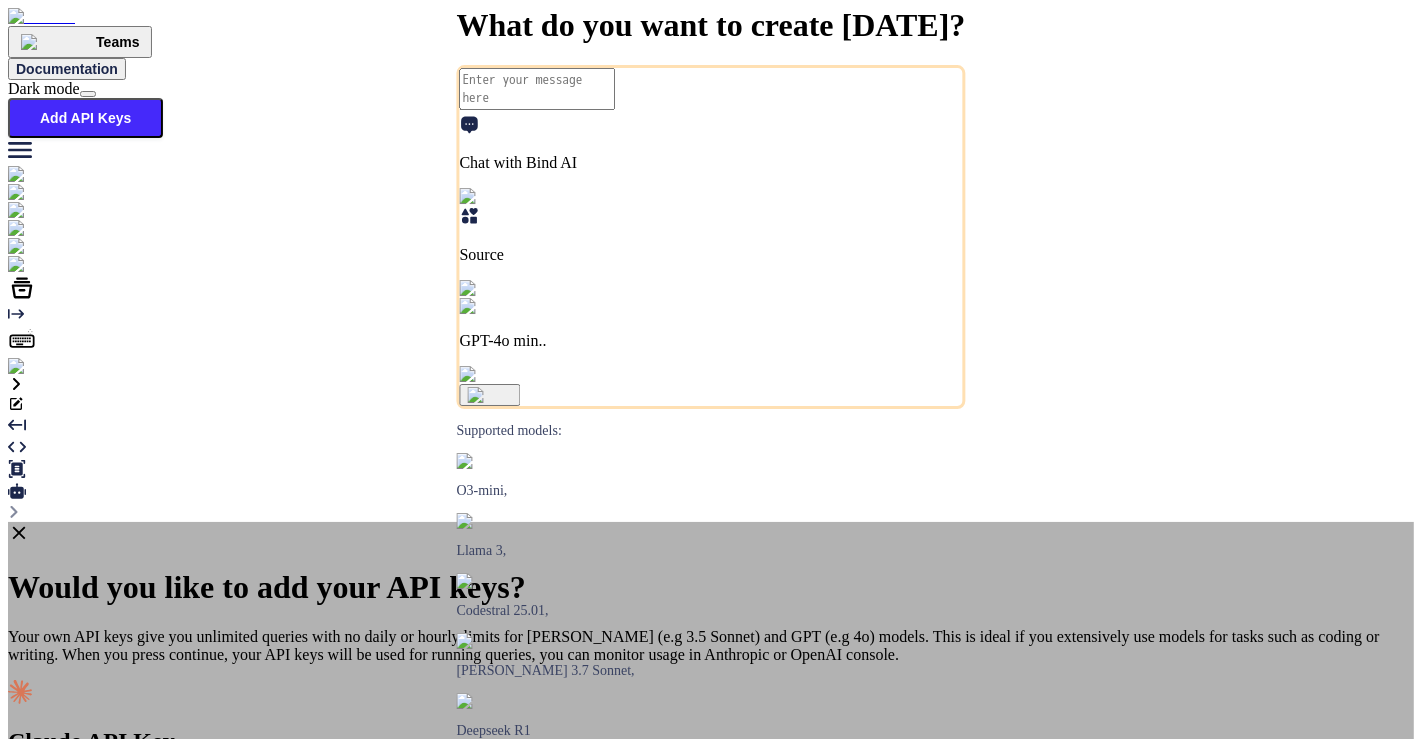 click on "Would you like to add your API keys? Your own API keys give you unlimited queries with no daily or hourly limits for Claude (e.g 3.5 Sonnet) and GPT (e.g 4o) models. This is ideal if you extensively use models for tasks such as coding or writing. When you press continue, your API keys will be used for running queries, you can monitor usage in Anthropic or OpenAI console. Claude API Key Claude provides AI models for natural language understanding and generation. Visit the   API keys page   in your Claude account, generate a new key, and paste it below. Key Save Cancel OpenAI API Key To get started, you'll need an API key from OpenAI. Visit the   API keys page   in your OpenAI account, generate a new key, and paste it below. Add API key Continue without adding API keys" at bounding box center (711, 832) 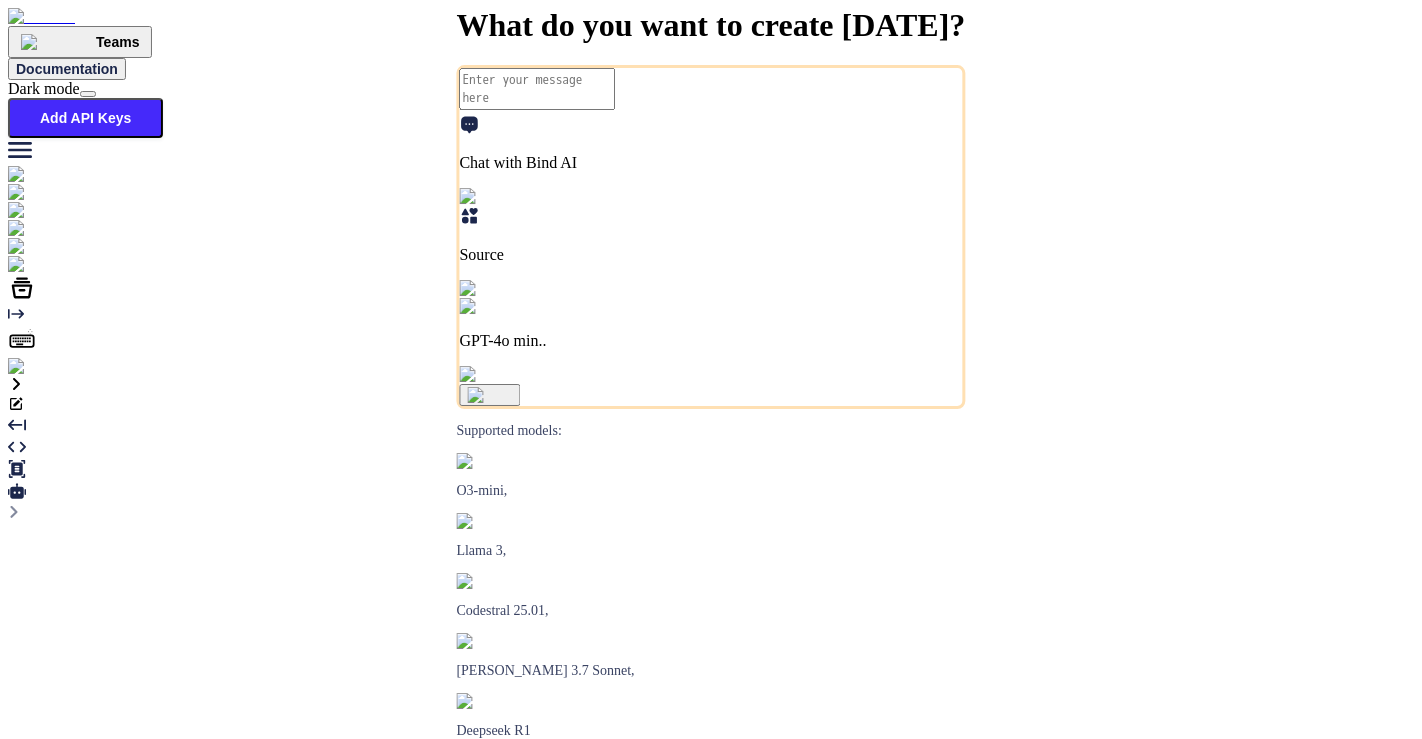 click at bounding box center [40, 367] 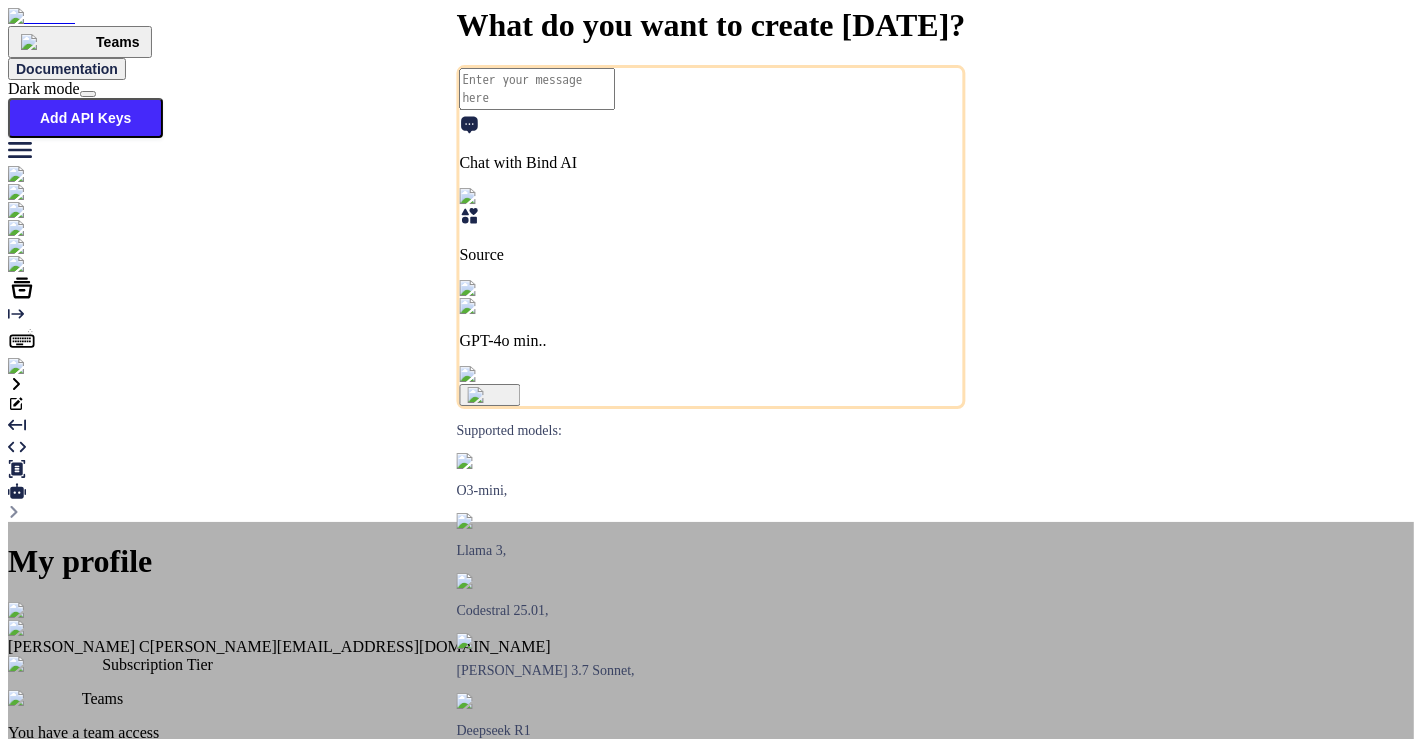 click on "My profile Saravanan C saravanan@witarist.com Subscription Tier Teams You have a team access Thank you for using Bind! Yearly Subscription renews on August 04, 2025 Manage Subscription Log out" at bounding box center [711, 742] 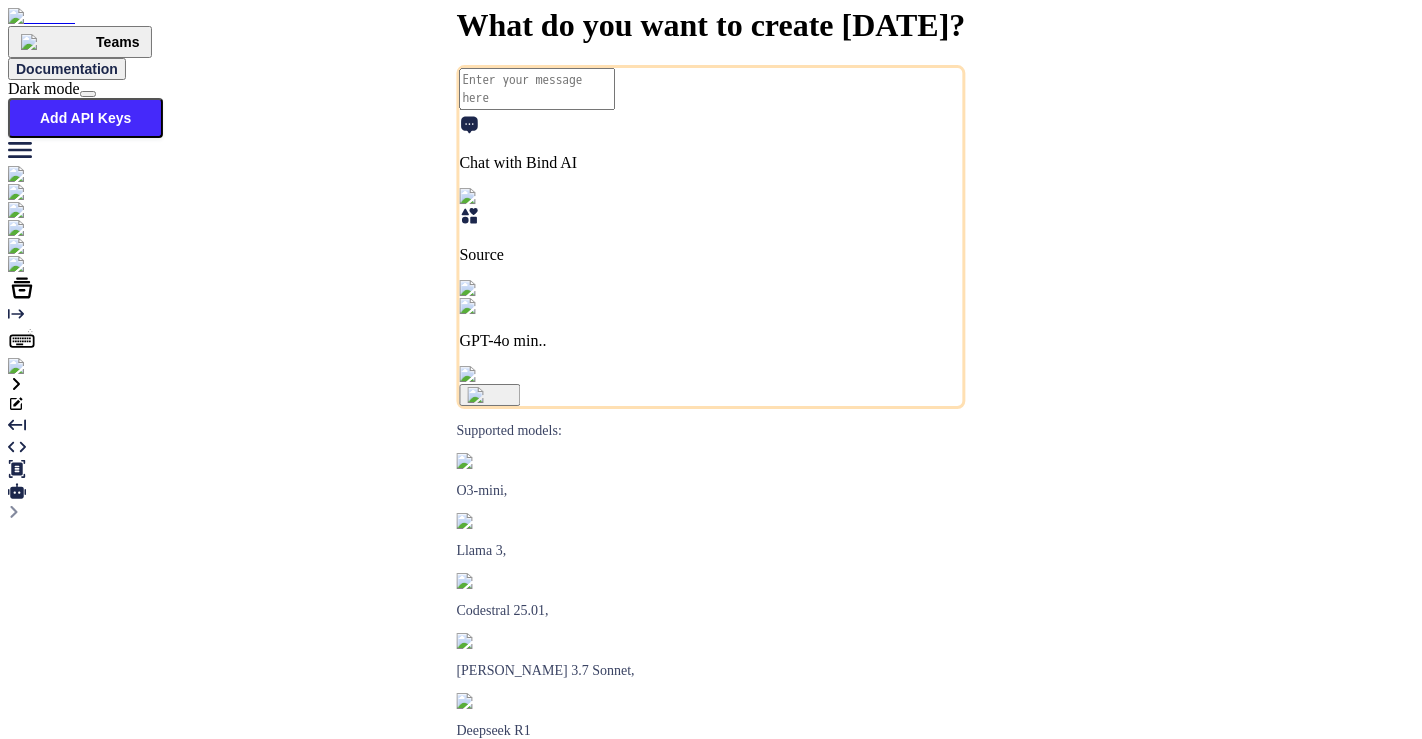 click on "Add API Keys" at bounding box center [85, 118] 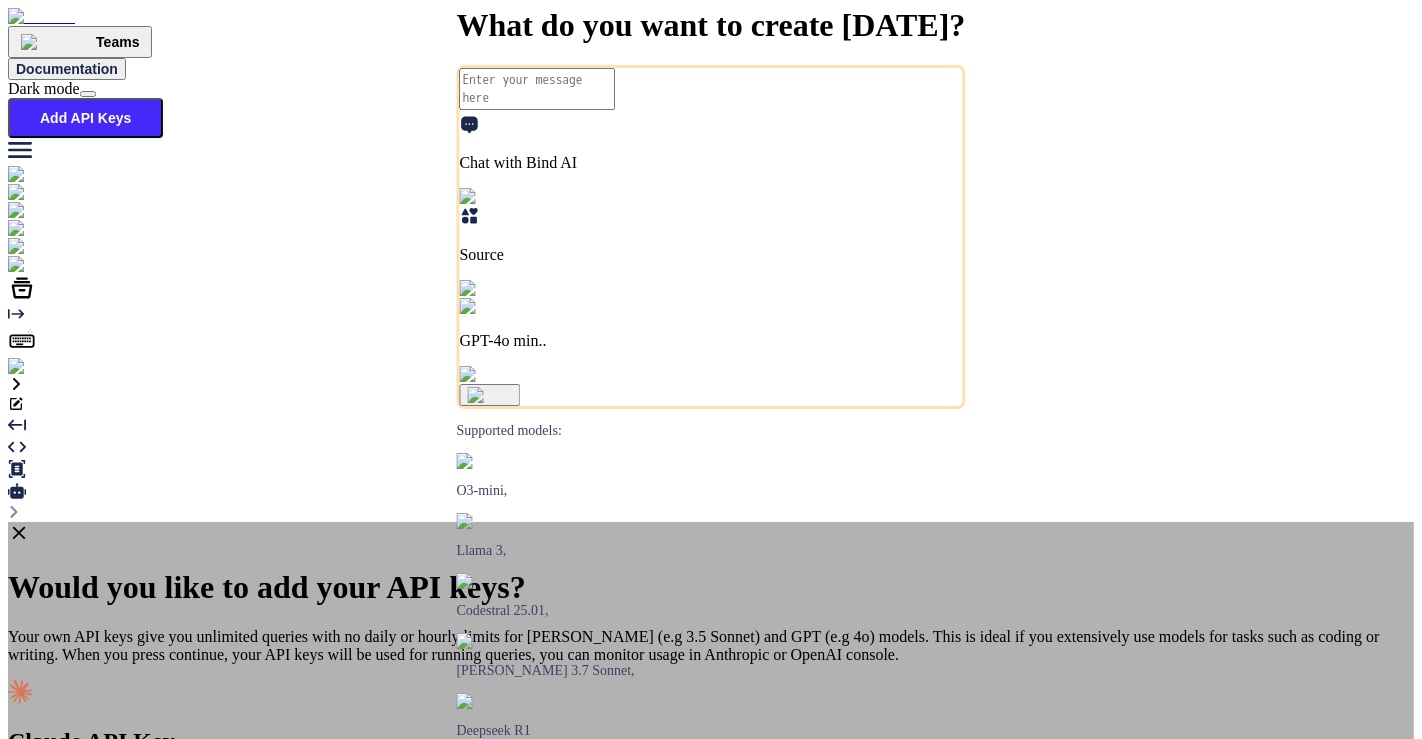 click at bounding box center (711, 876) 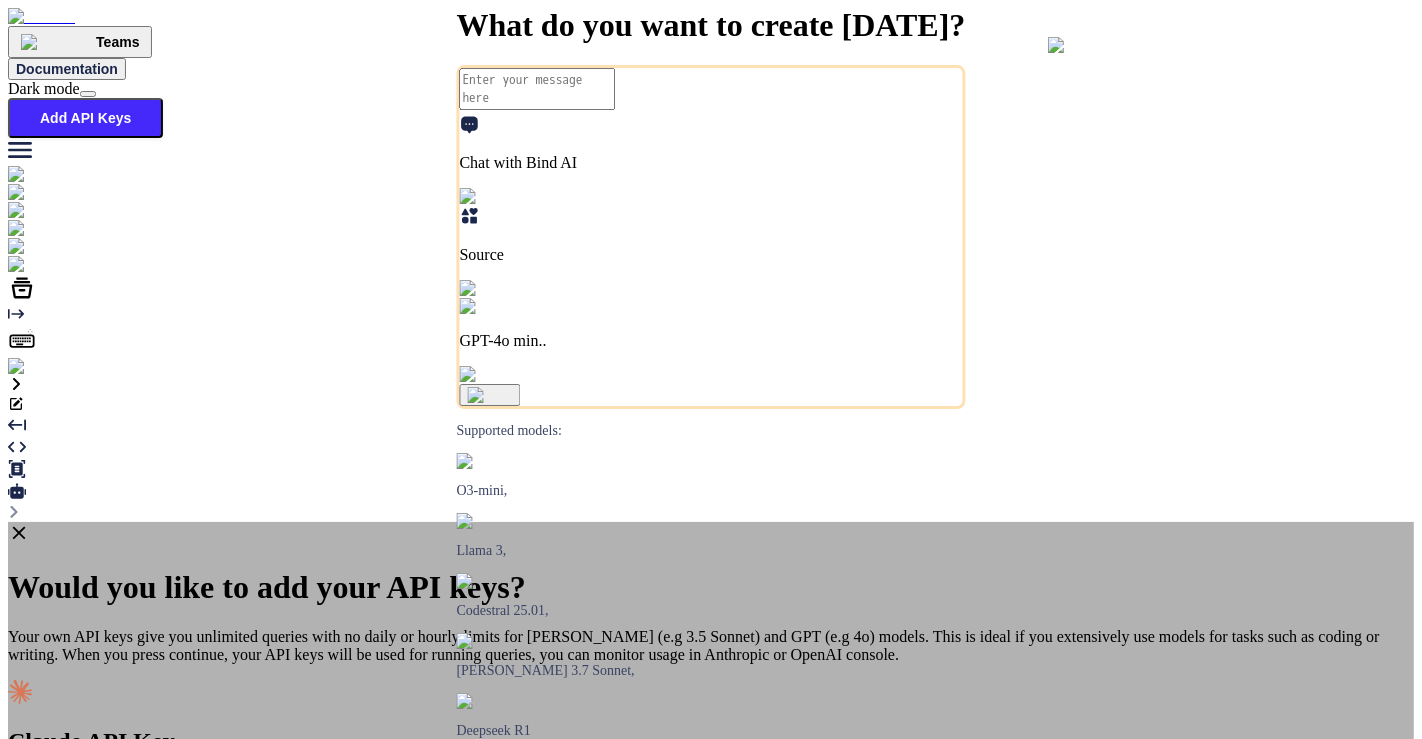click on "Cancel" at bounding box center [98, 914] 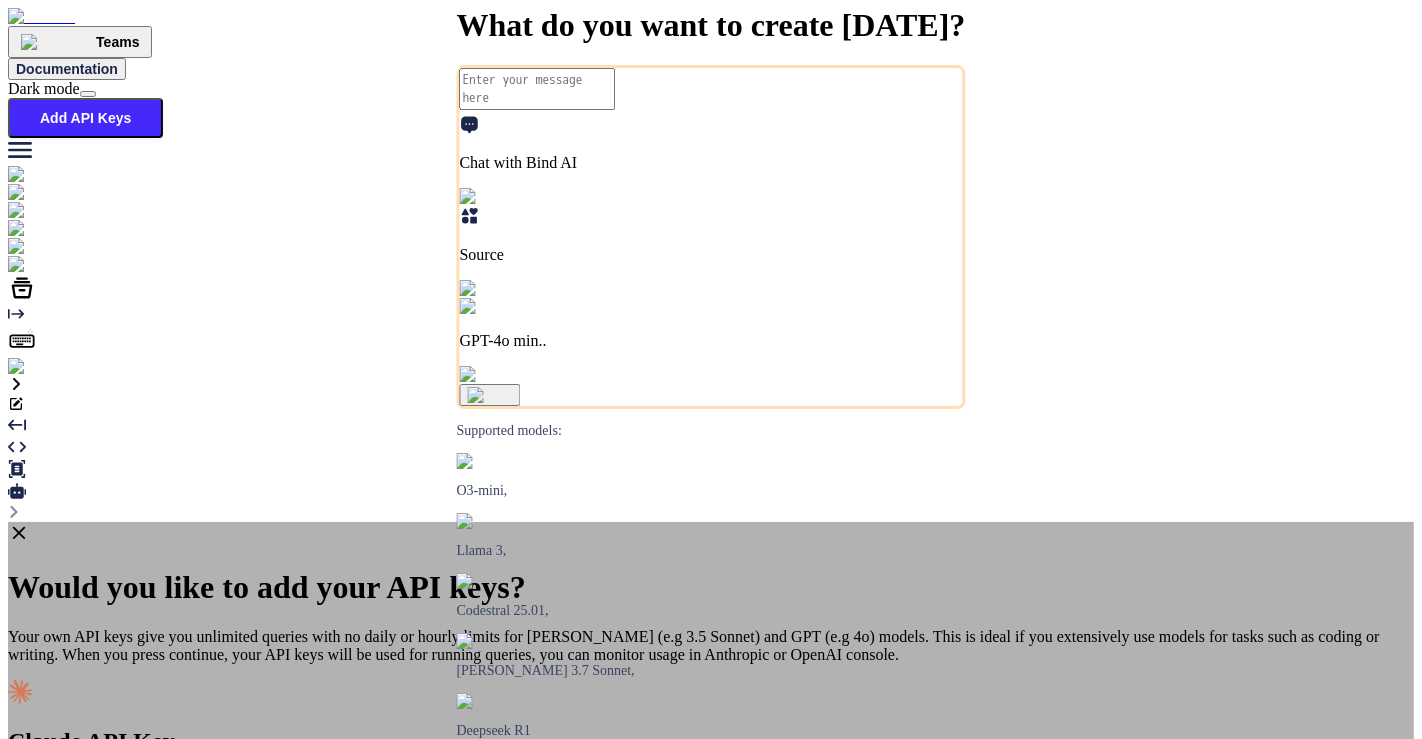 click on "Add API key" at bounding box center (711, 1014) 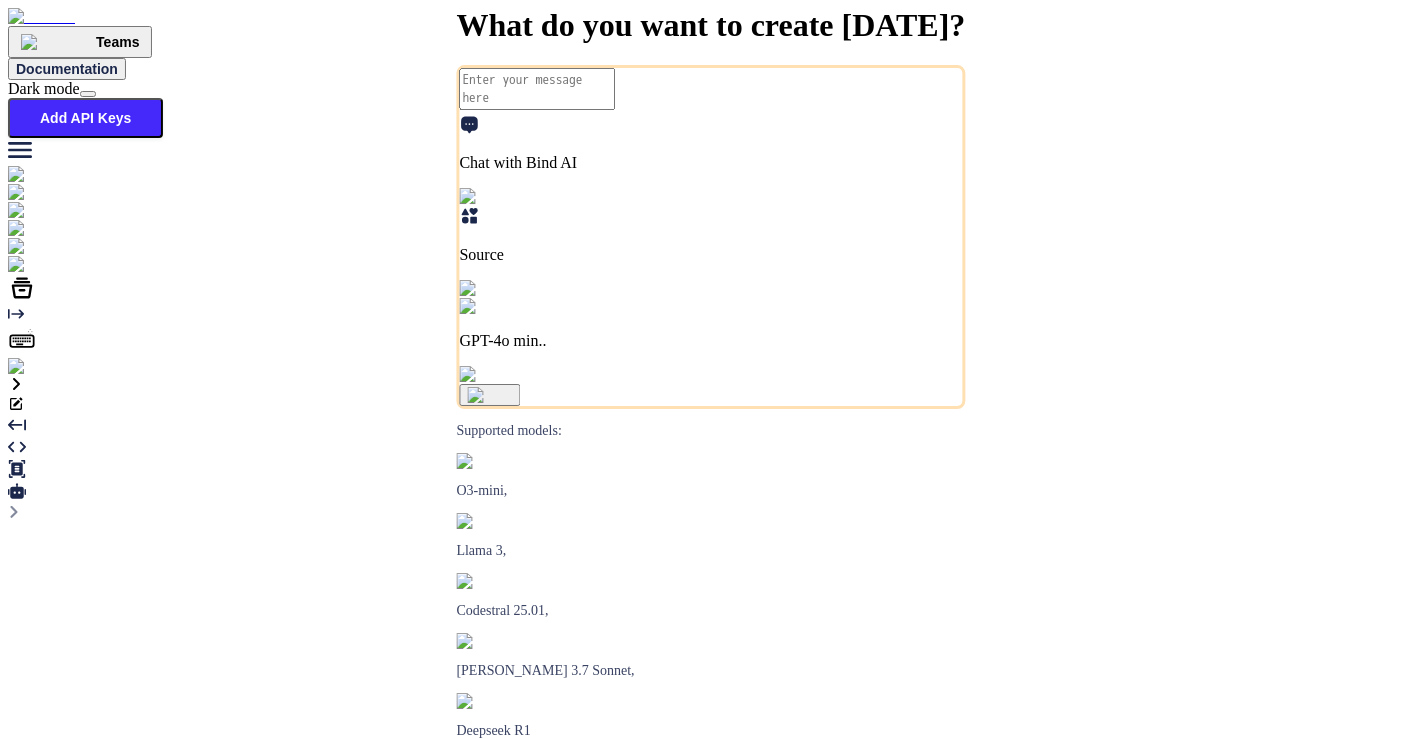 click at bounding box center [54, 229] 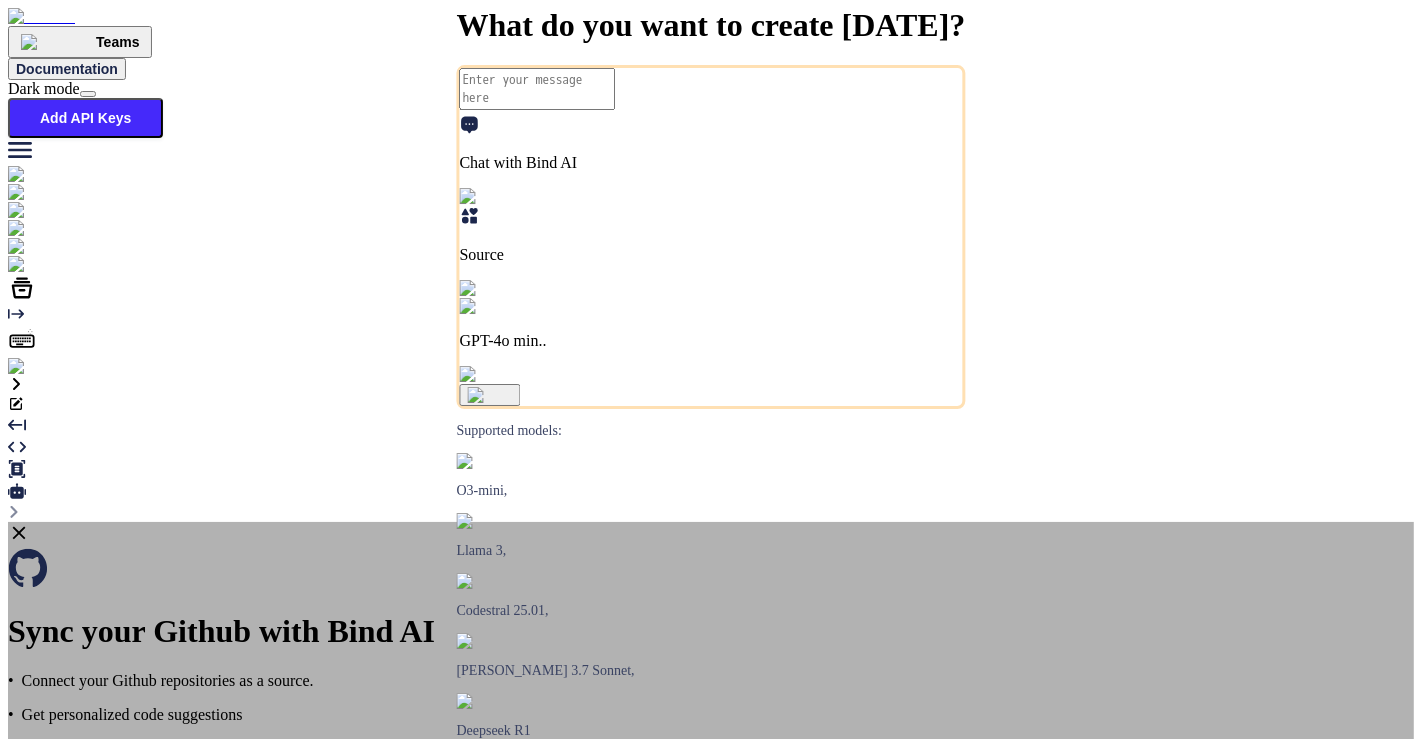 click on "Get Started" at bounding box center (77, 794) 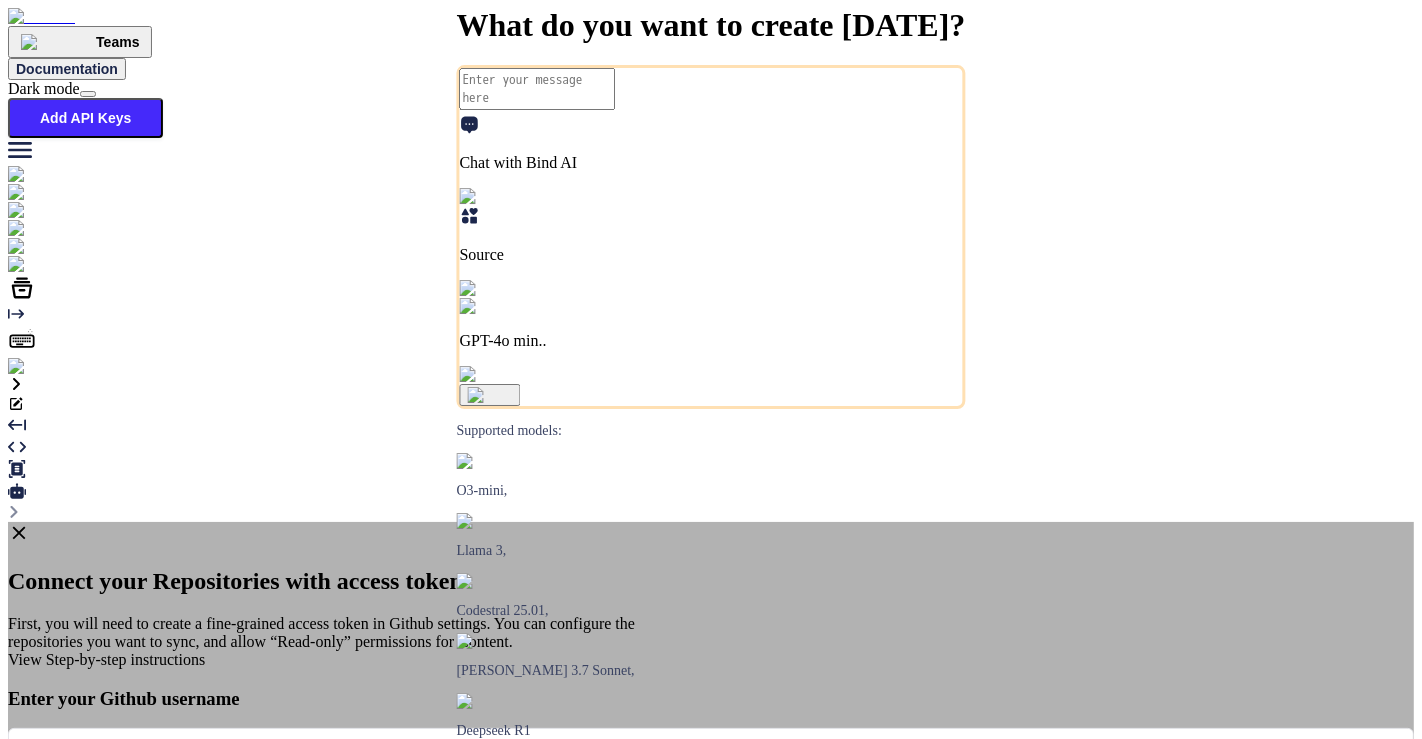 click 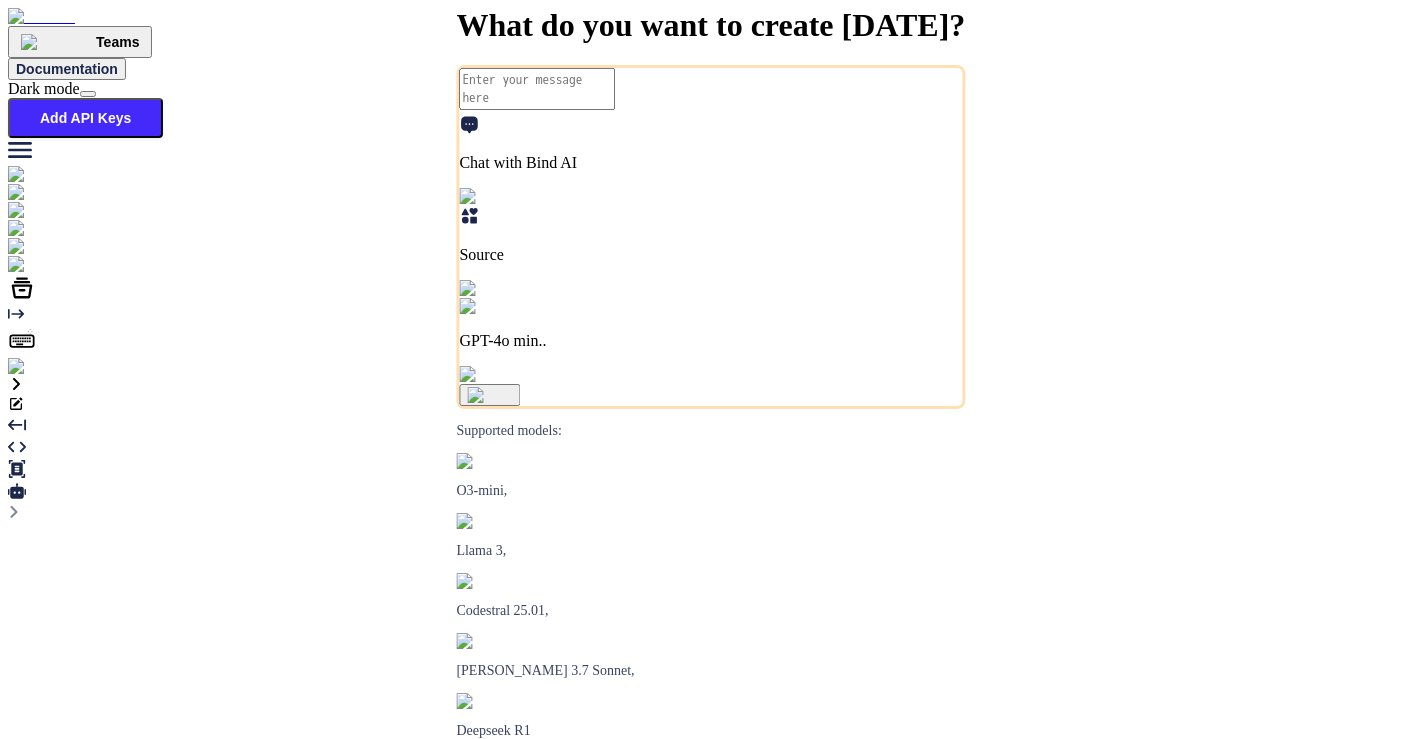 click at bounding box center [40, 367] 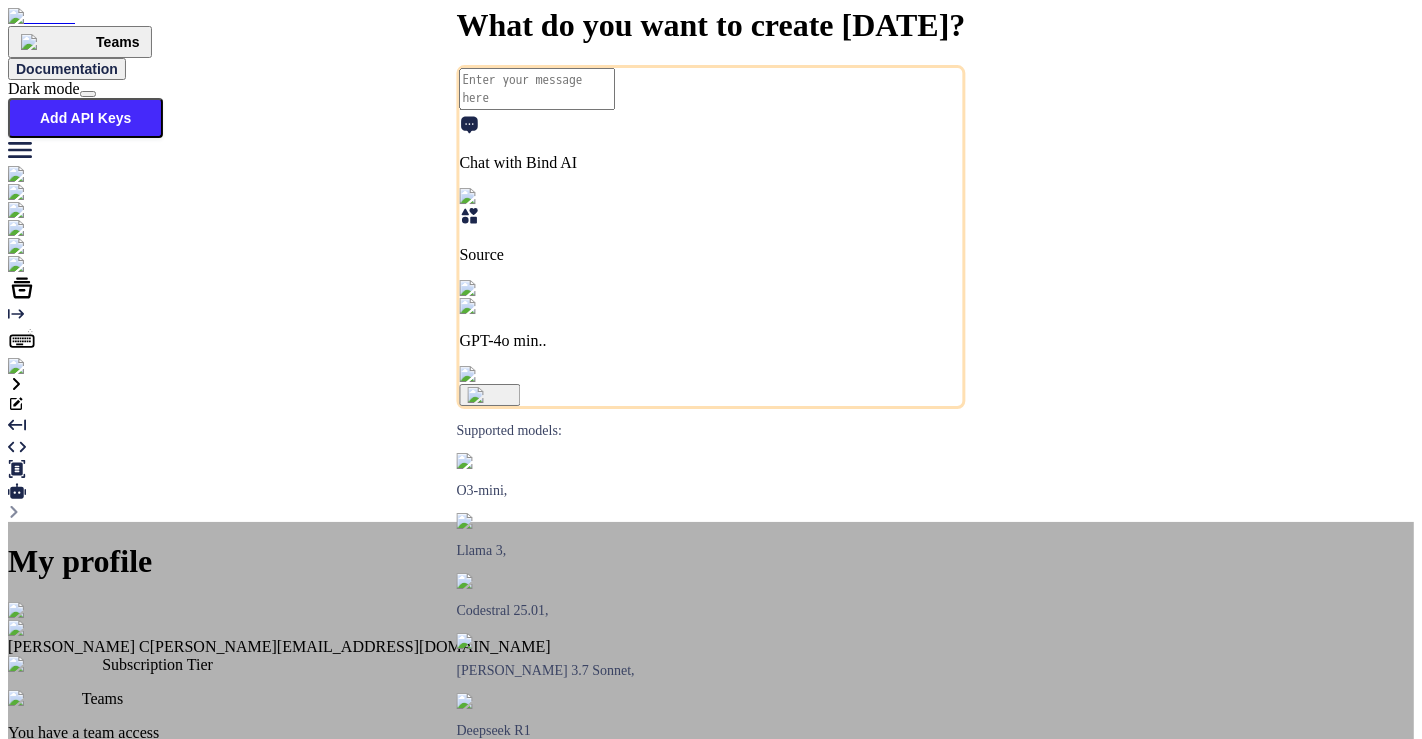 click at bounding box center [32, 611] 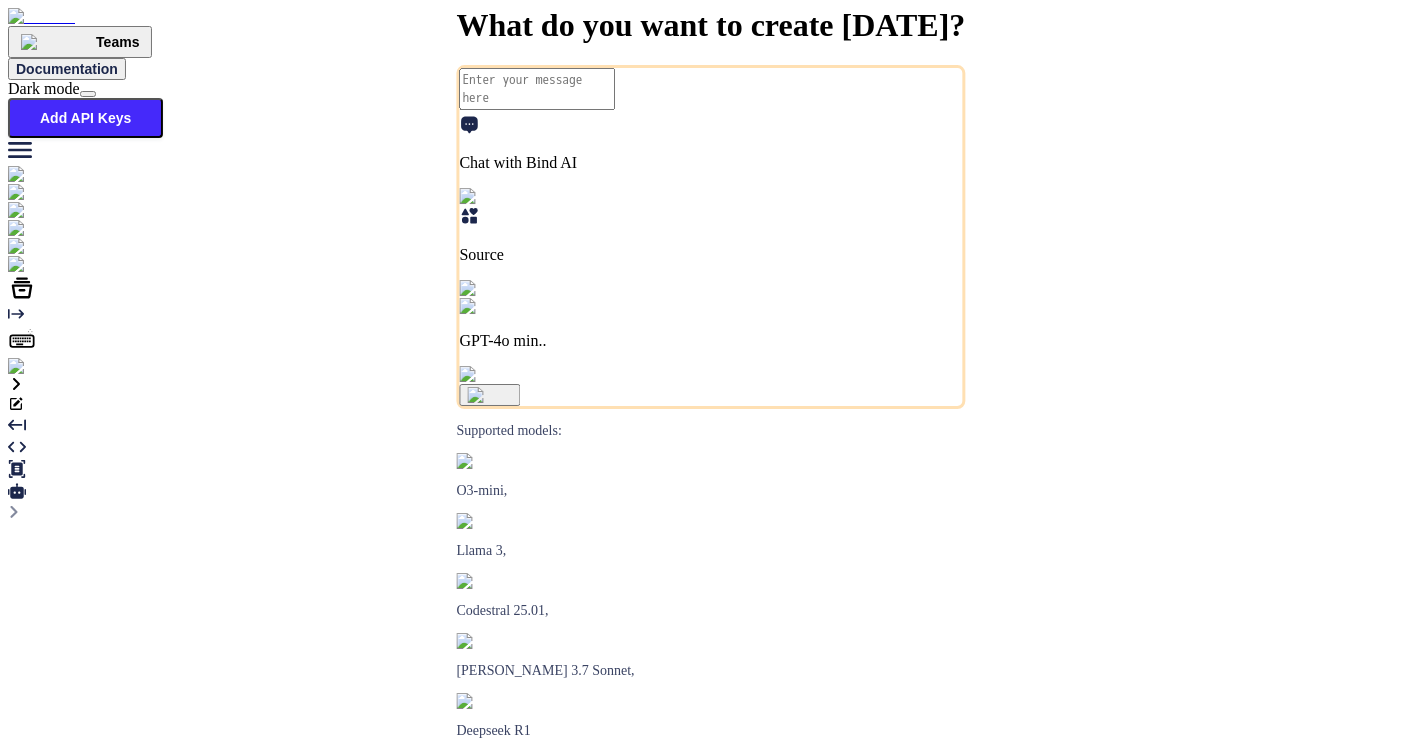 click at bounding box center (45, 247) 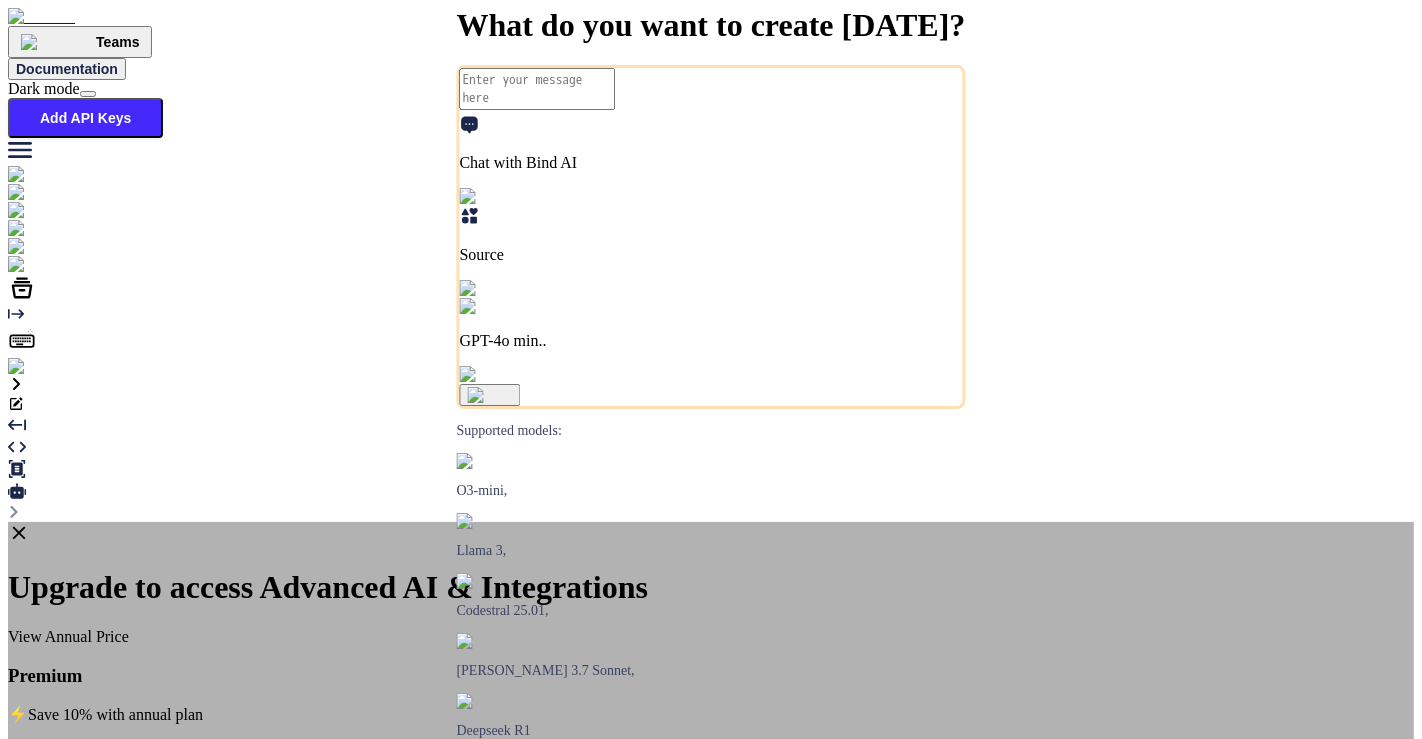 click 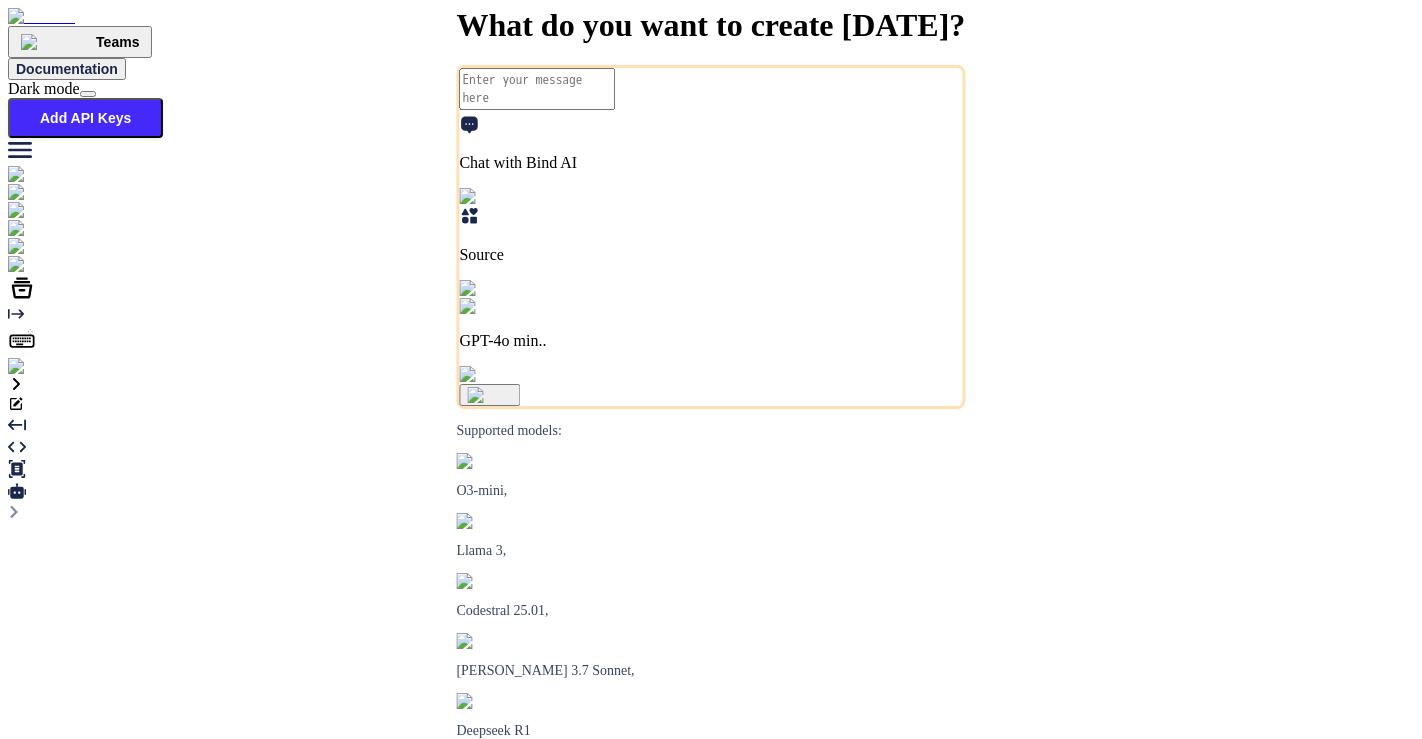 click on "What do you want to create today? Chat with Bind AI Source   GPT-4o min.. Supported models: O3-mini,   Llama 3, Codestral 25.01, Claude 3.7 Sonnet, Deepseek R1" at bounding box center (711, 416) 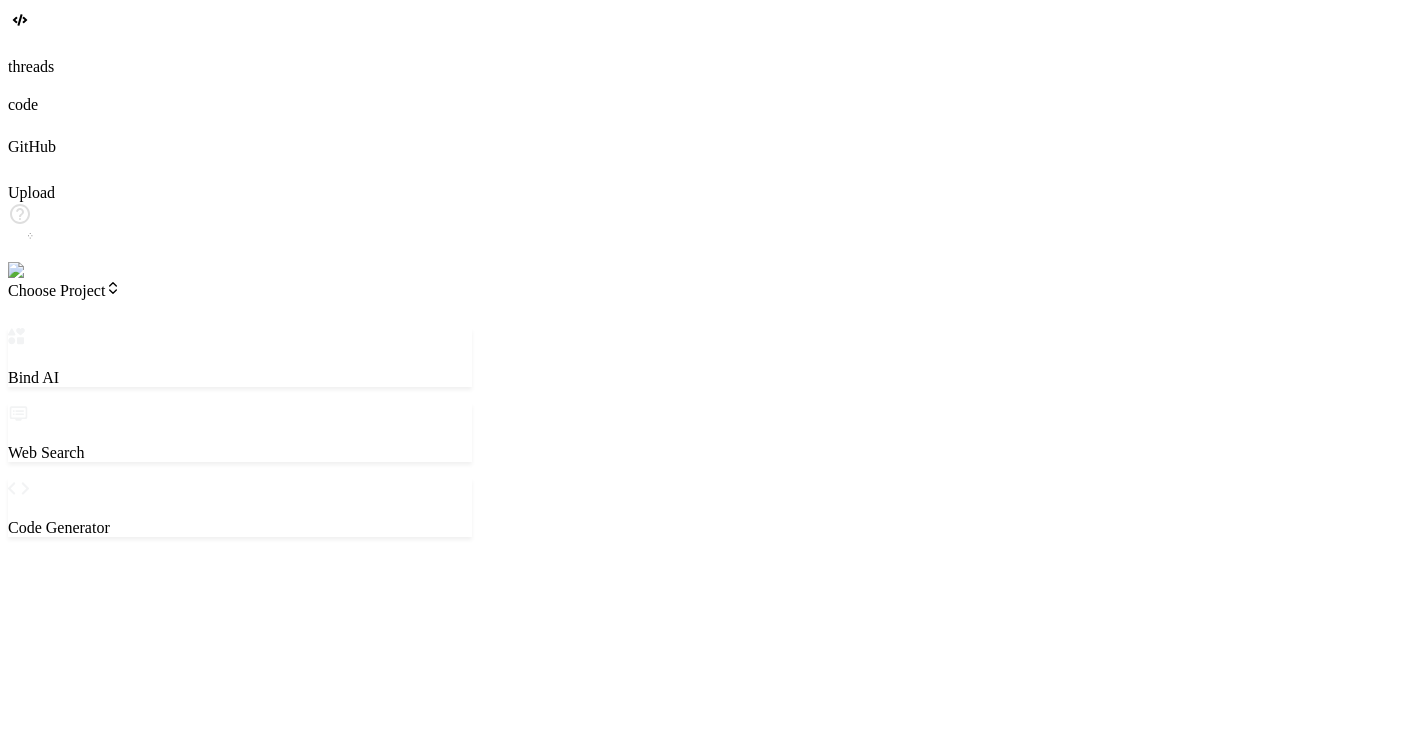 scroll, scrollTop: 0, scrollLeft: 0, axis: both 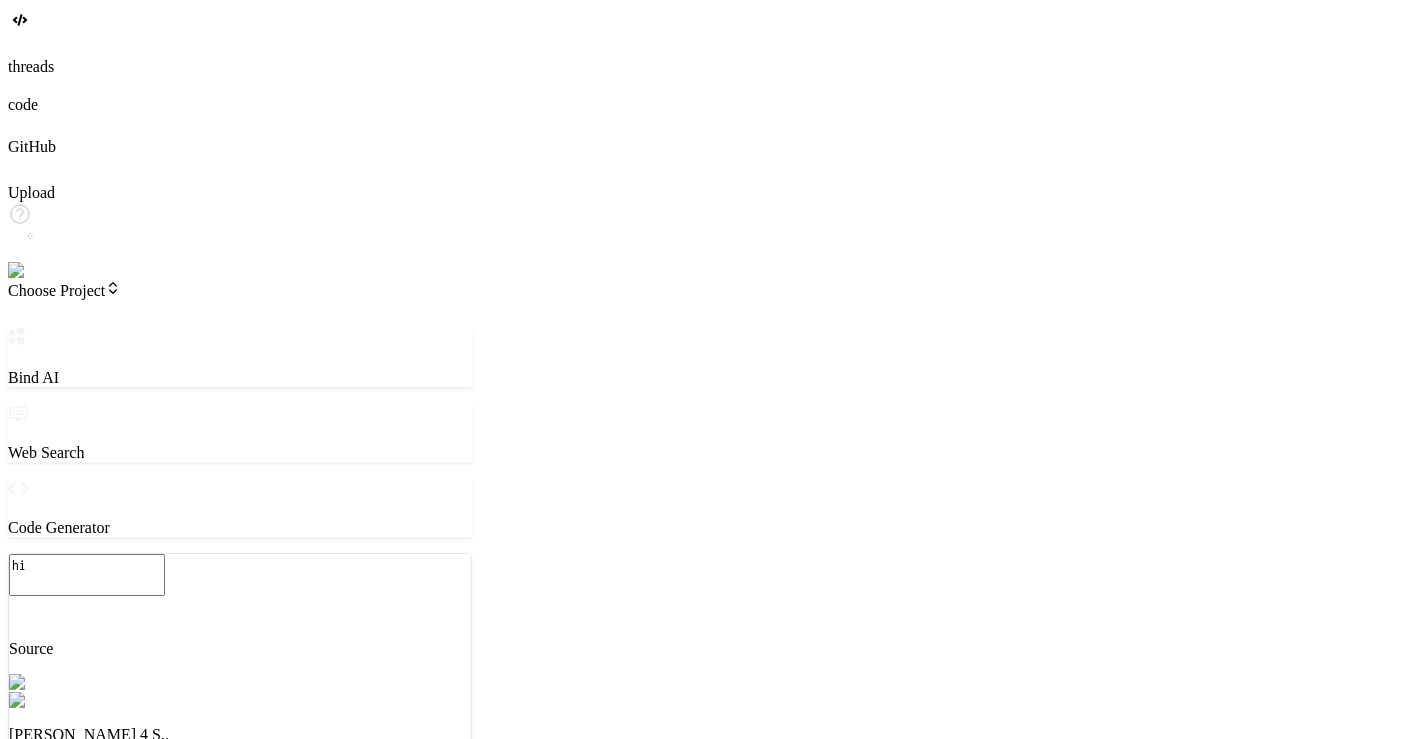 type on "x" 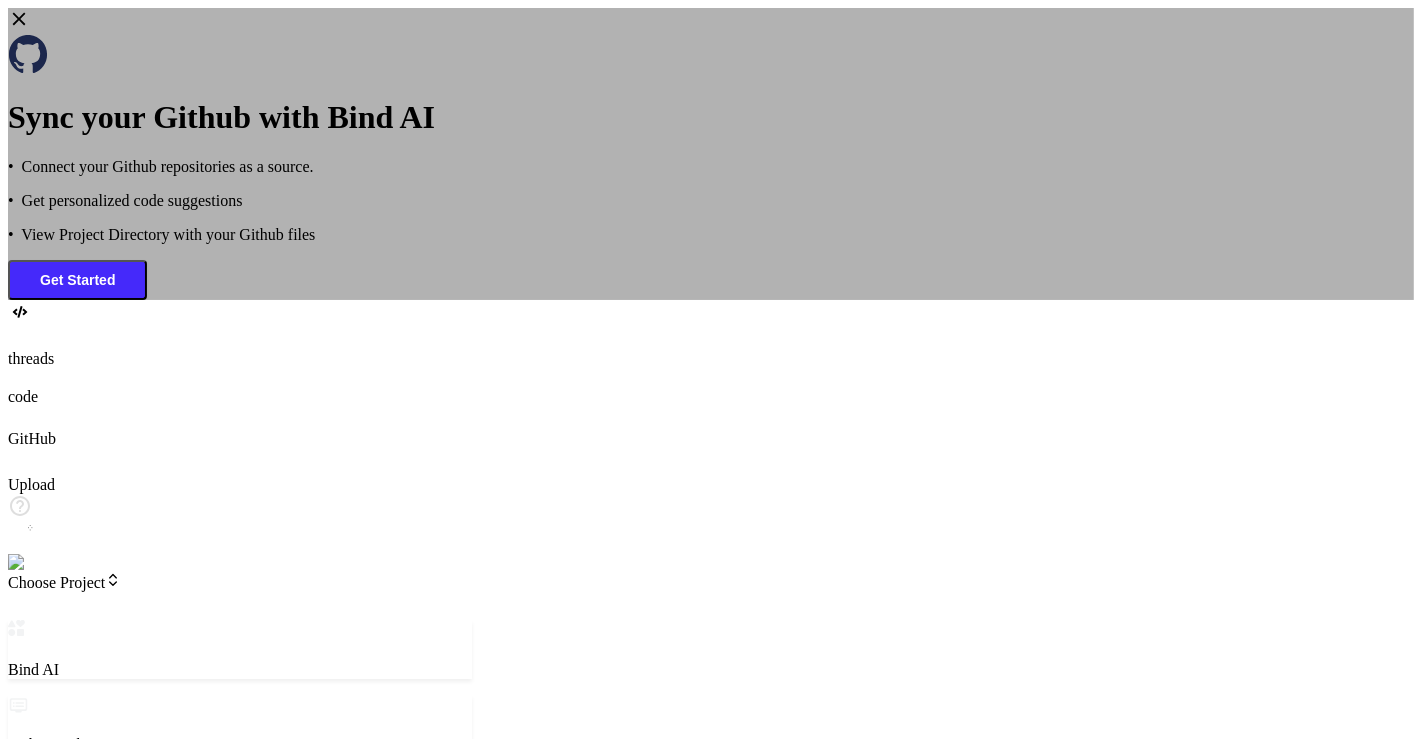 click on "Get Started" at bounding box center (77, 280) 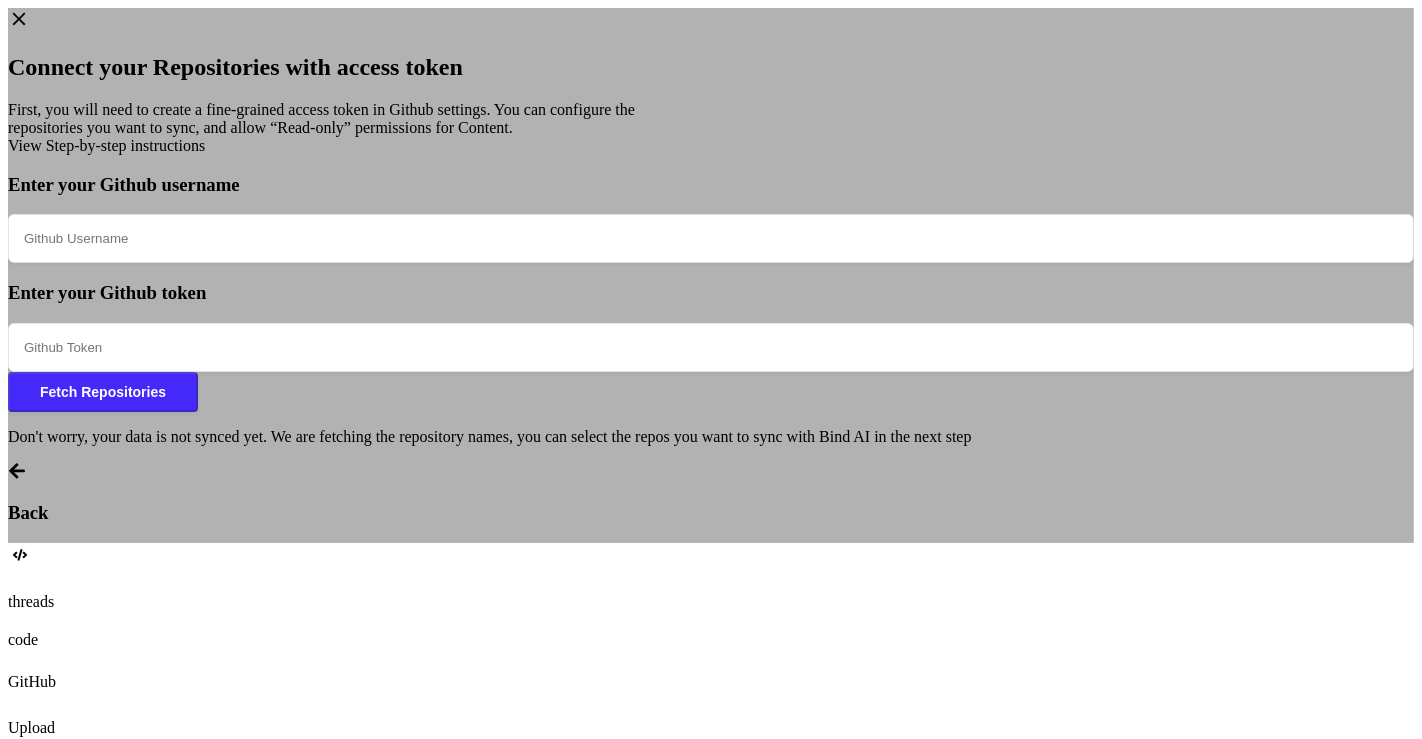 click 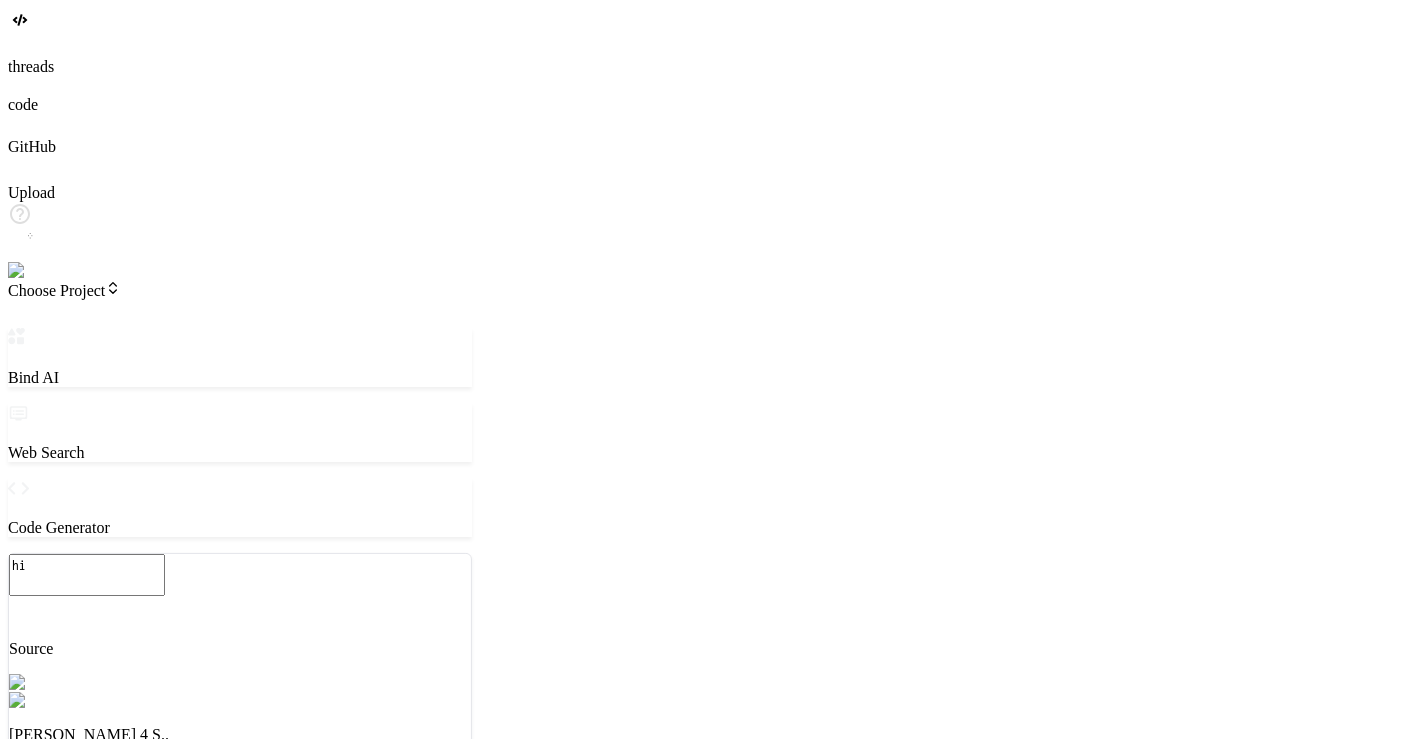 click on "GitHub" at bounding box center (32, 146) 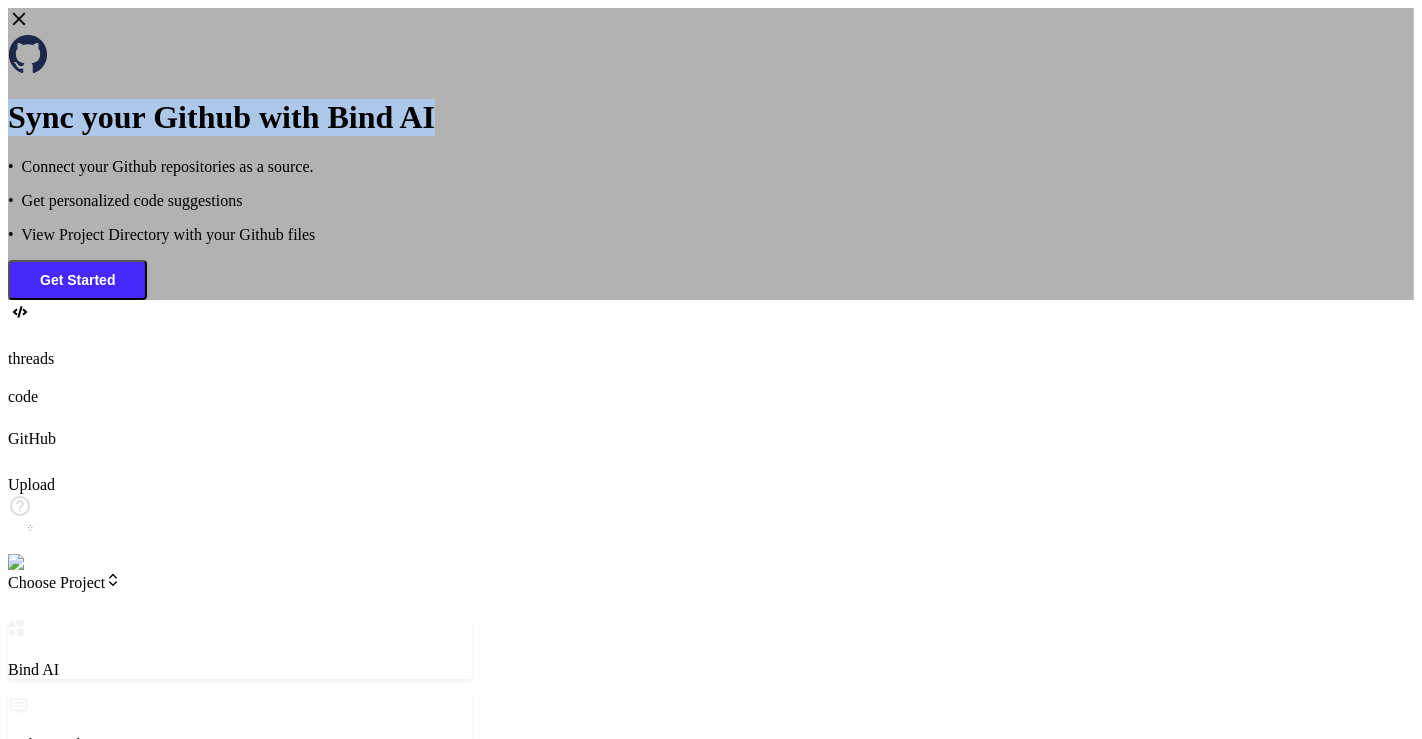 drag, startPoint x: 536, startPoint y: 344, endPoint x: 891, endPoint y: 339, distance: 355.03522 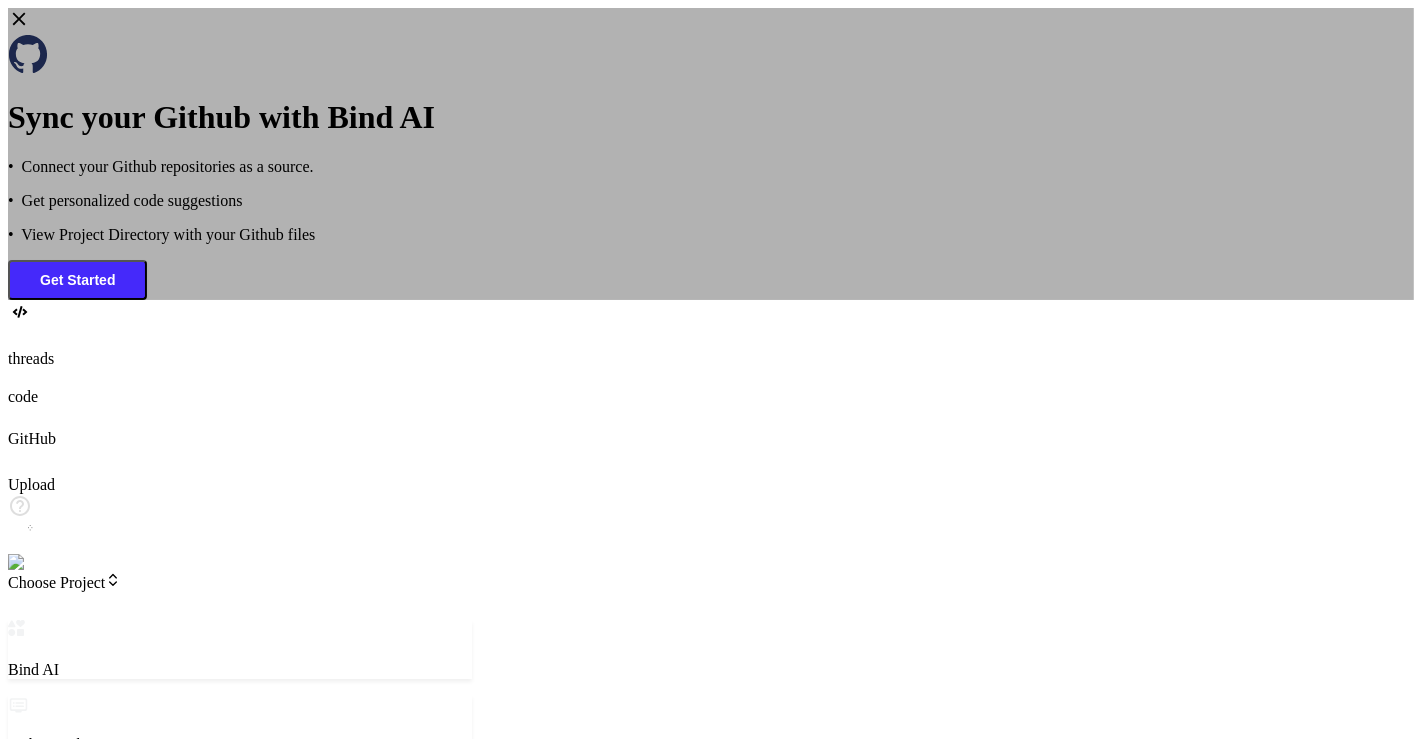 click 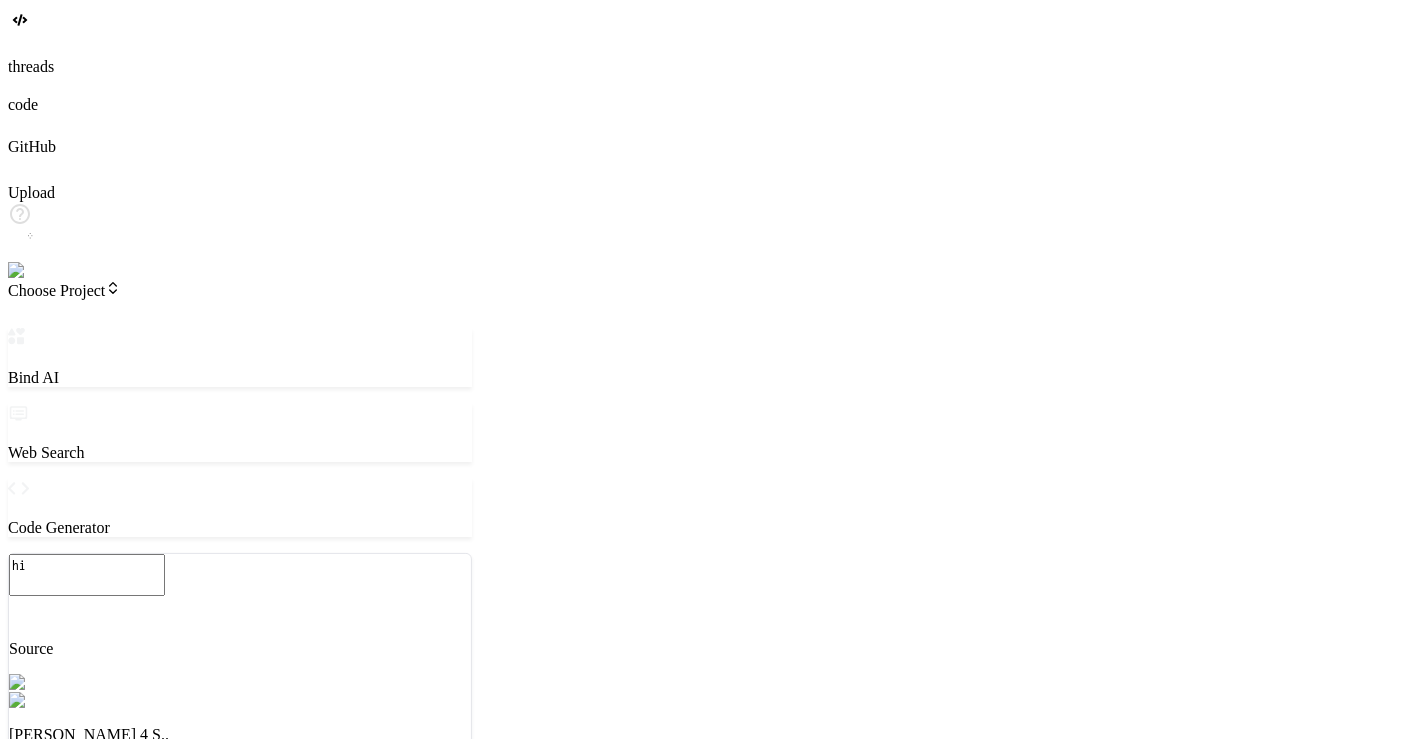 click on "Manage Teams" at bounding box center [61, 1037] 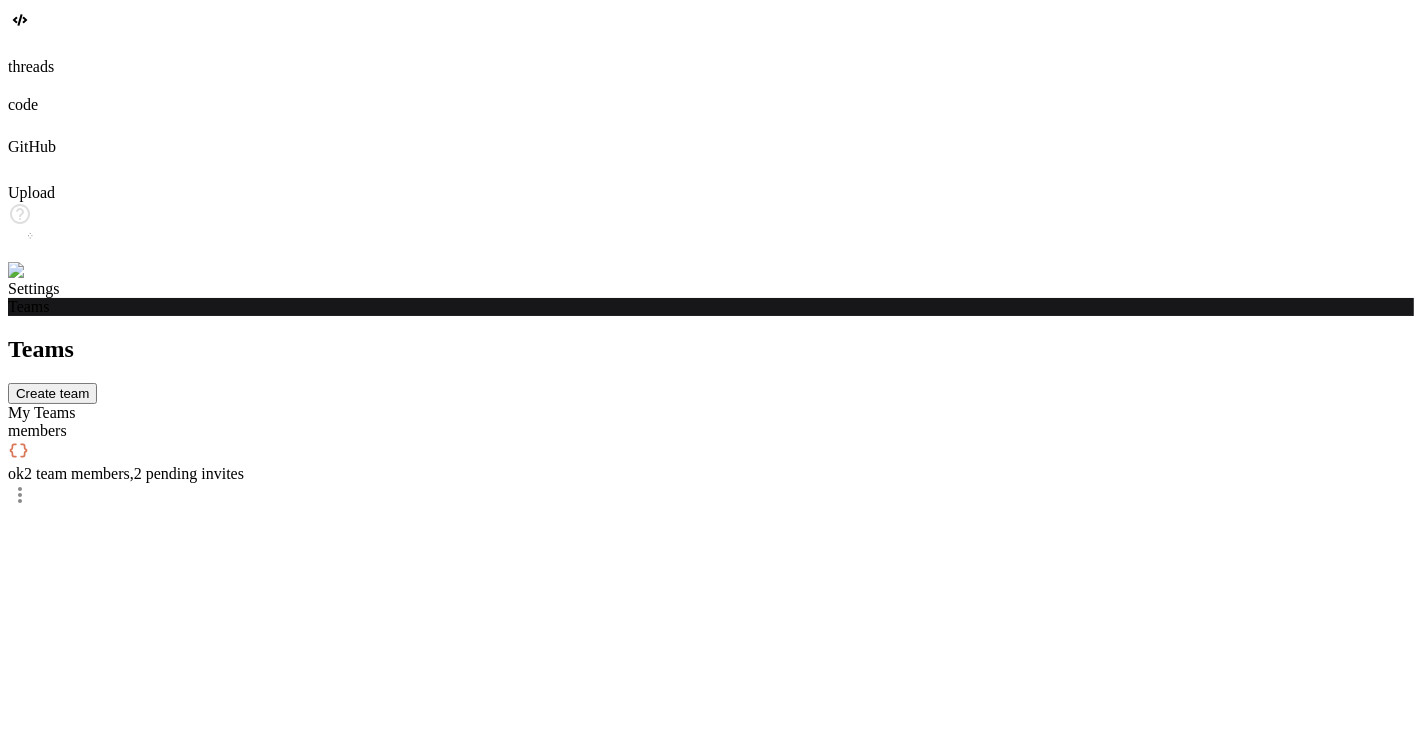 click on "ok 2 team members ,  2 pending invites" at bounding box center (711, 474) 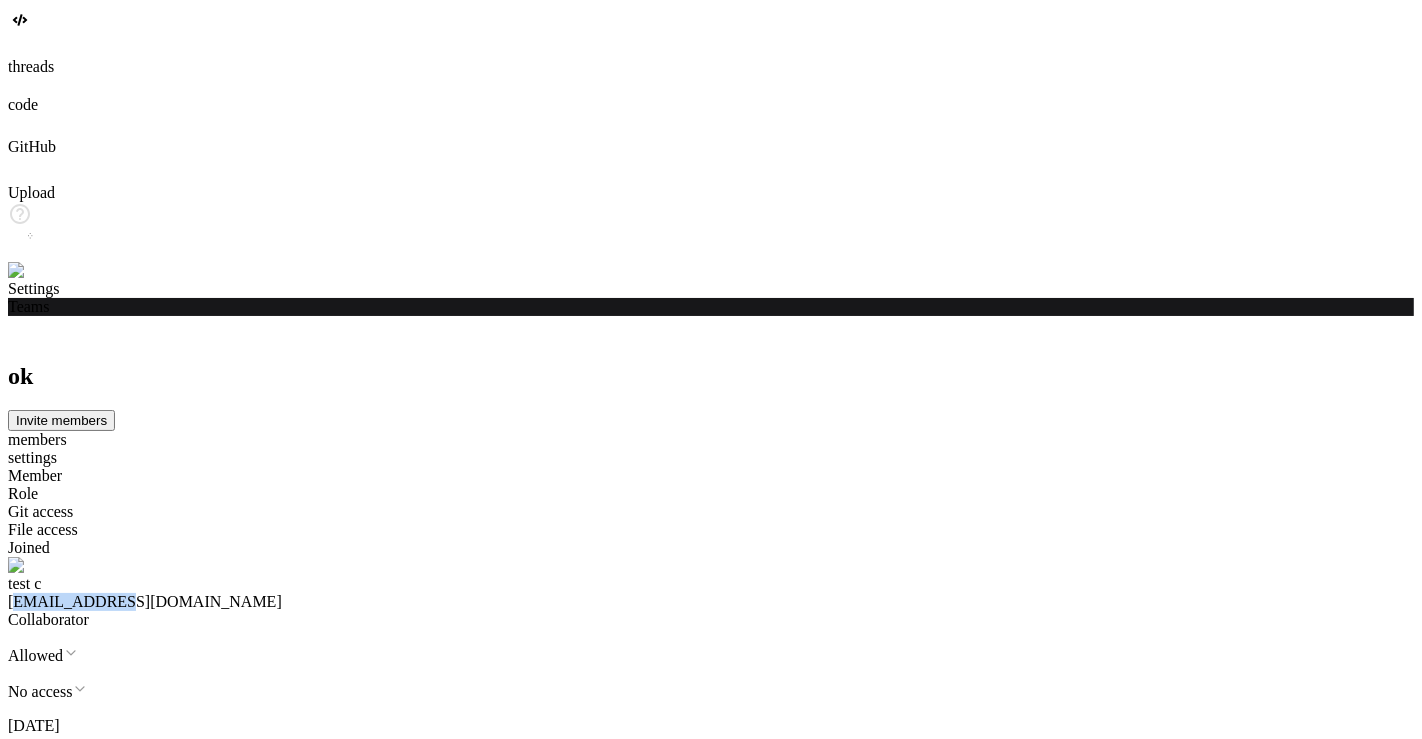 drag, startPoint x: 468, startPoint y: 265, endPoint x: 551, endPoint y: 264, distance: 83.00603 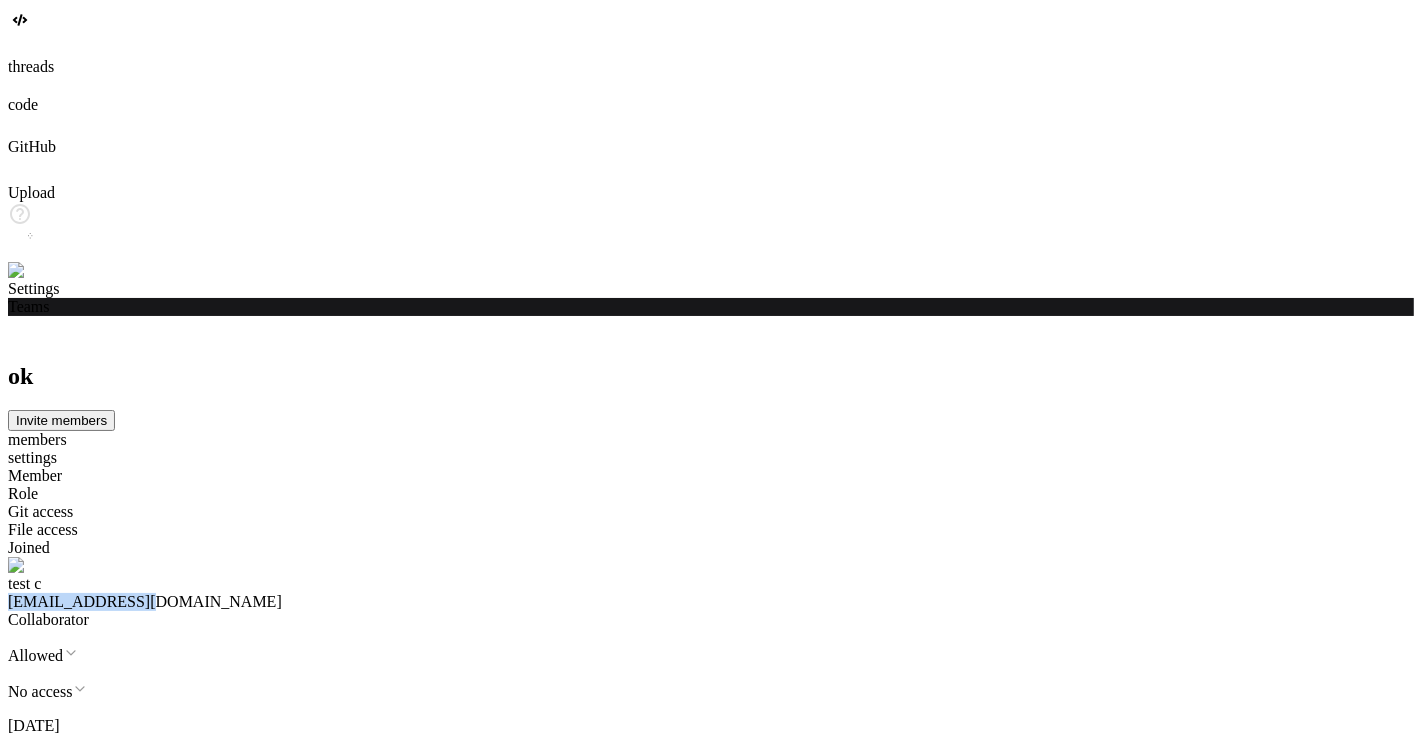 drag, startPoint x: 462, startPoint y: 268, endPoint x: 577, endPoint y: 272, distance: 115.06954 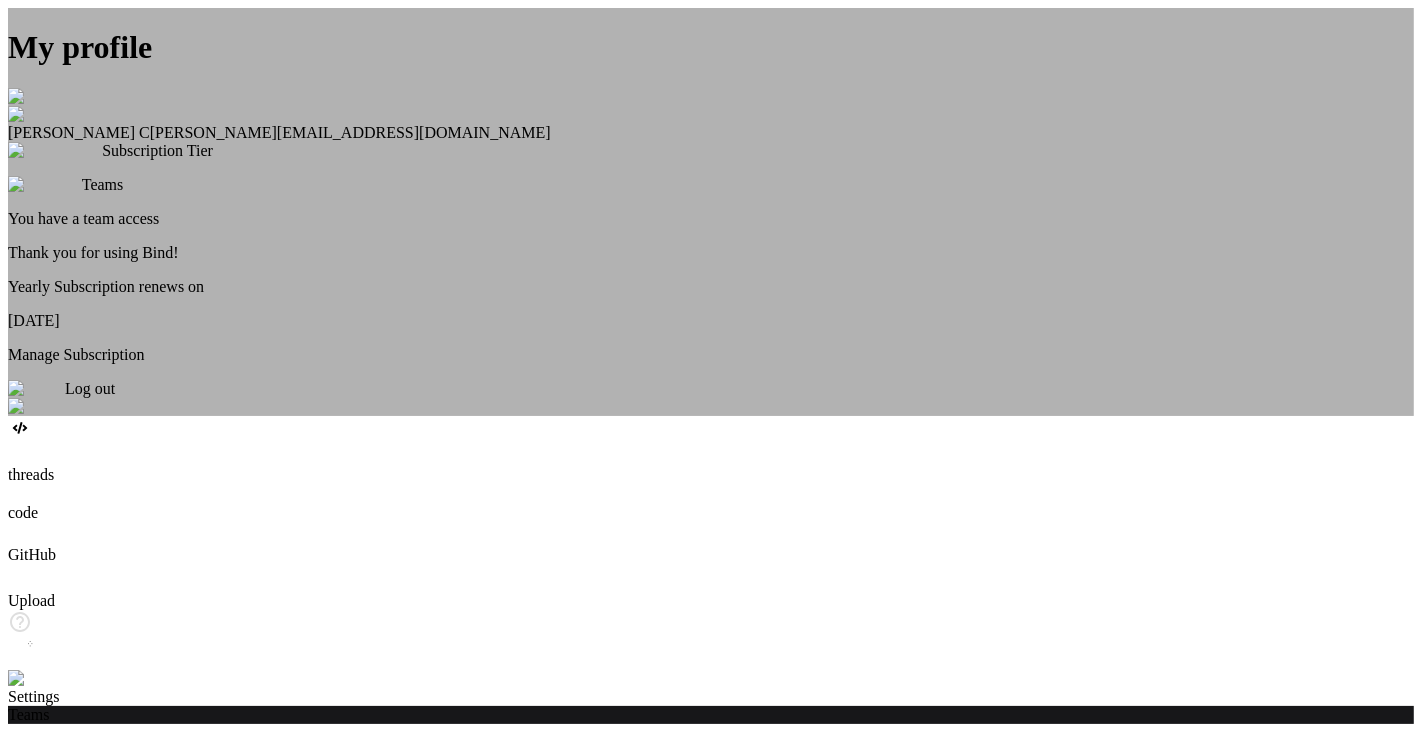 click on "Log out" at bounding box center (90, 388) 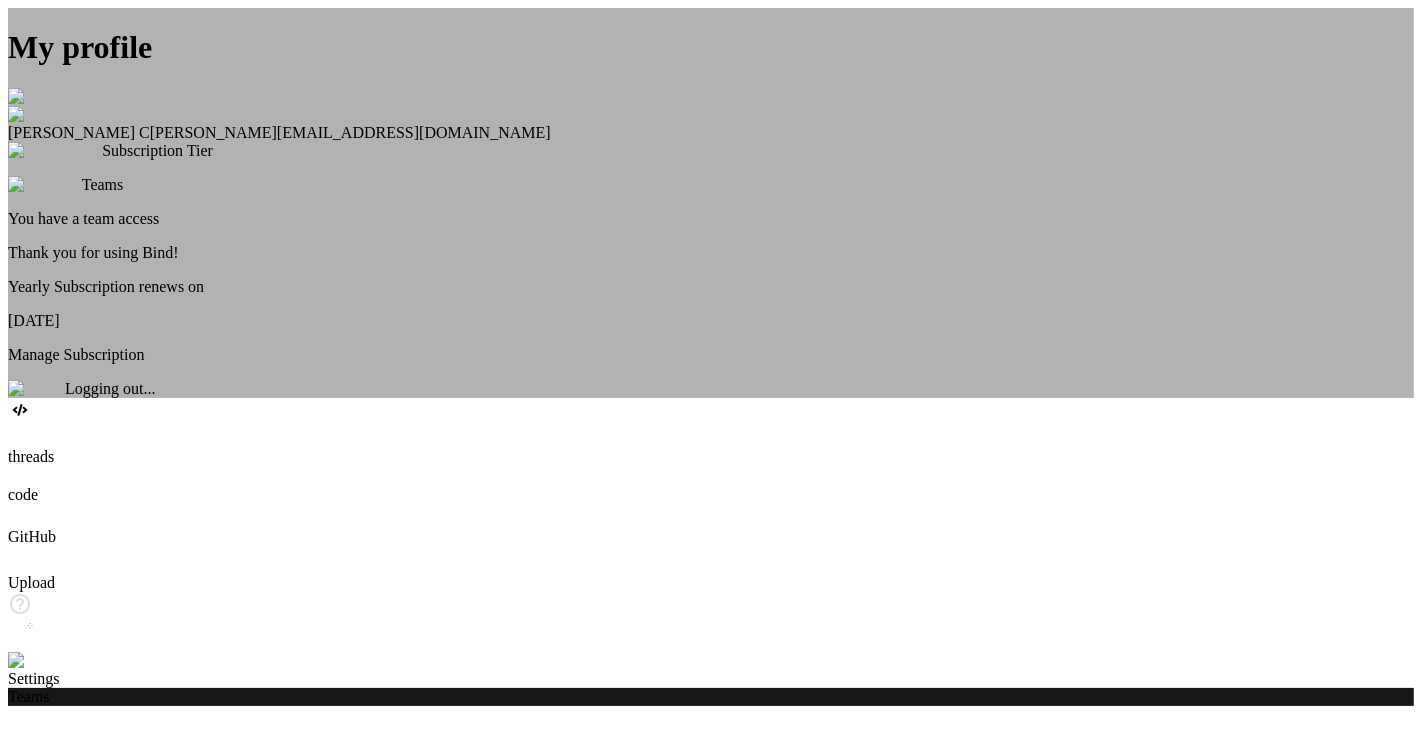 click on "My profile Saravanan C saravanan@witarist.com Subscription Tier Teams You have a team access Thank you for using Bind! Yearly Subscription renews on August 04, 2025 Manage Subscription Logging out..." at bounding box center [711, 203] 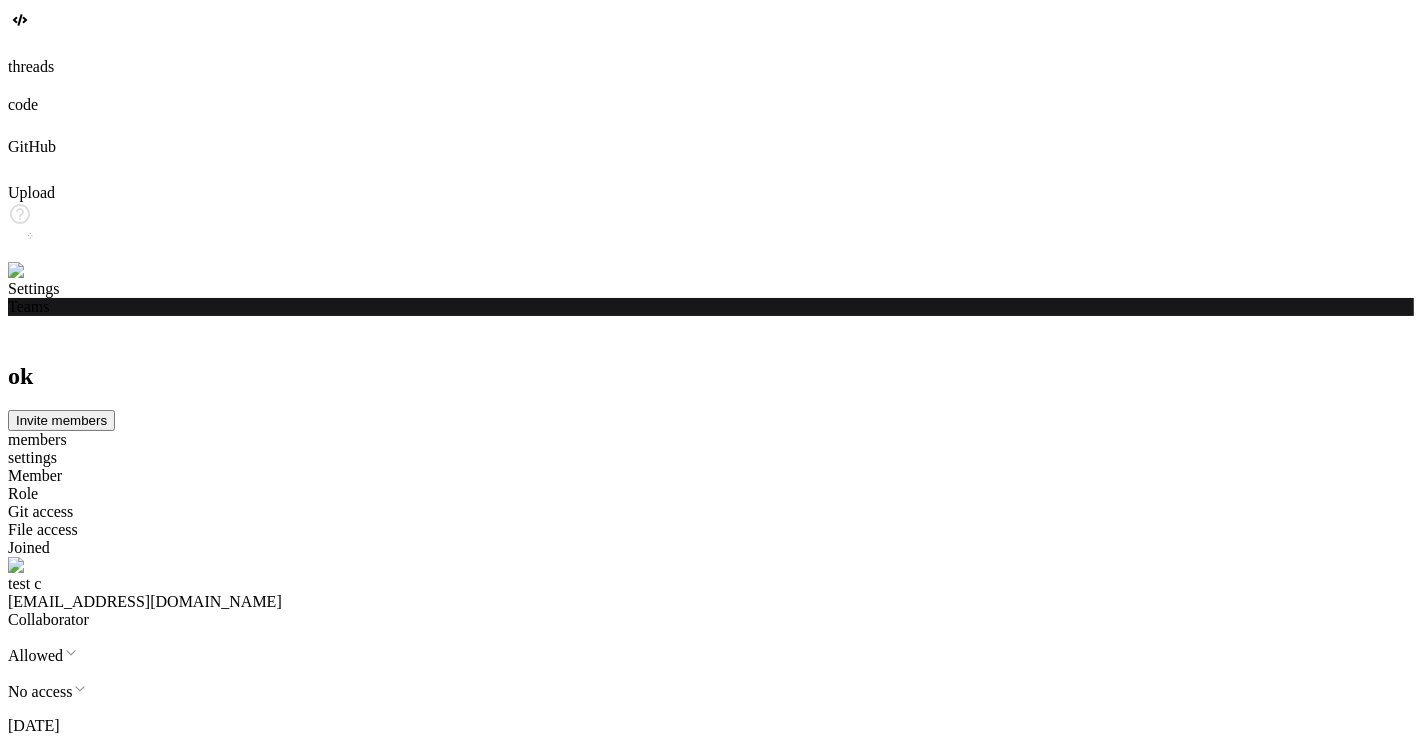 click at bounding box center [40, 271] 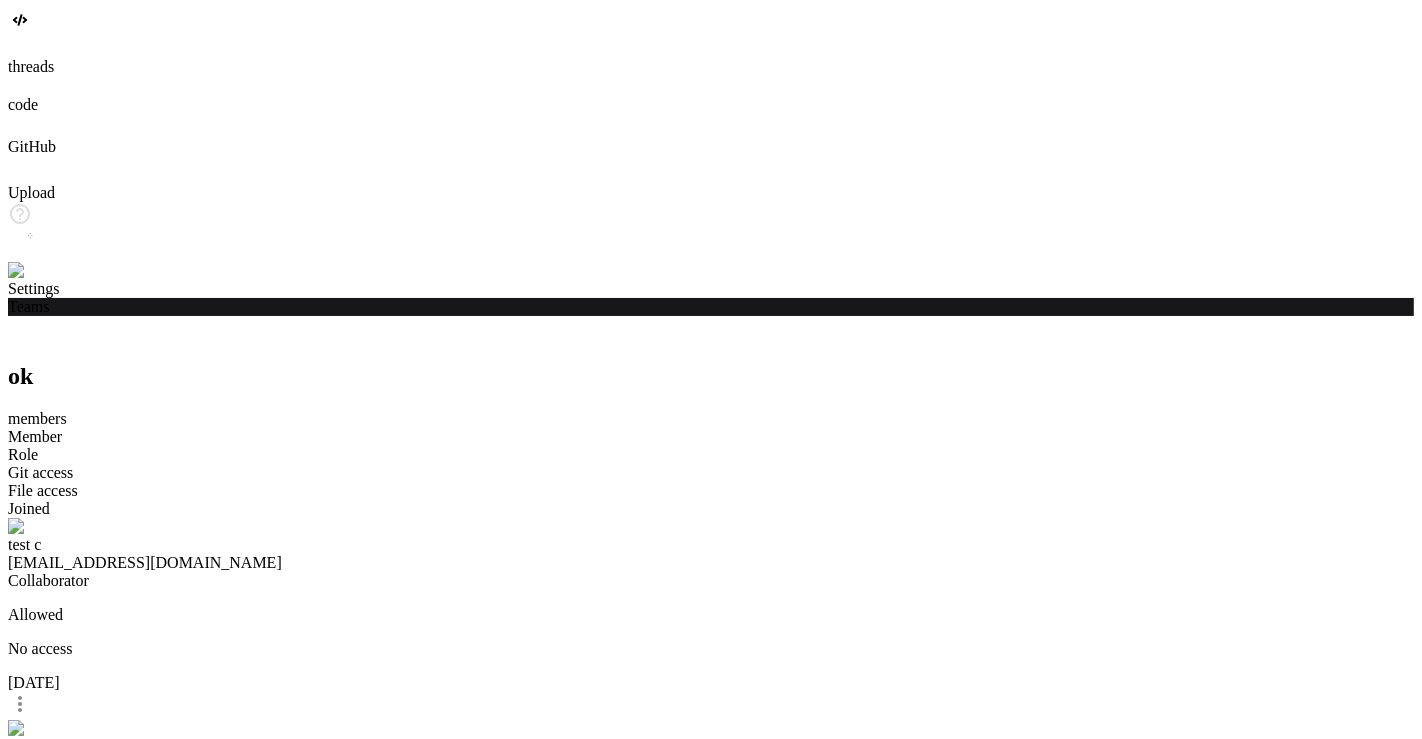 click at bounding box center [35, 271] 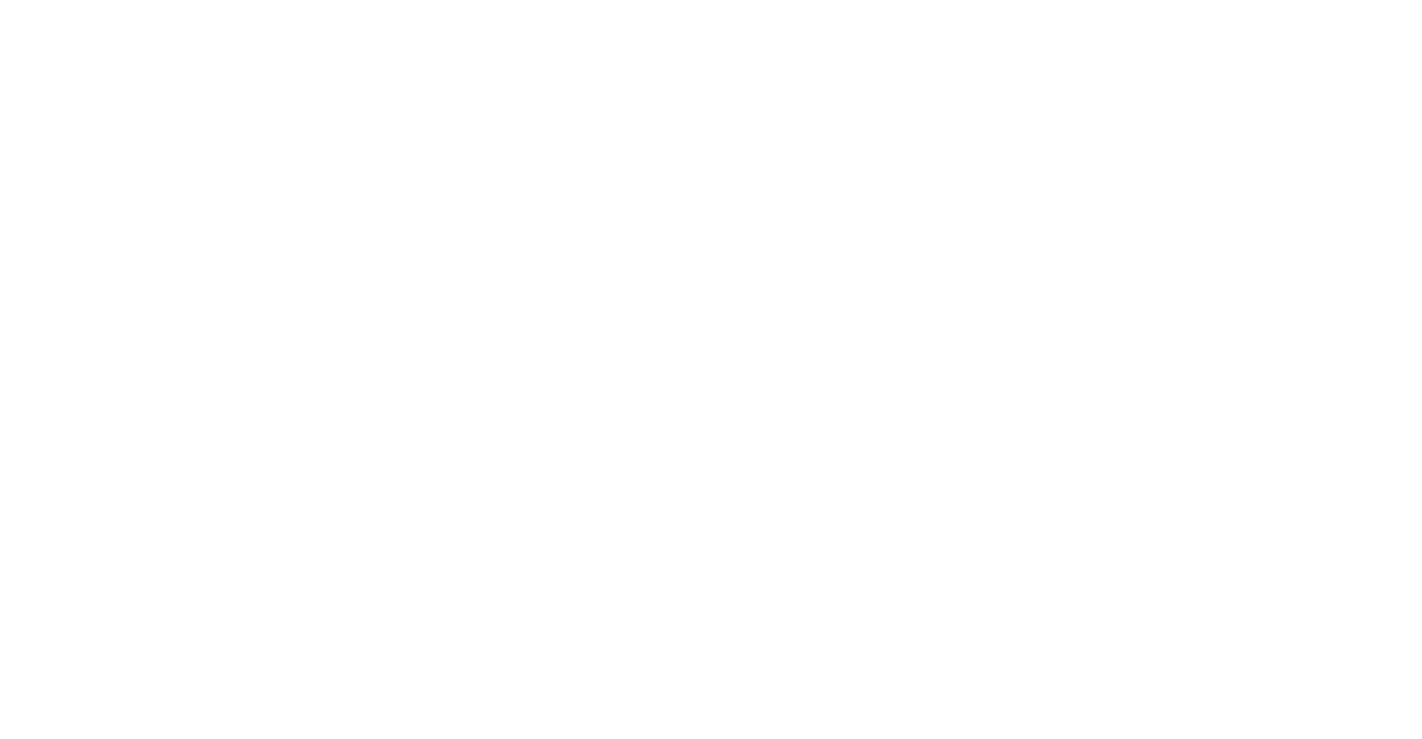 scroll, scrollTop: 0, scrollLeft: 0, axis: both 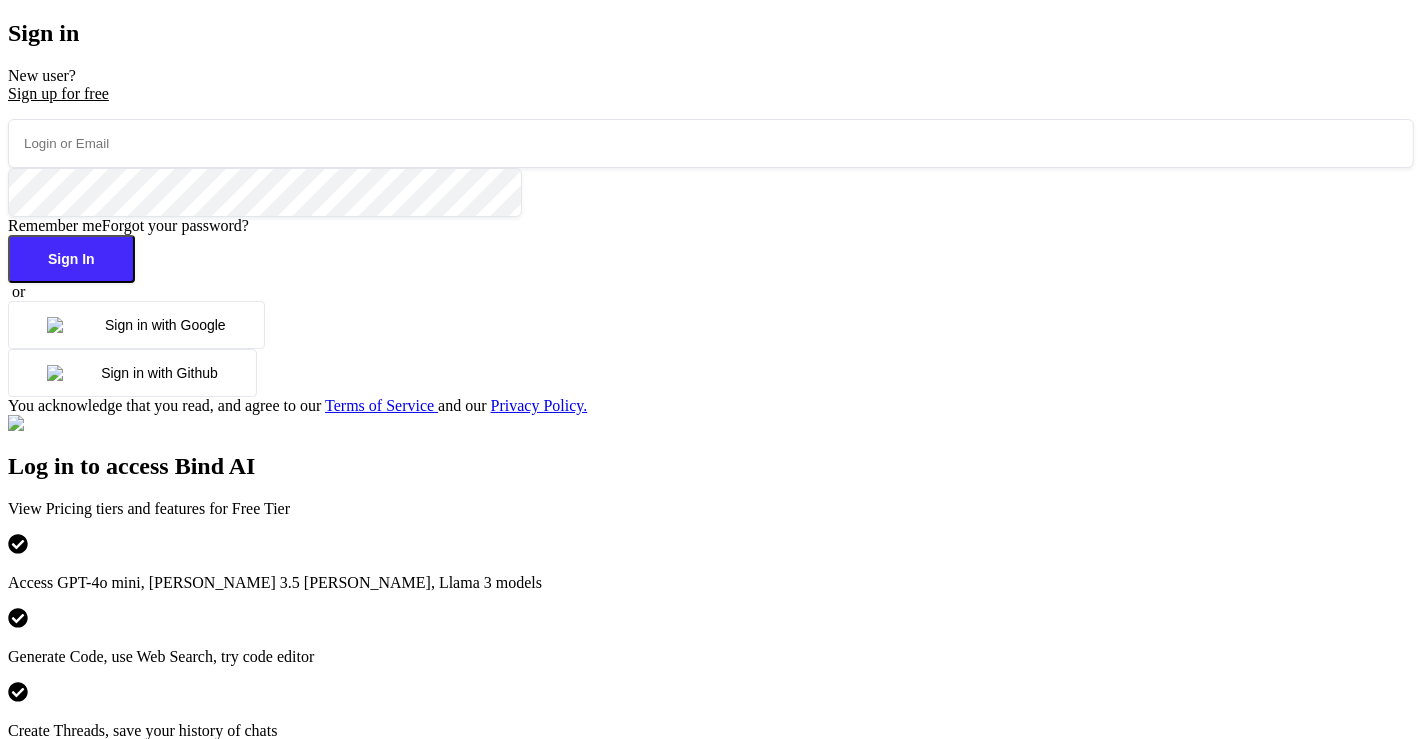 click at bounding box center [711, 143] 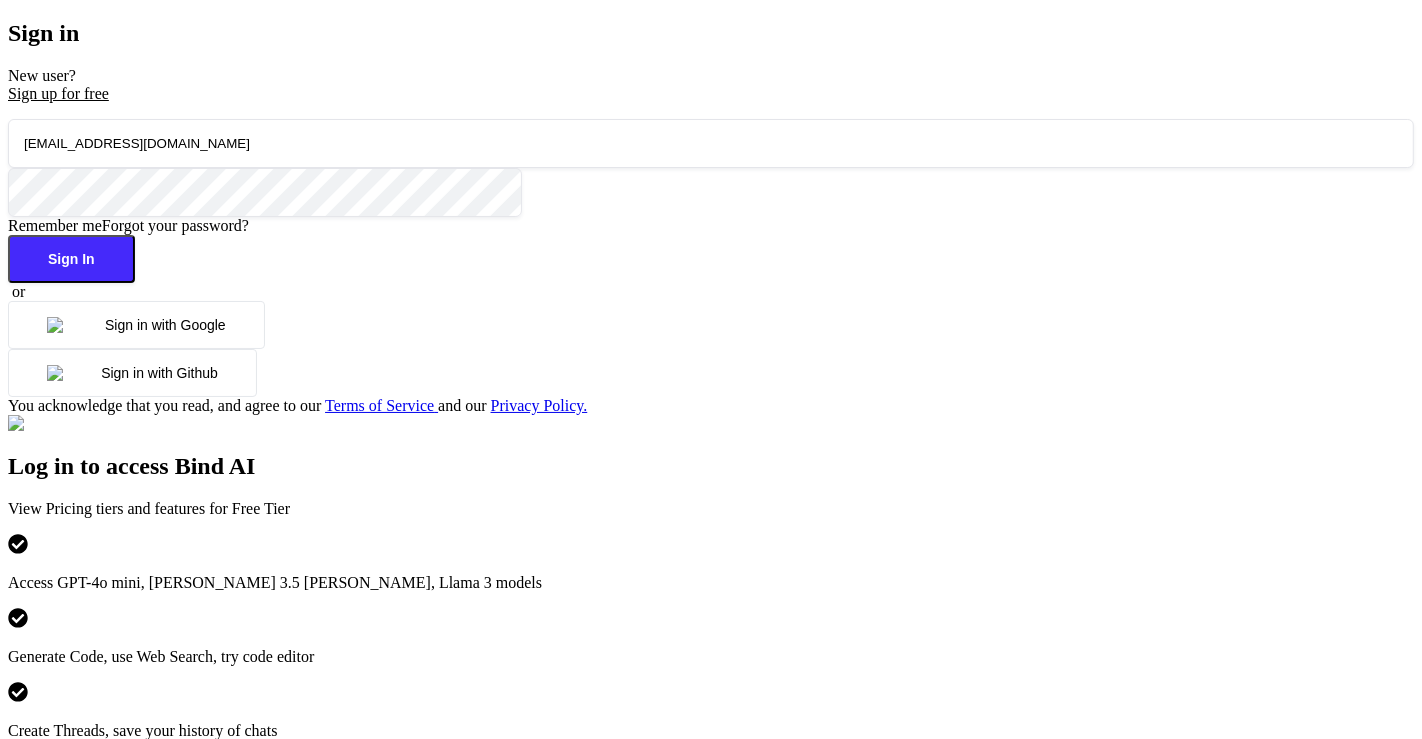 type on "[EMAIL_ADDRESS][DOMAIN_NAME]" 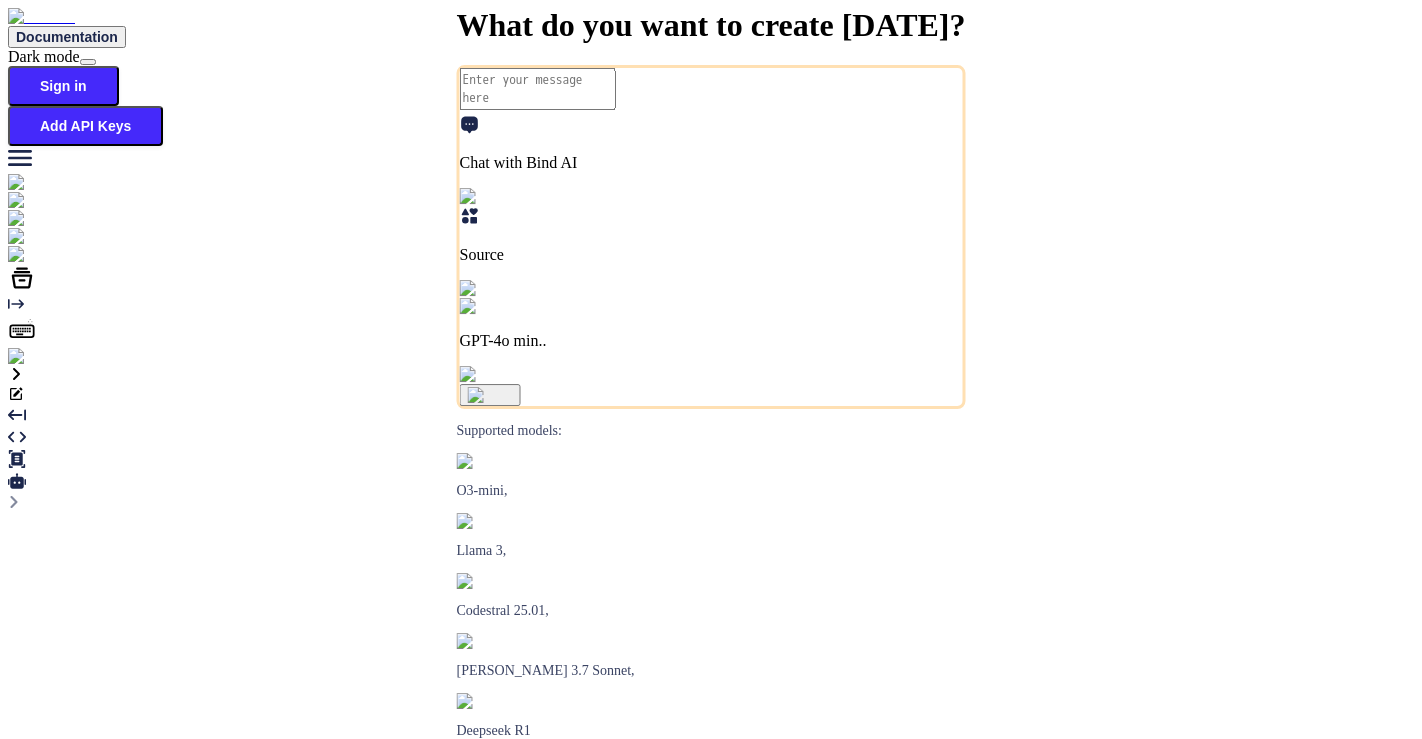 scroll, scrollTop: 0, scrollLeft: 0, axis: both 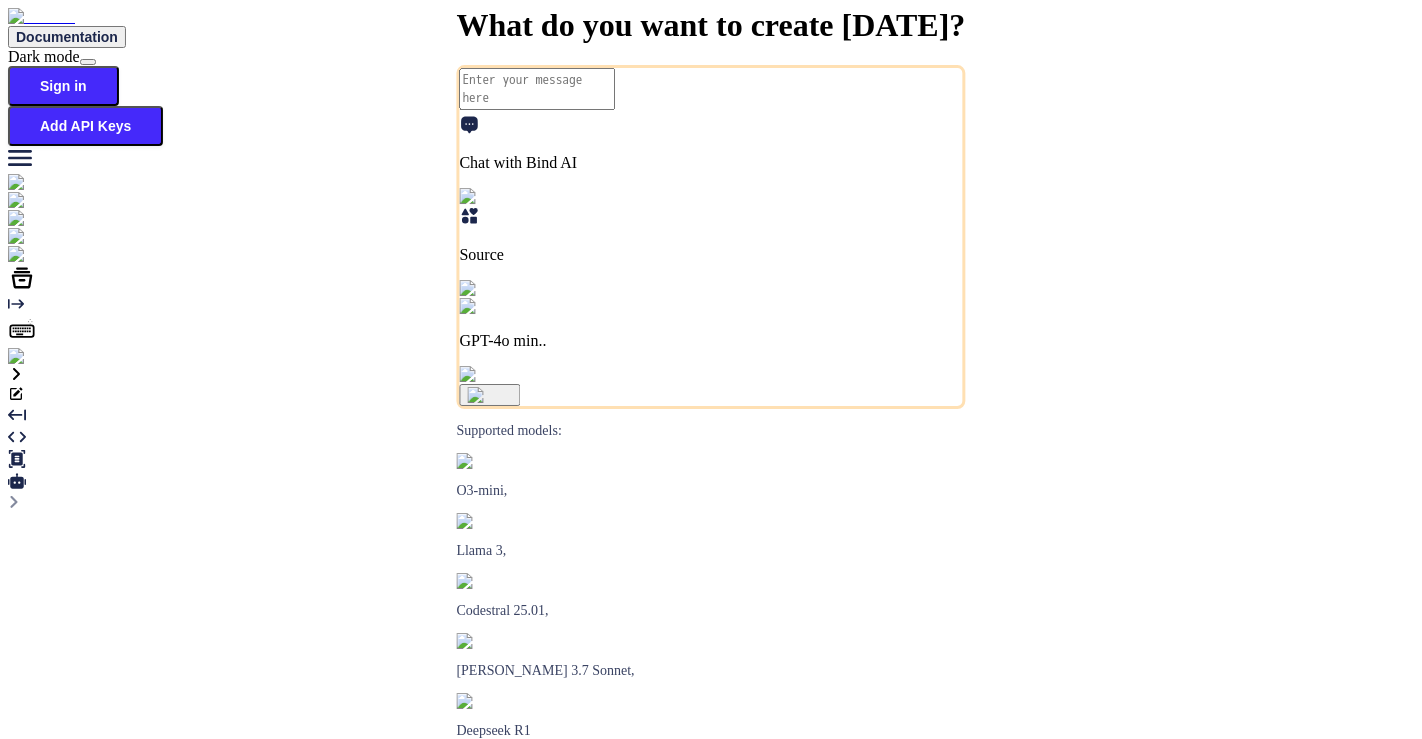 click at bounding box center (54, 237) 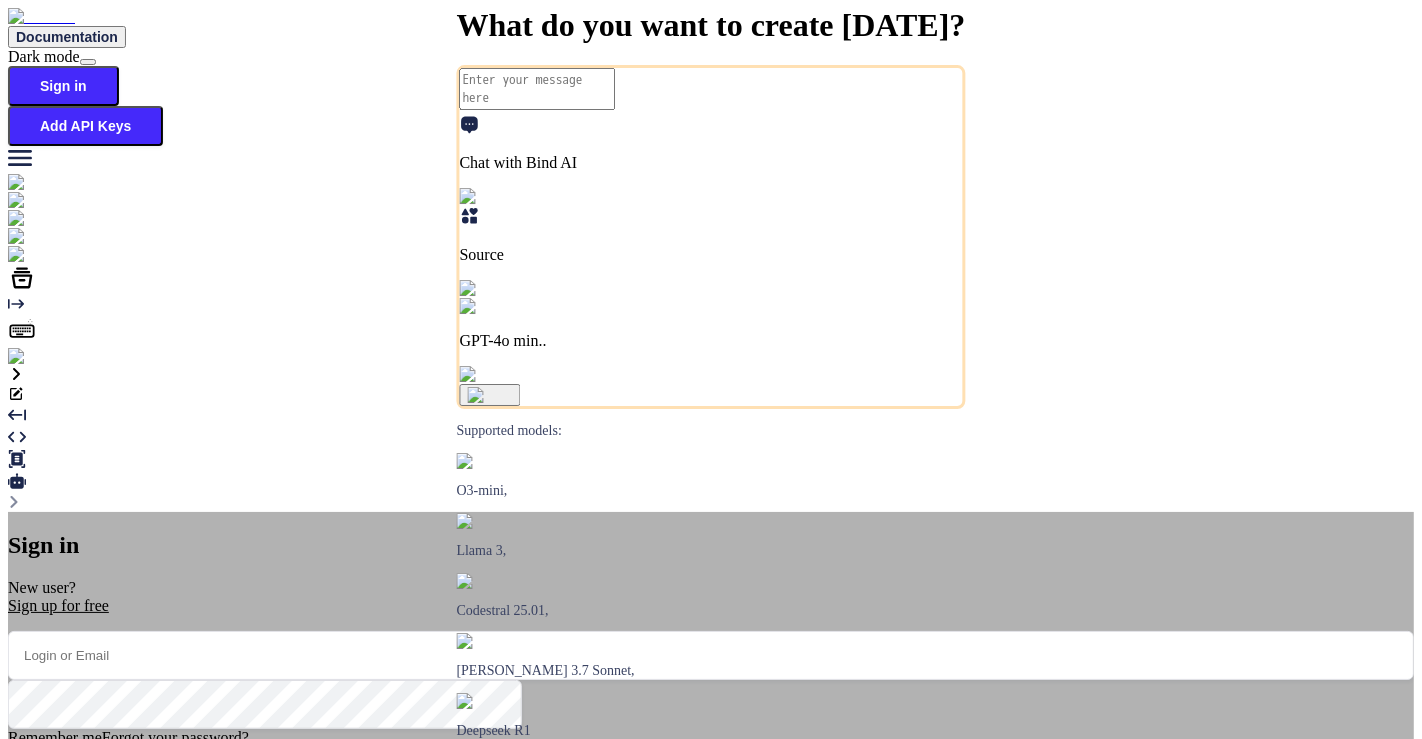 click on "Sign in New user?   Sign up for free Remember me Forgot your password? Sign In   or Sign in with Google Sign in with Github You acknowledge that you read, and agree to our   Terms of Service     and our   Privacy Policy." at bounding box center (711, 719) 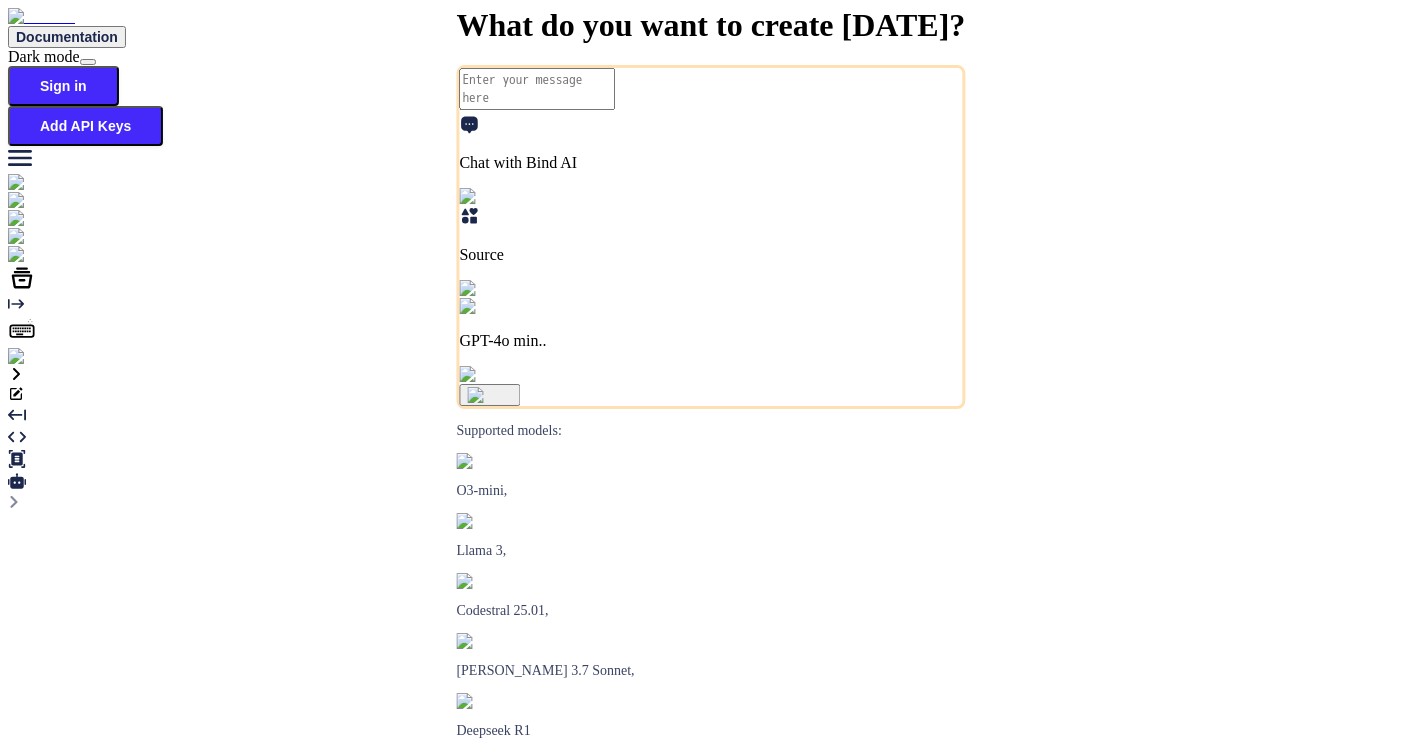 click at bounding box center [54, 237] 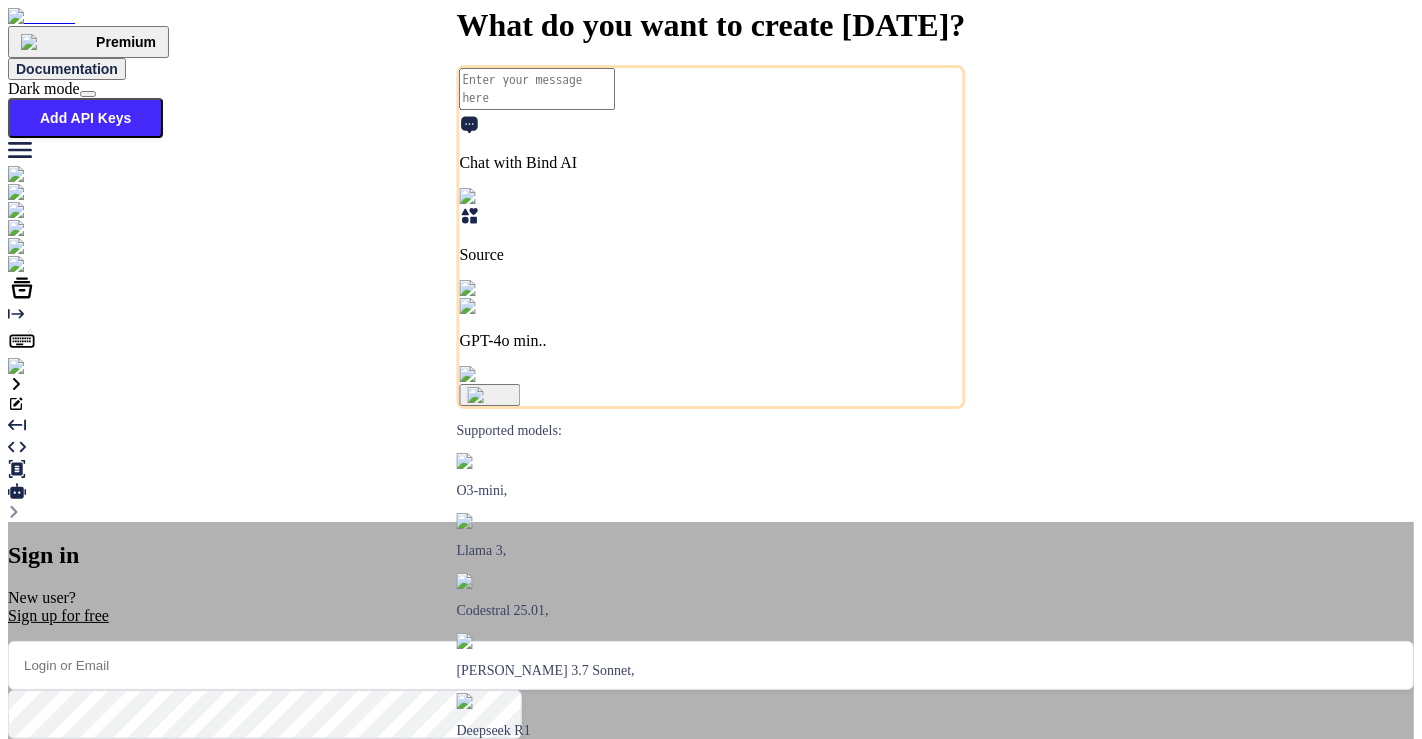 click on "Sign in New user?   Sign up for free Remember me Forgot your password? Sign In   or Sign in with Google Sign in with Github You acknowledge that you read, and agree to our   Terms of Service     and our   Privacy Policy." at bounding box center (711, 729) 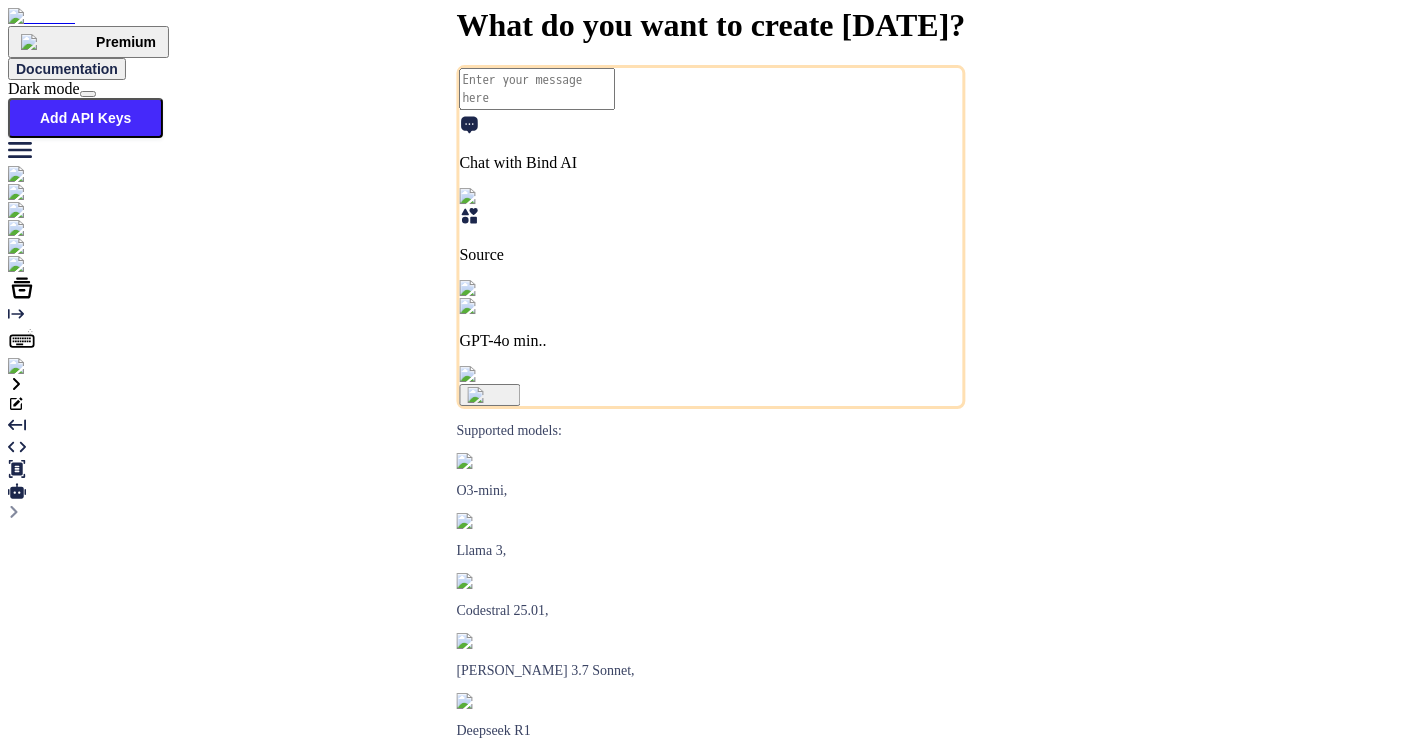 click at bounding box center (54, 229) 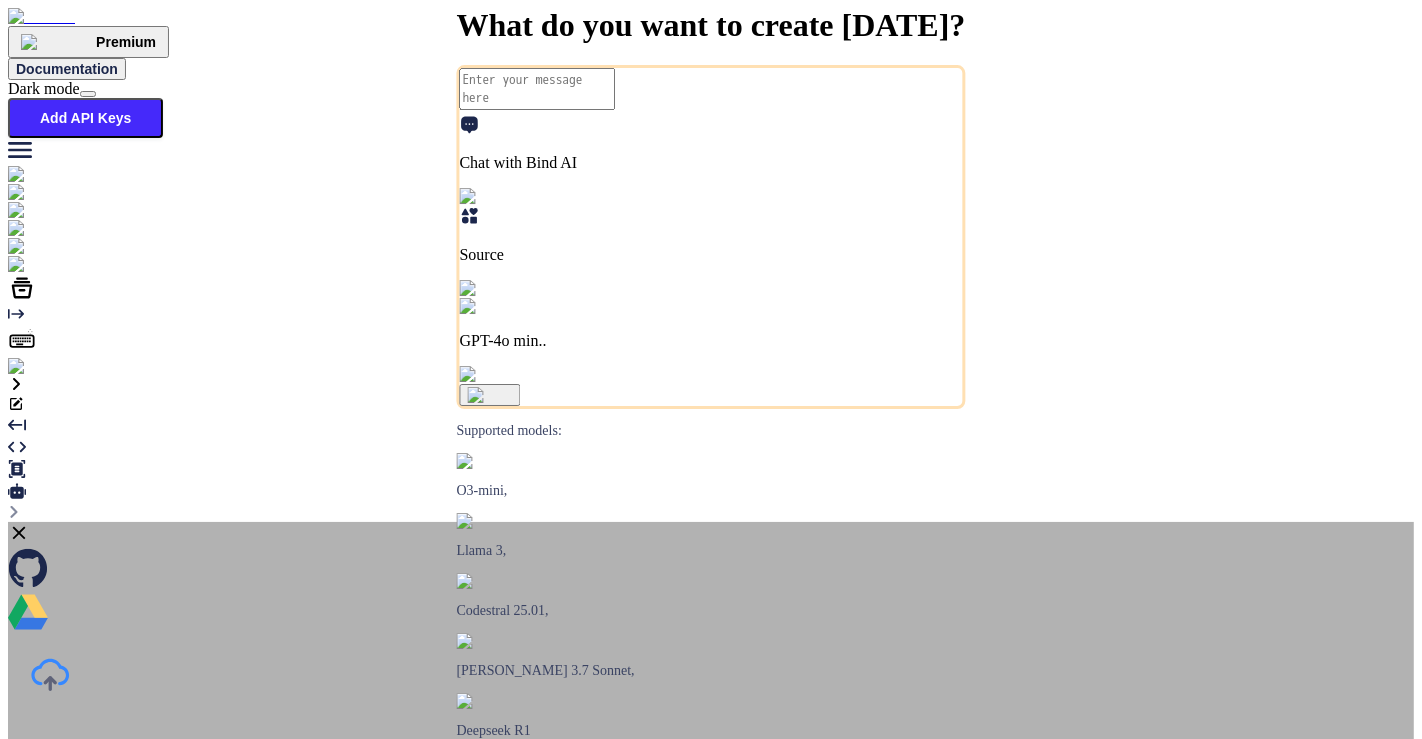 type on "x" 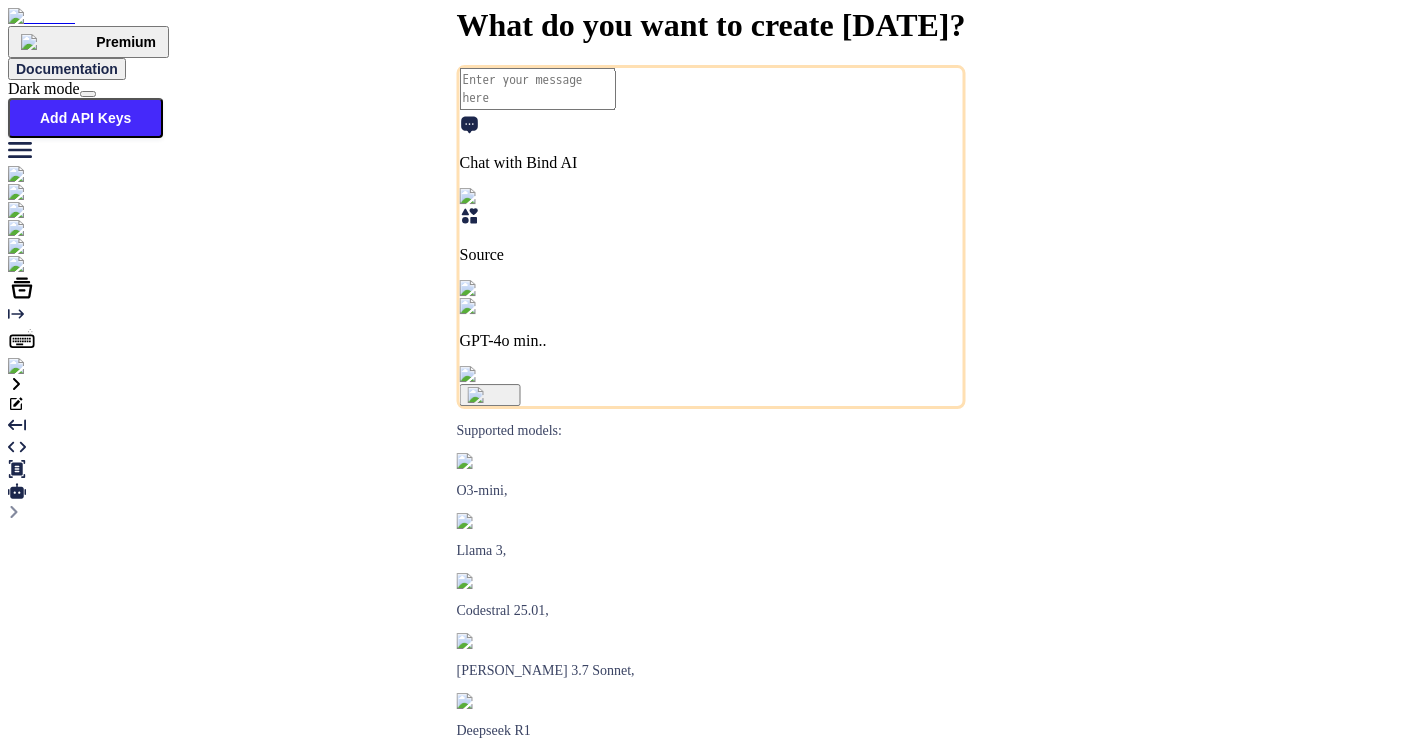 scroll, scrollTop: 0, scrollLeft: 0, axis: both 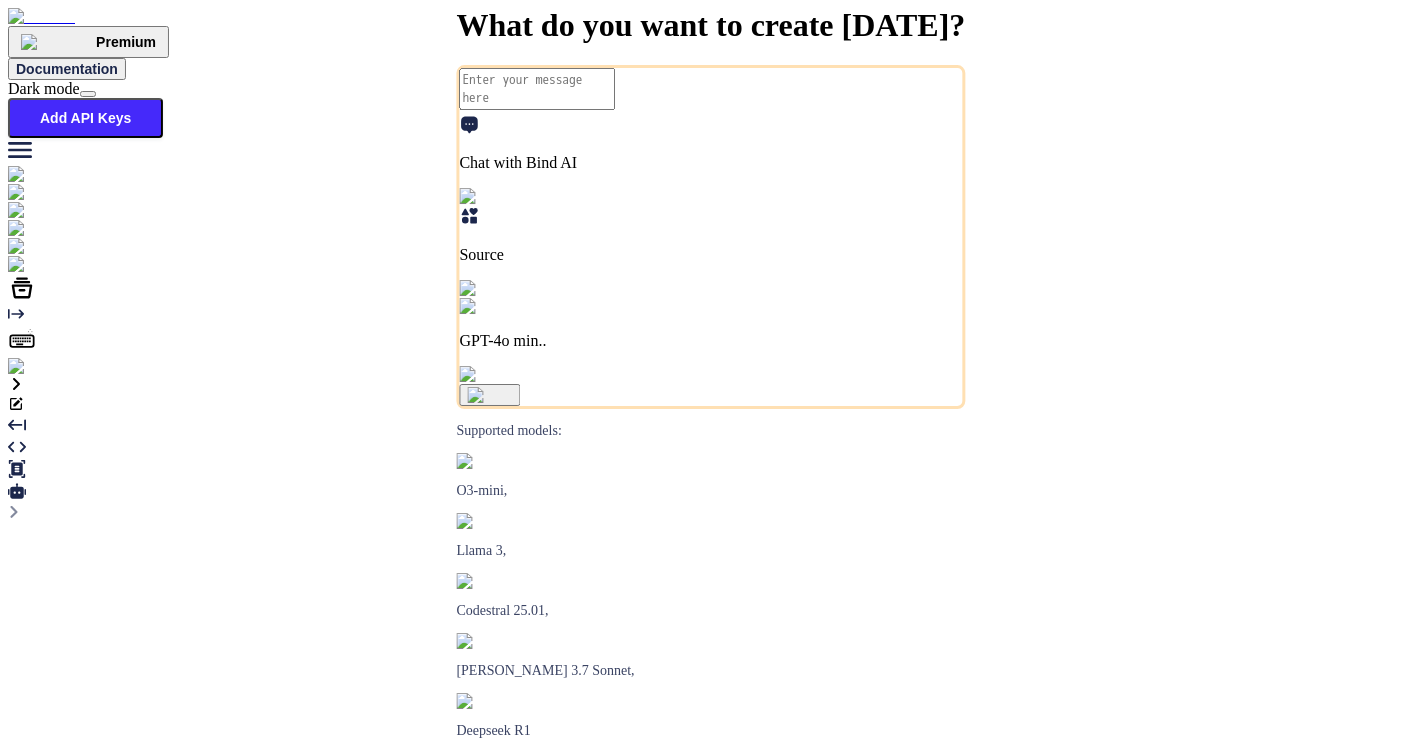 click on "Add API Keys" at bounding box center [85, 118] 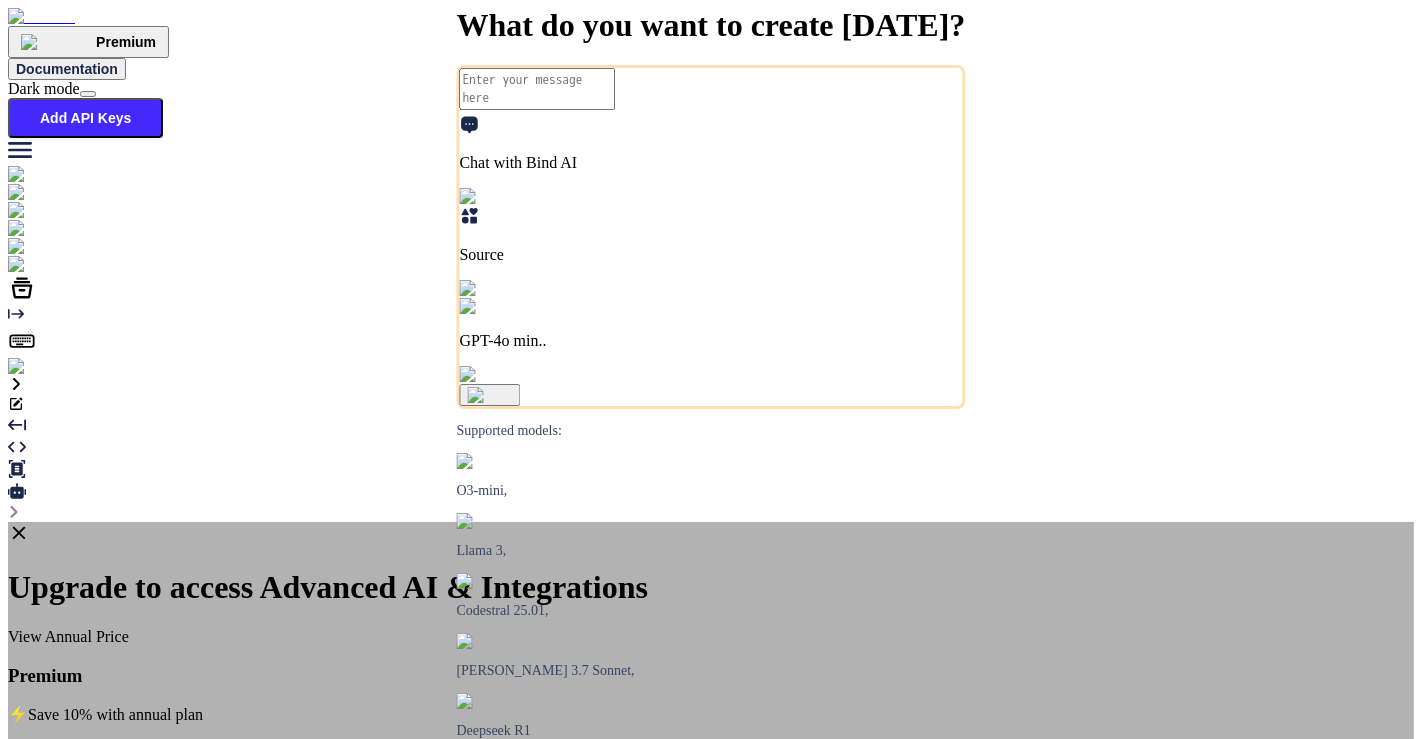 click 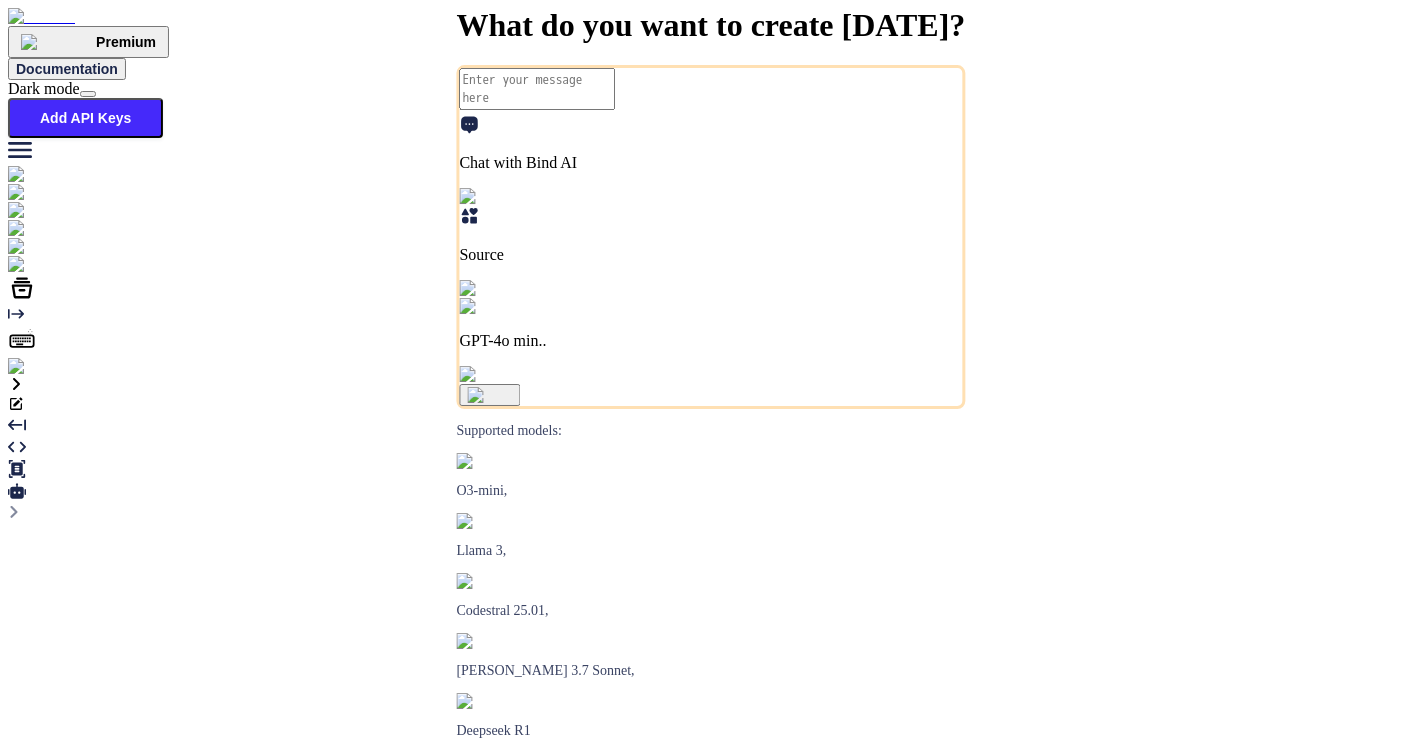type on "x" 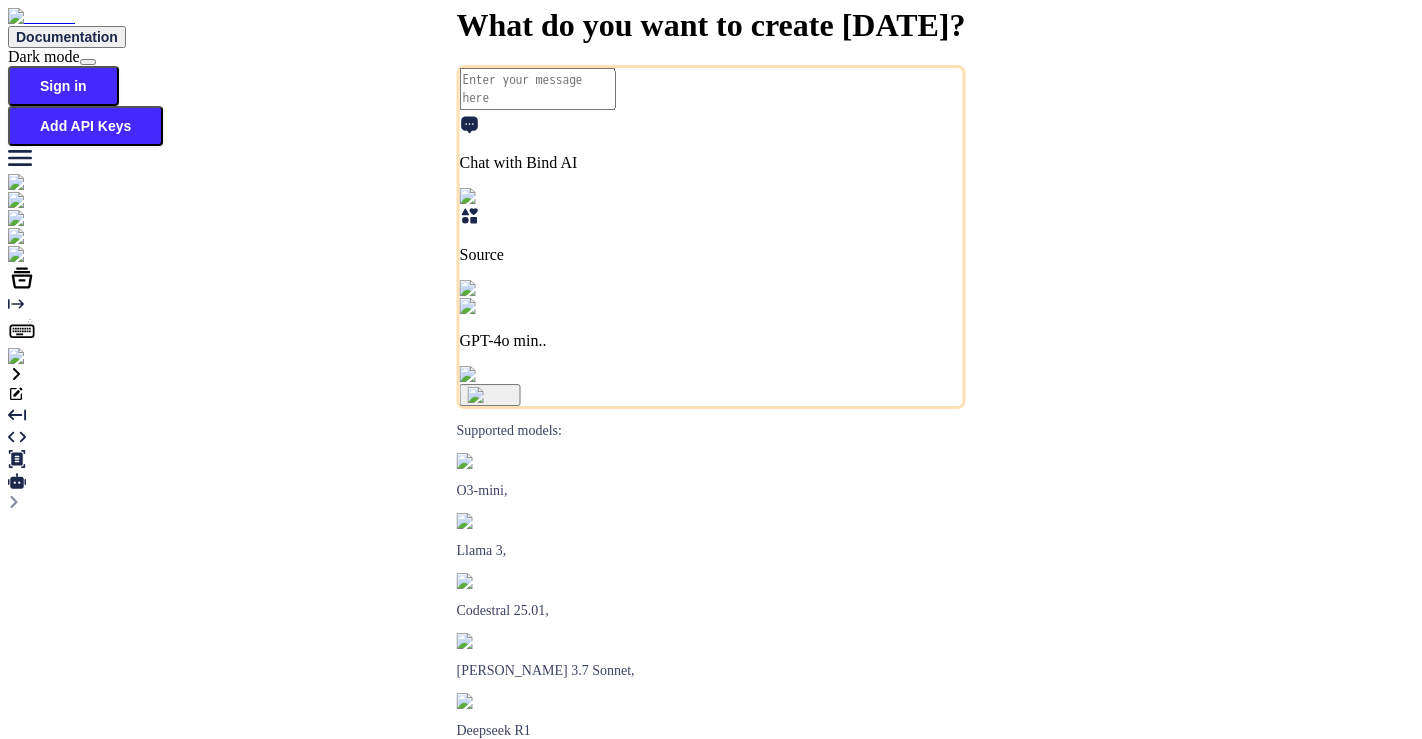 scroll, scrollTop: 0, scrollLeft: 0, axis: both 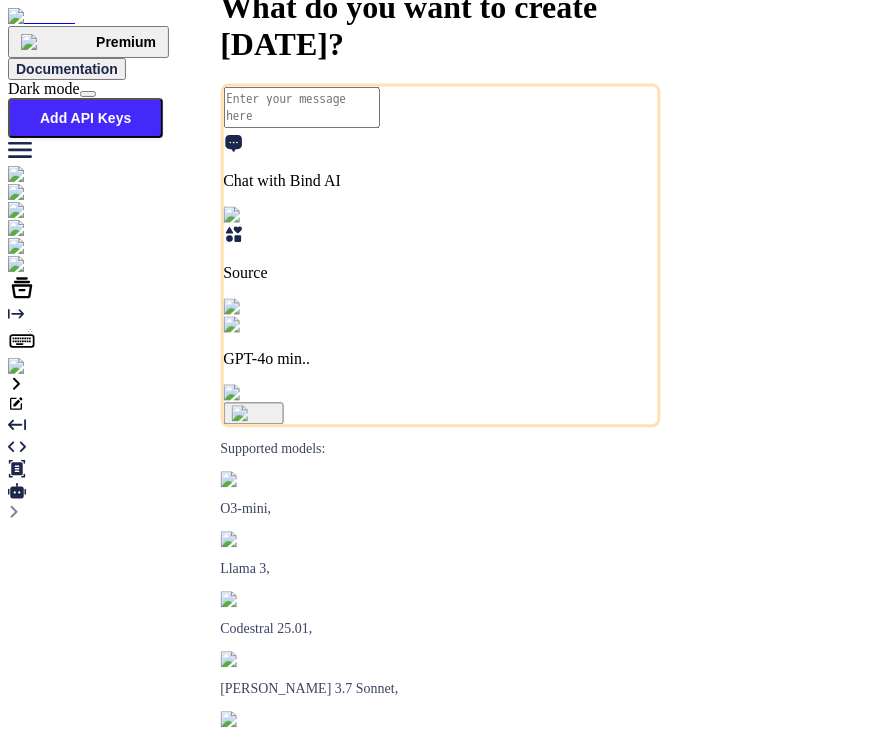 click on "Add API Keys" at bounding box center [85, 118] 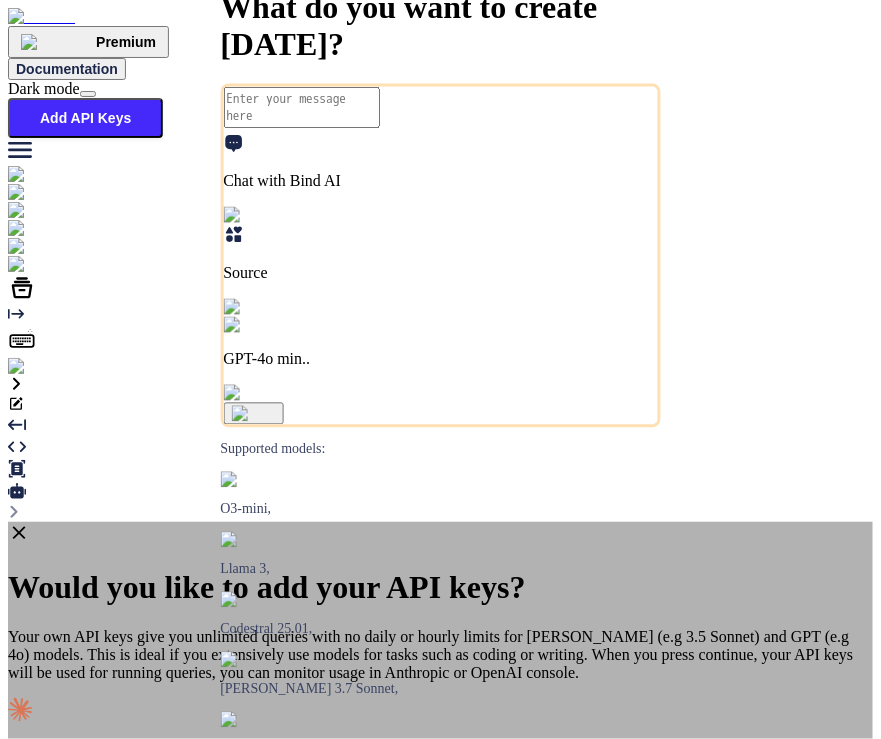 type on "x" 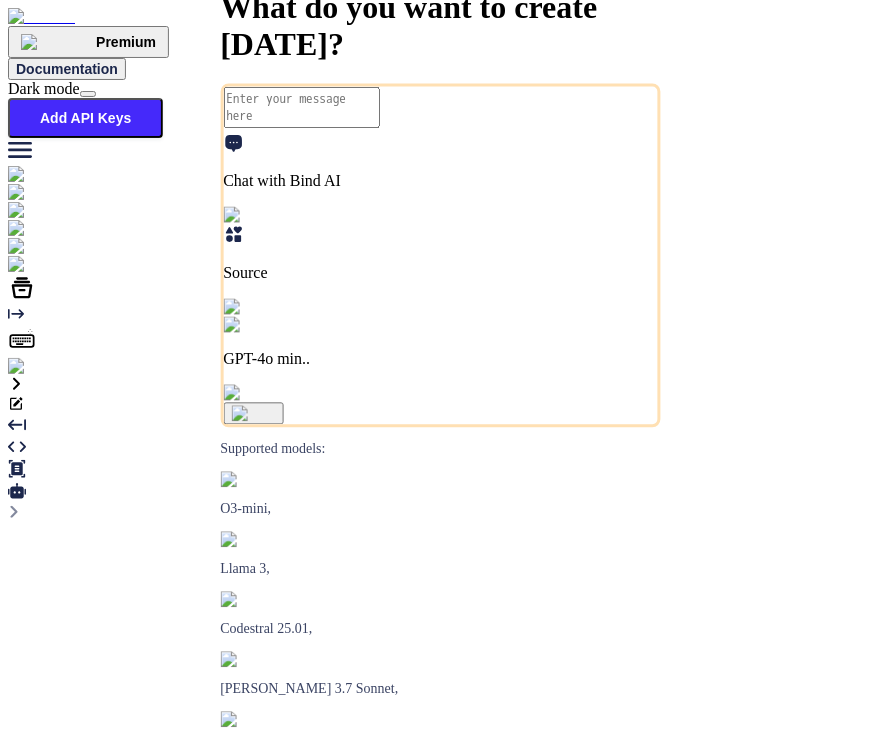 click on "Add API Keys" at bounding box center [85, 118] 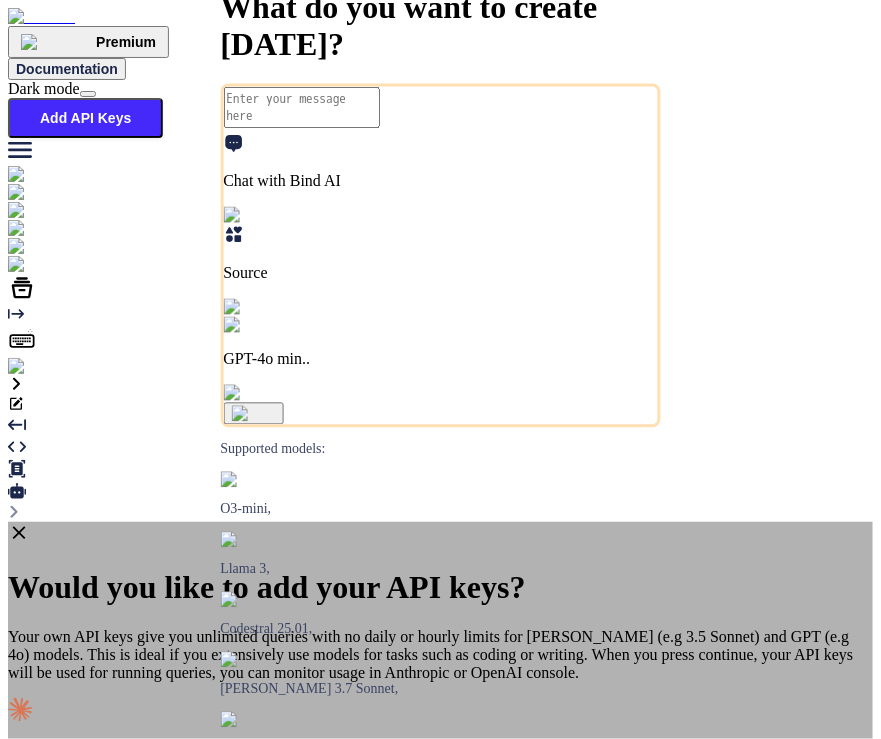 click at bounding box center (440, 912) 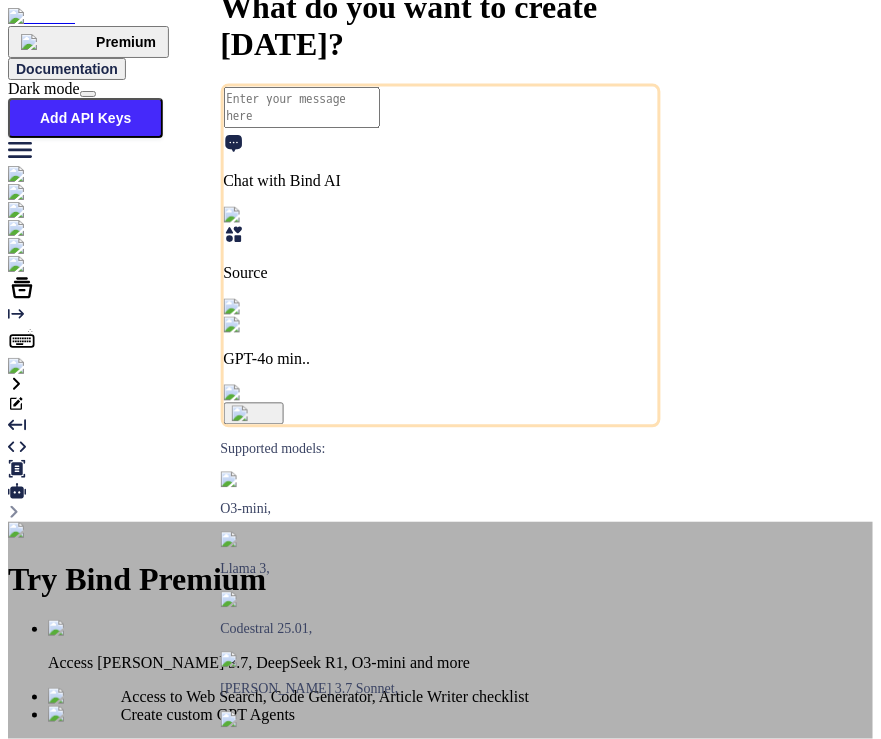 click at bounding box center [32, 531] 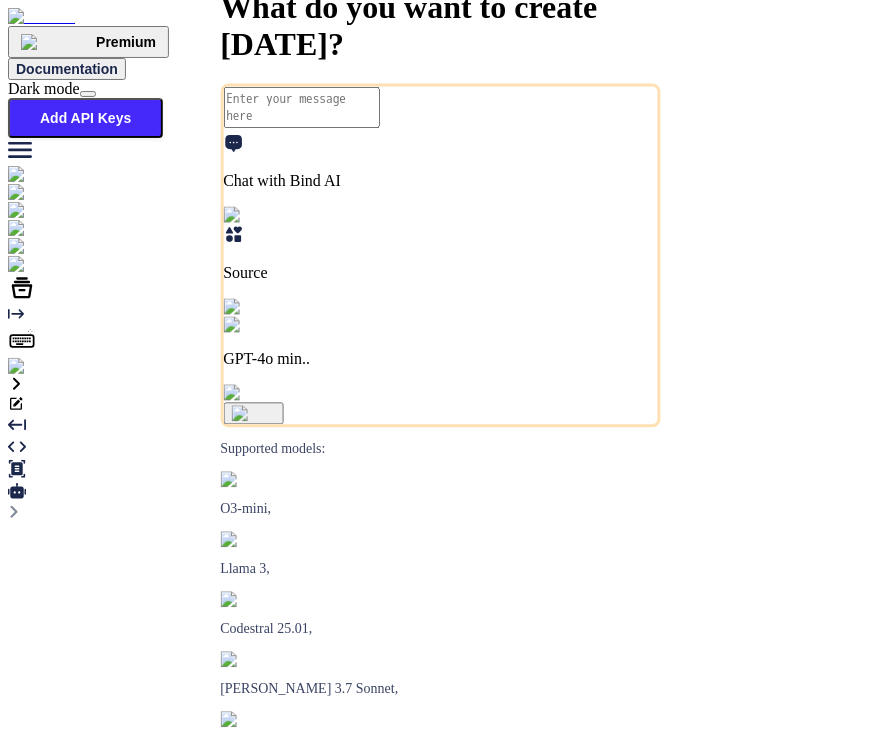 click on "Add API Keys" at bounding box center (85, 118) 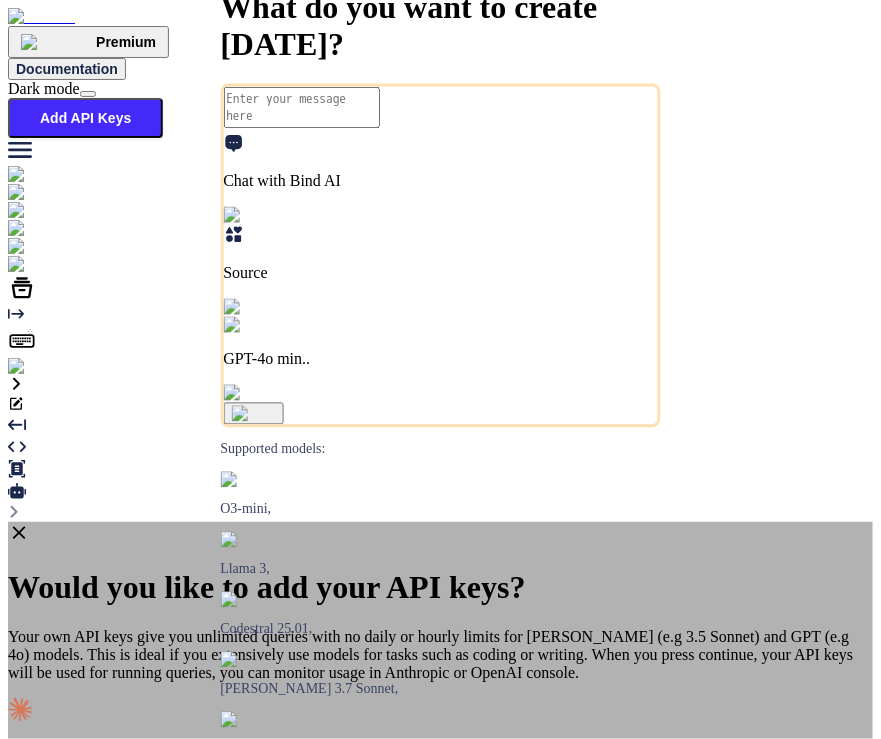 click at bounding box center (440, 912) 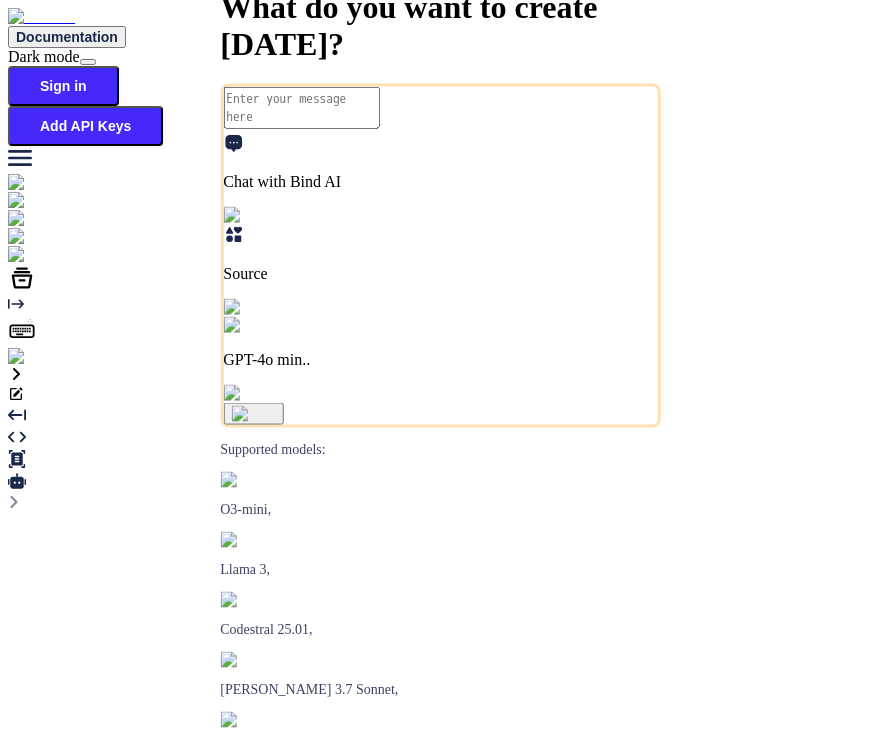 scroll, scrollTop: 0, scrollLeft: 0, axis: both 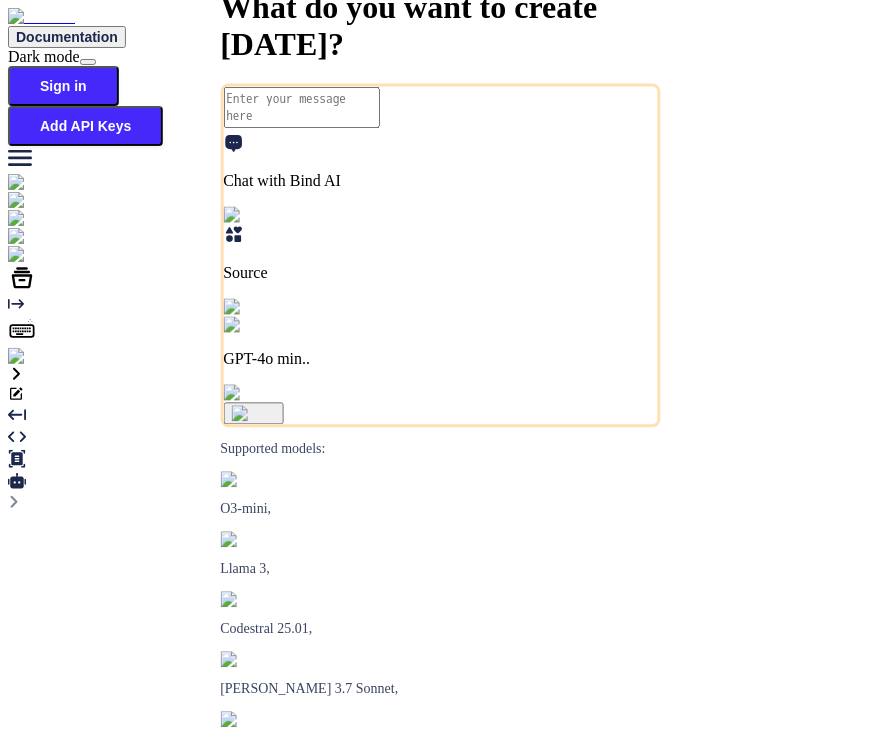 type on "x" 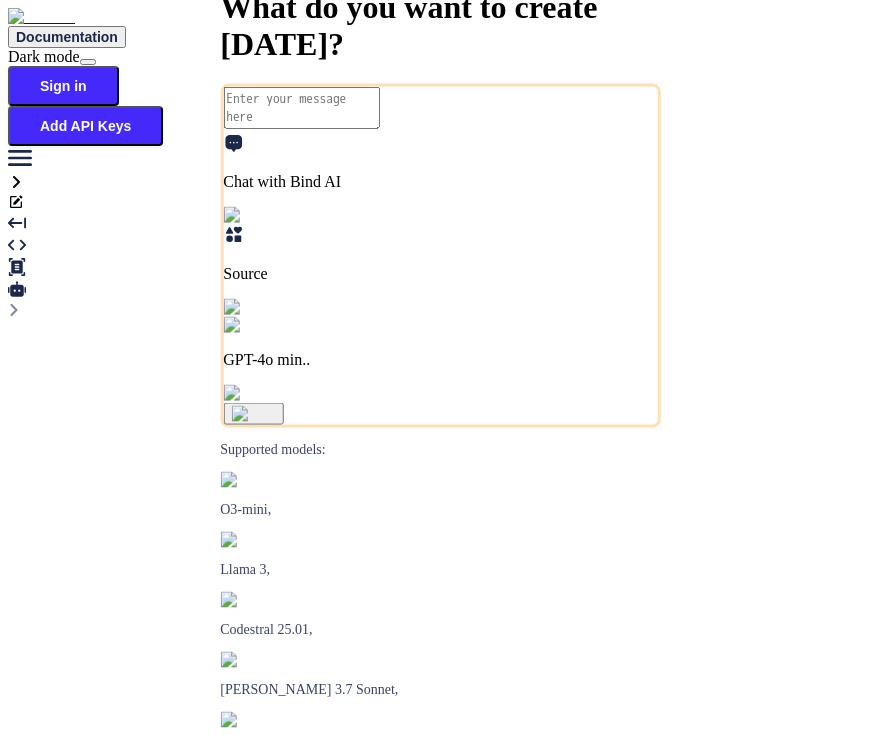 scroll, scrollTop: 0, scrollLeft: 0, axis: both 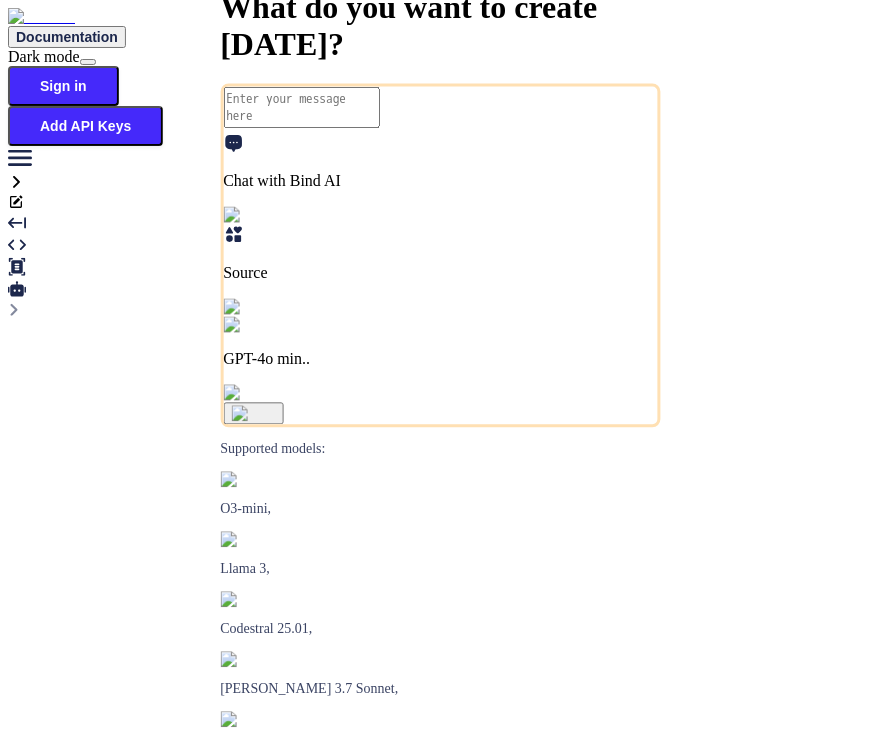 type on "x" 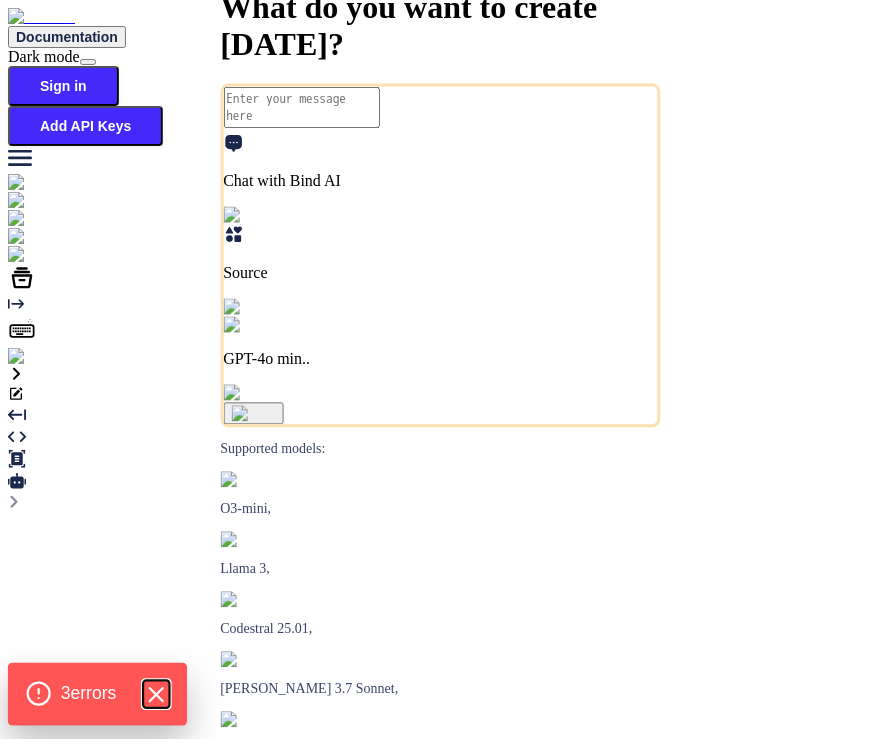 click 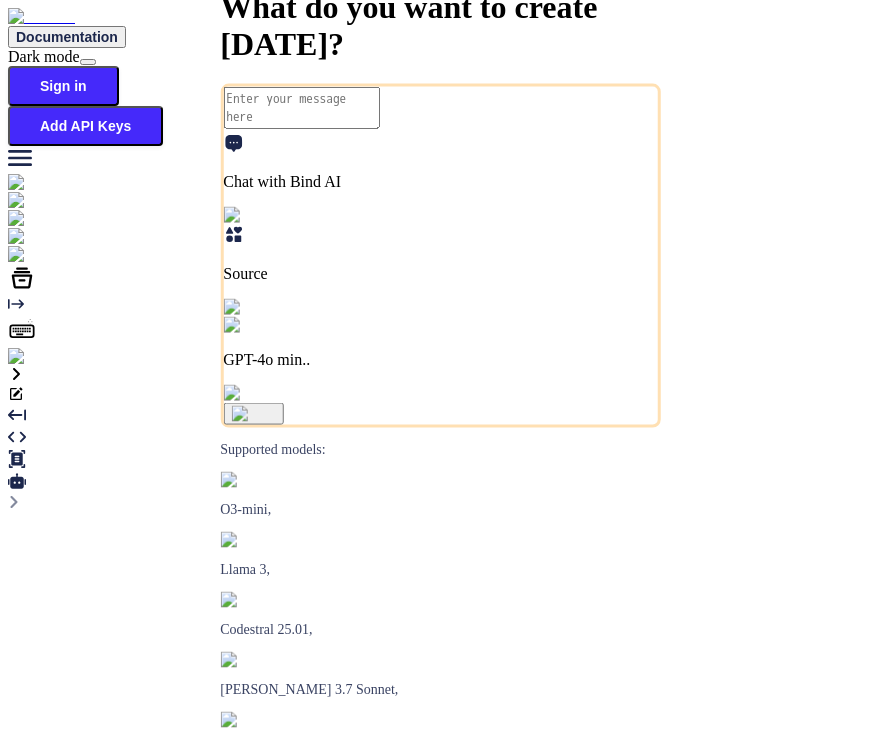 scroll, scrollTop: 0, scrollLeft: 0, axis: both 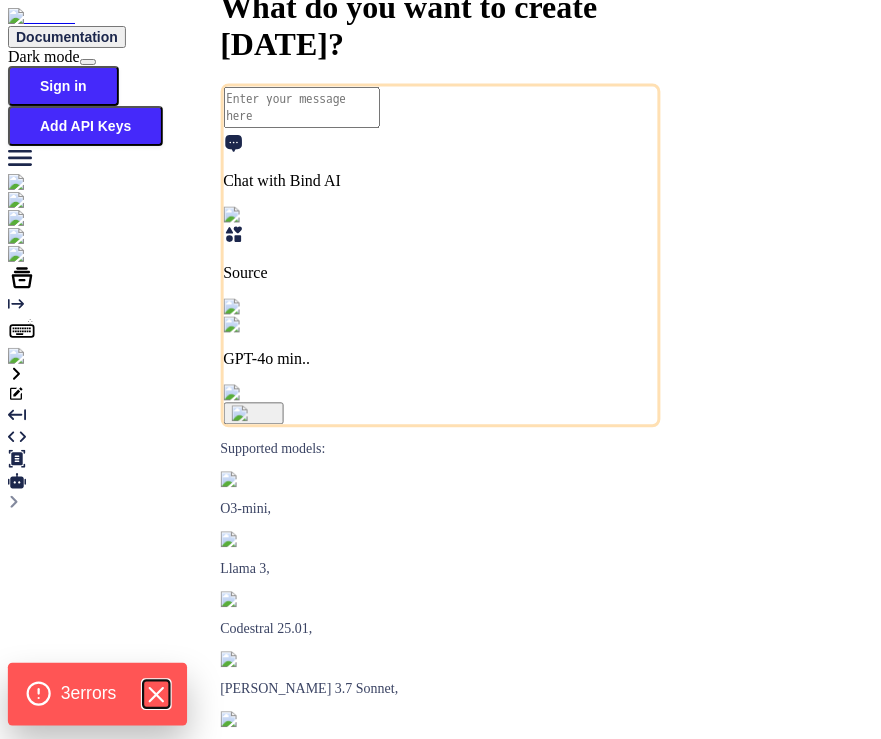 click 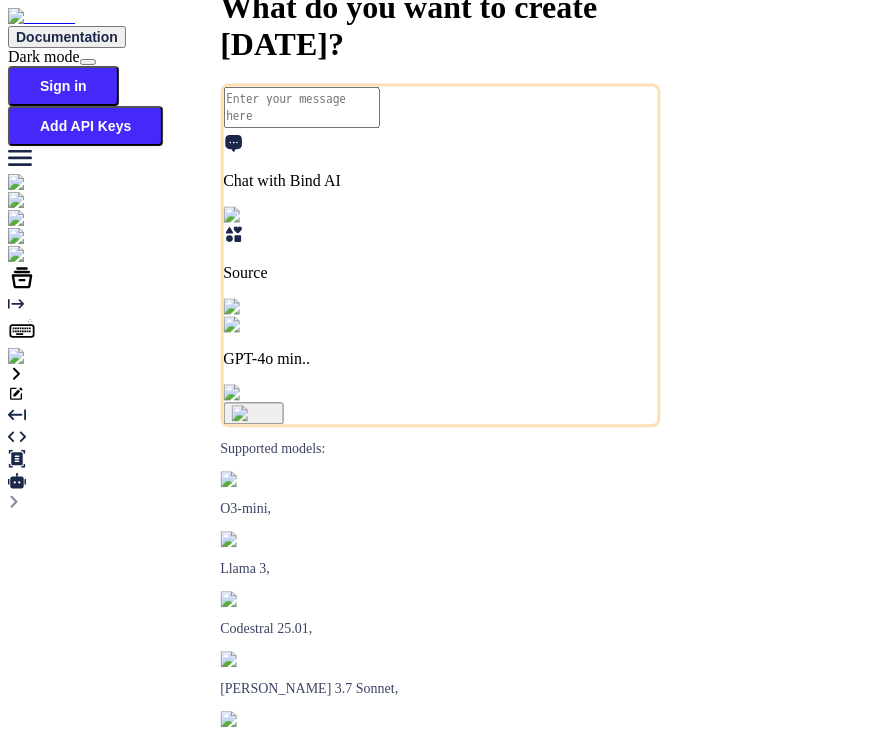 click at bounding box center [35, 357] 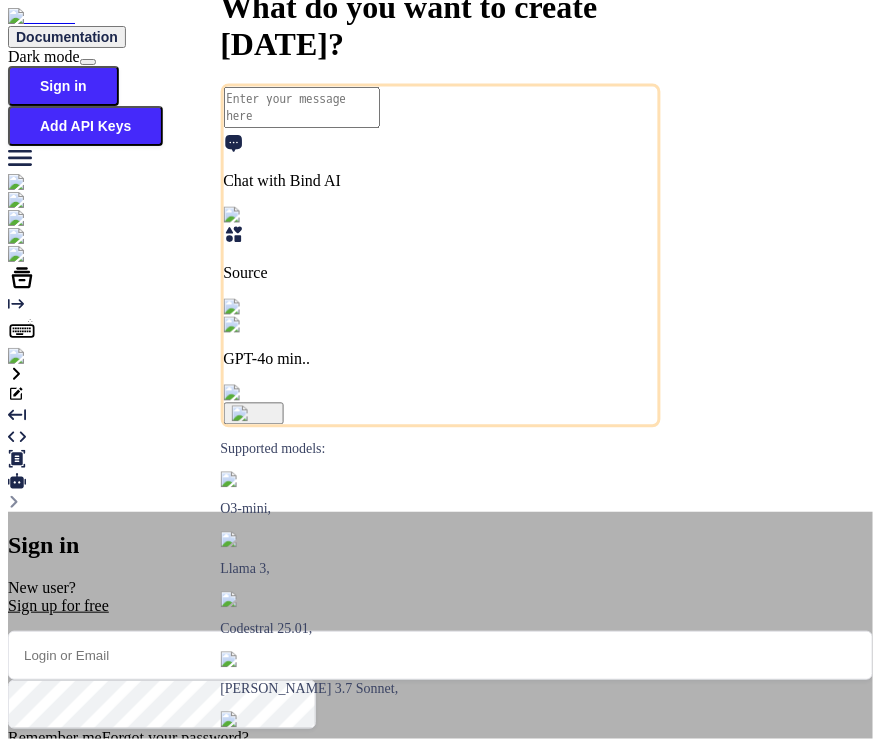 click on "Sign in with Google" at bounding box center [117, 837] 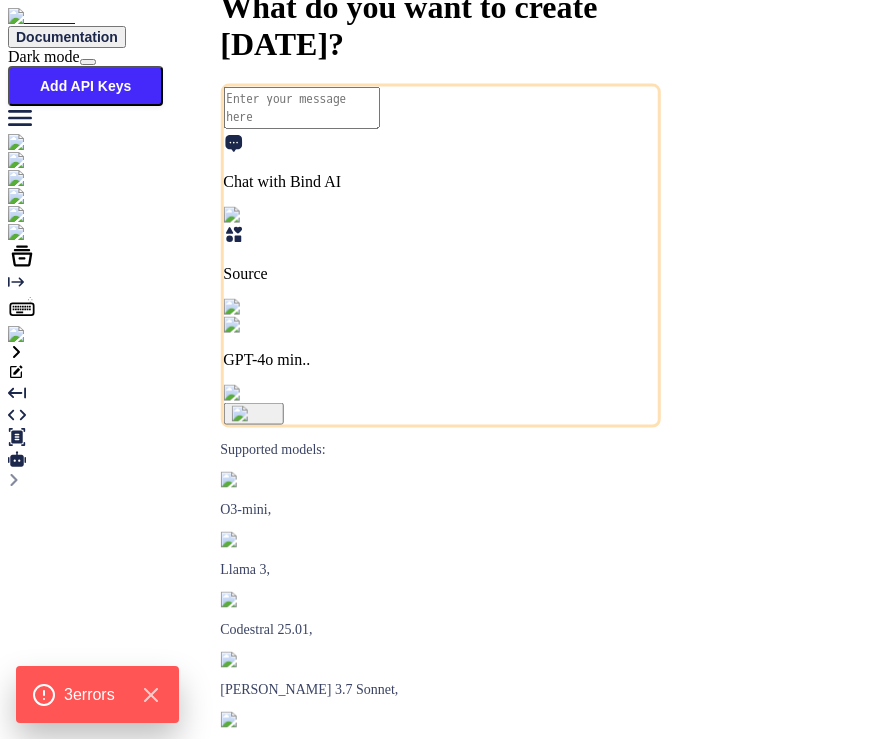 scroll, scrollTop: 0, scrollLeft: 0, axis: both 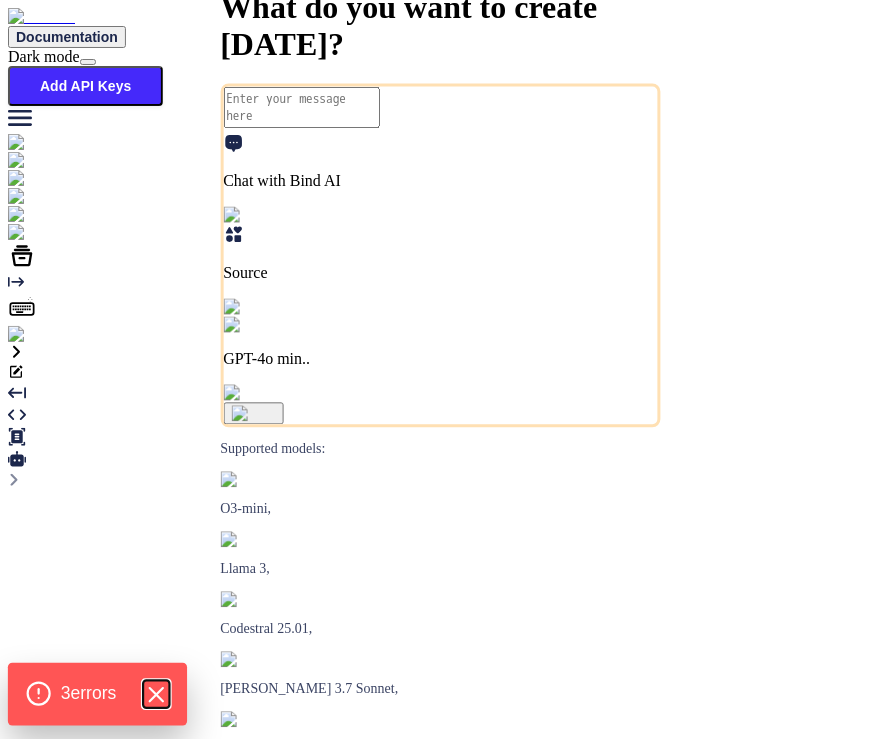 click 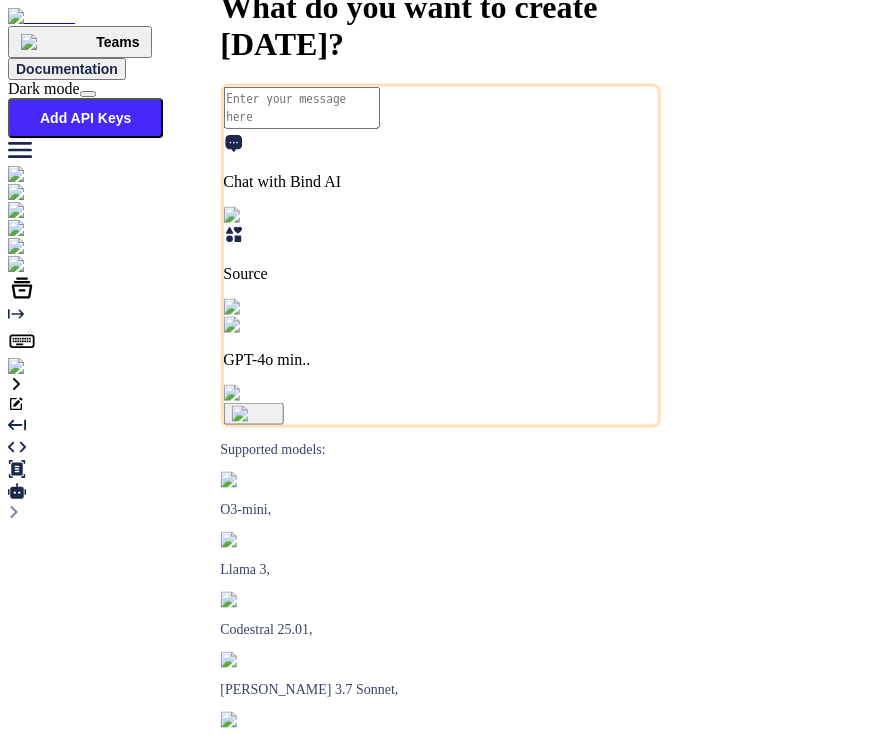scroll, scrollTop: 0, scrollLeft: 0, axis: both 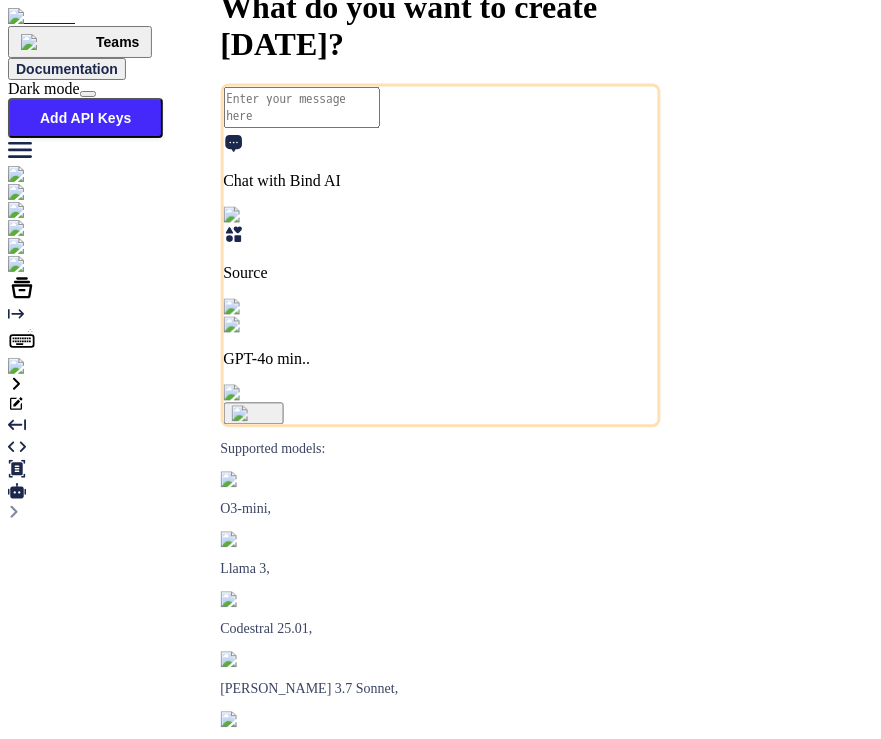 click on "Add API Keys" at bounding box center (85, 118) 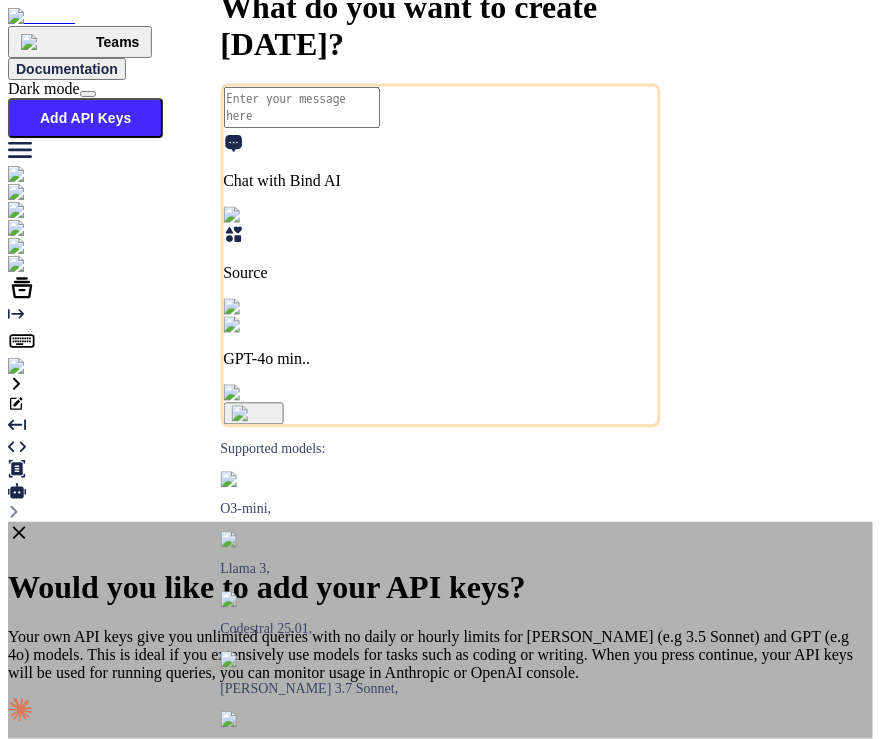 click at bounding box center [440, 912] 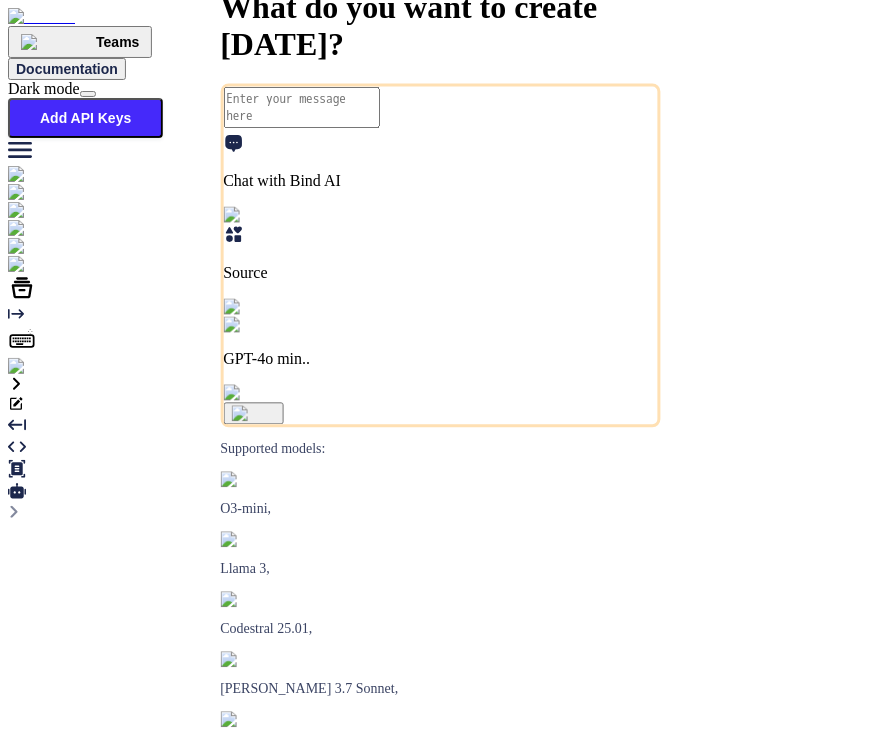 click at bounding box center [40, 367] 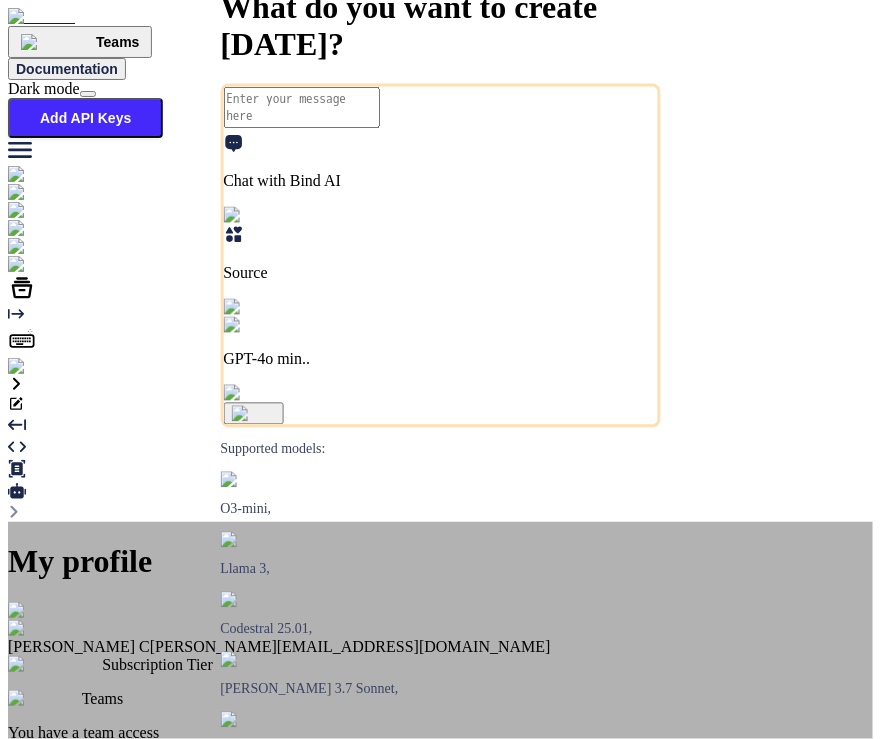 click on "My profile Saravanan C saravanan@witarist.com Subscription Tier Teams You have a team access Thank you for using Bind! Yearly Subscription renews on August 04, 2025 Manage Subscription Log out" at bounding box center [440, 742] 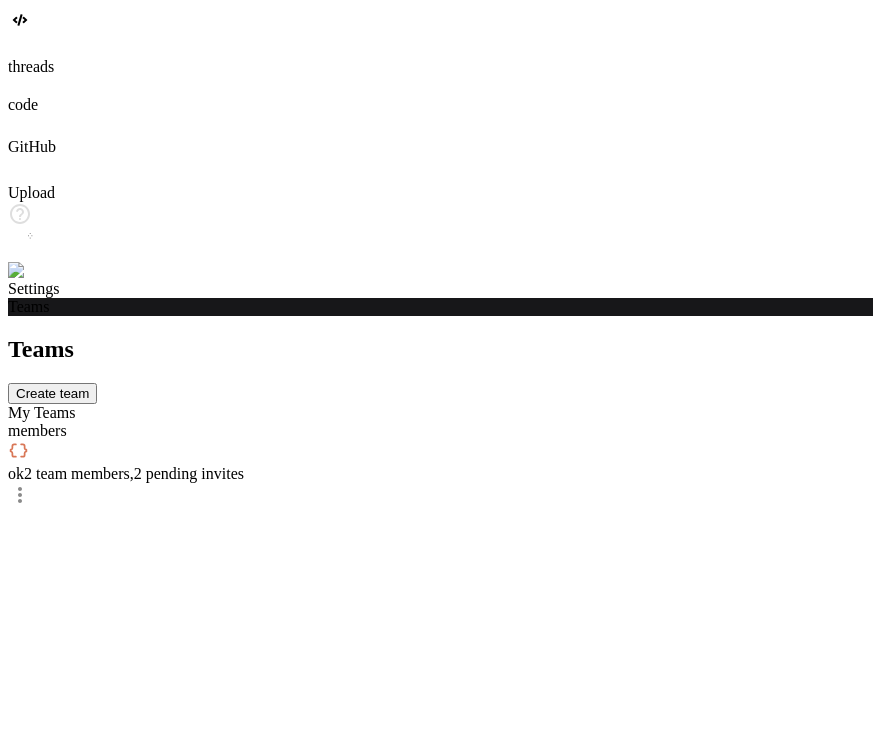 scroll, scrollTop: 0, scrollLeft: 0, axis: both 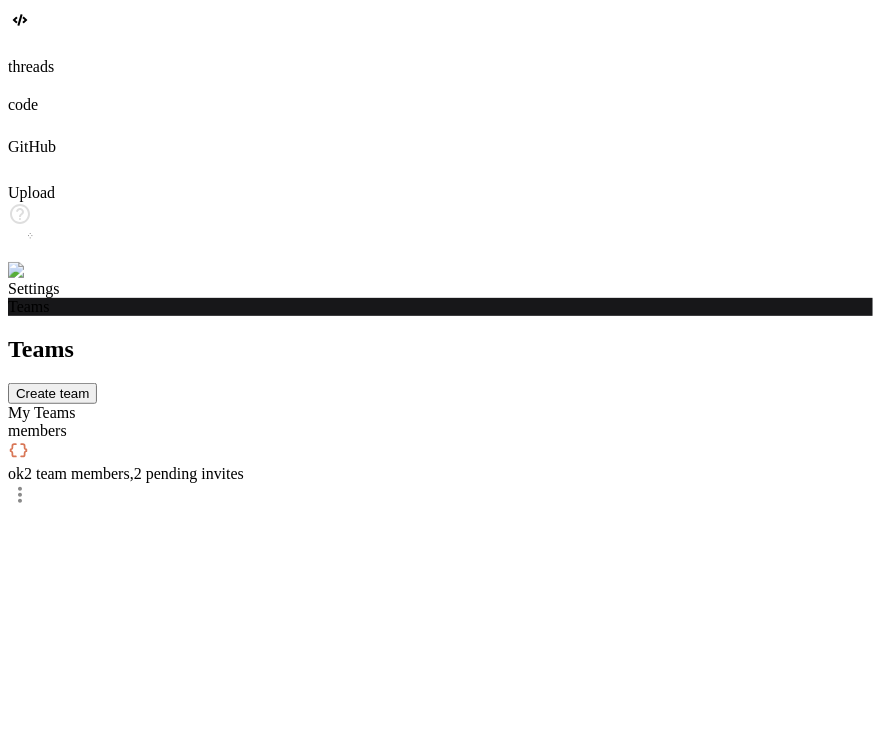 click on "2 team members ,  2 pending invites" at bounding box center (134, 473) 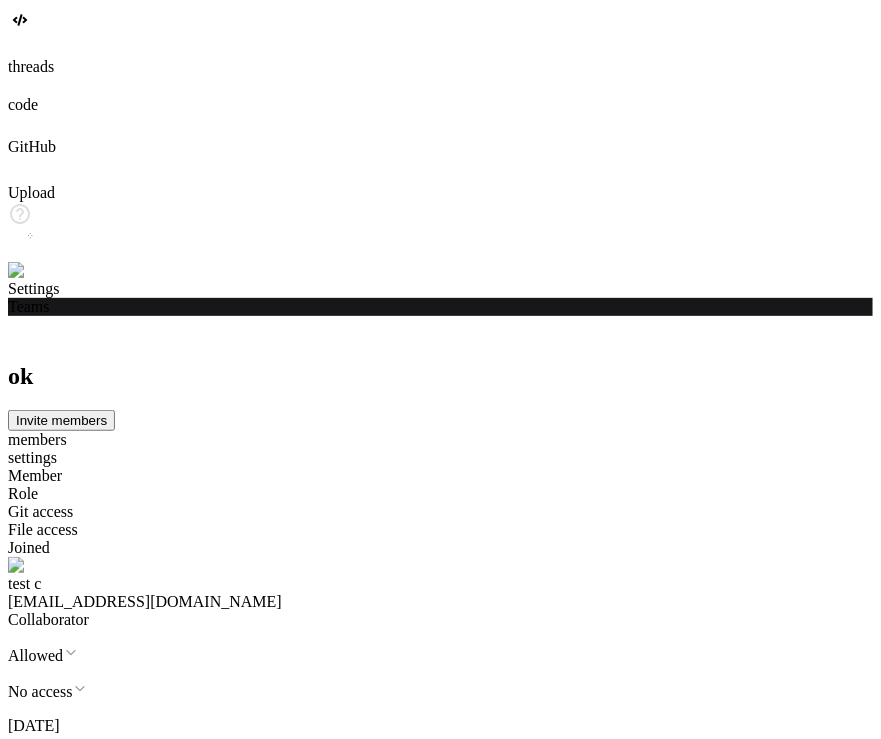 click on "Invite members" at bounding box center [61, 420] 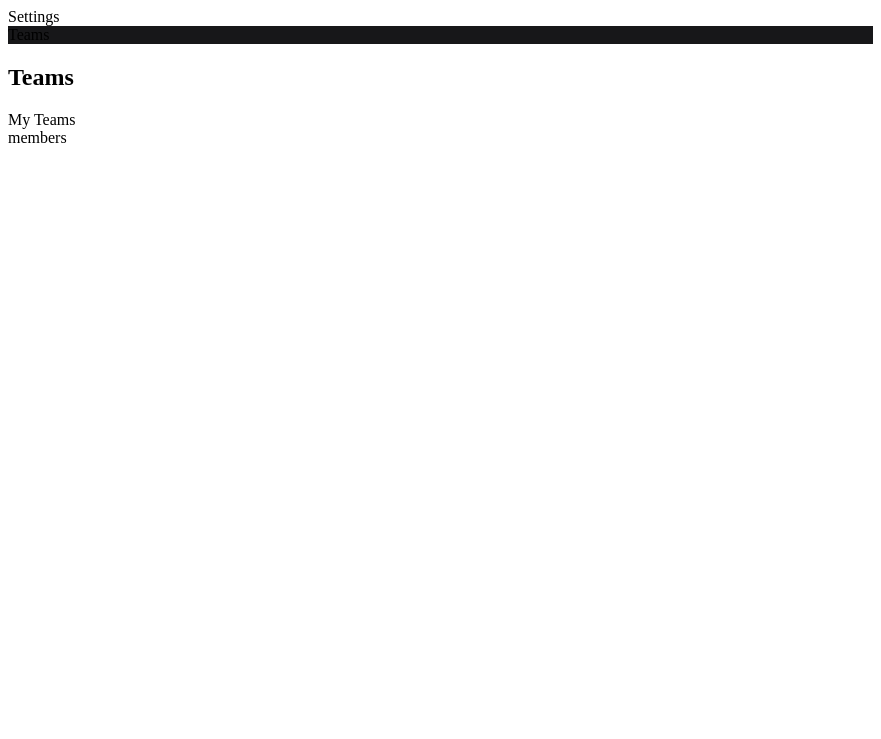 scroll, scrollTop: 0, scrollLeft: 0, axis: both 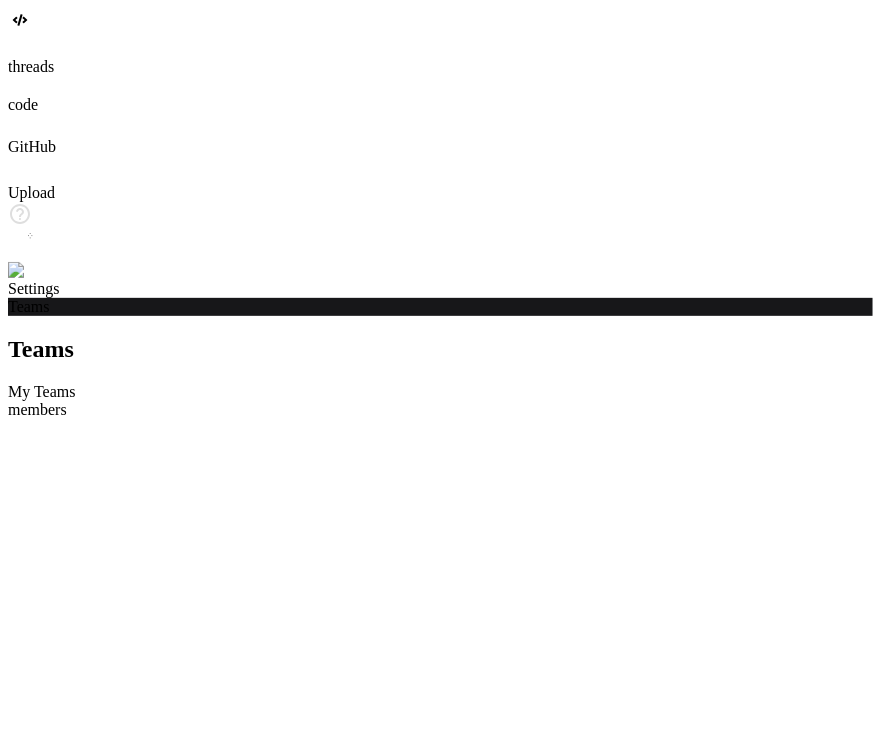 click at bounding box center [35, 271] 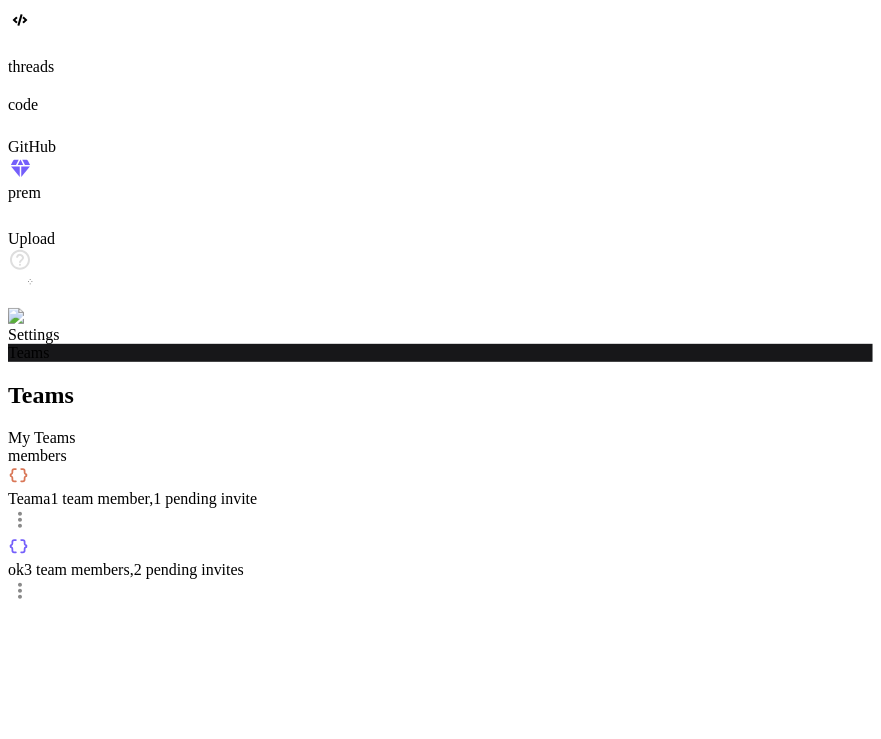 click on "1 team member ,  1 pending invite" at bounding box center [153, 498] 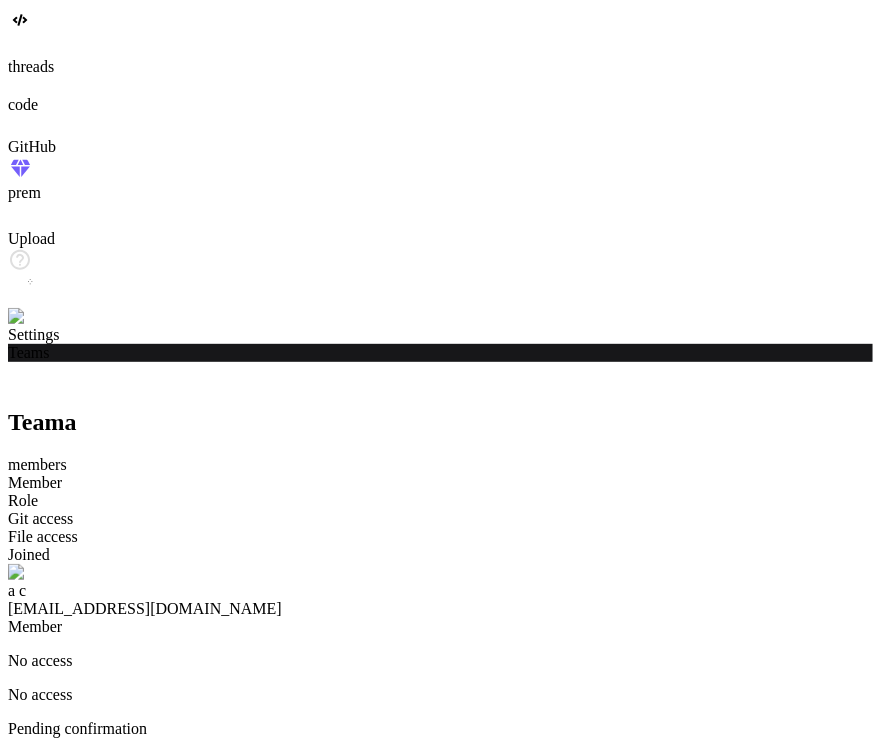 click 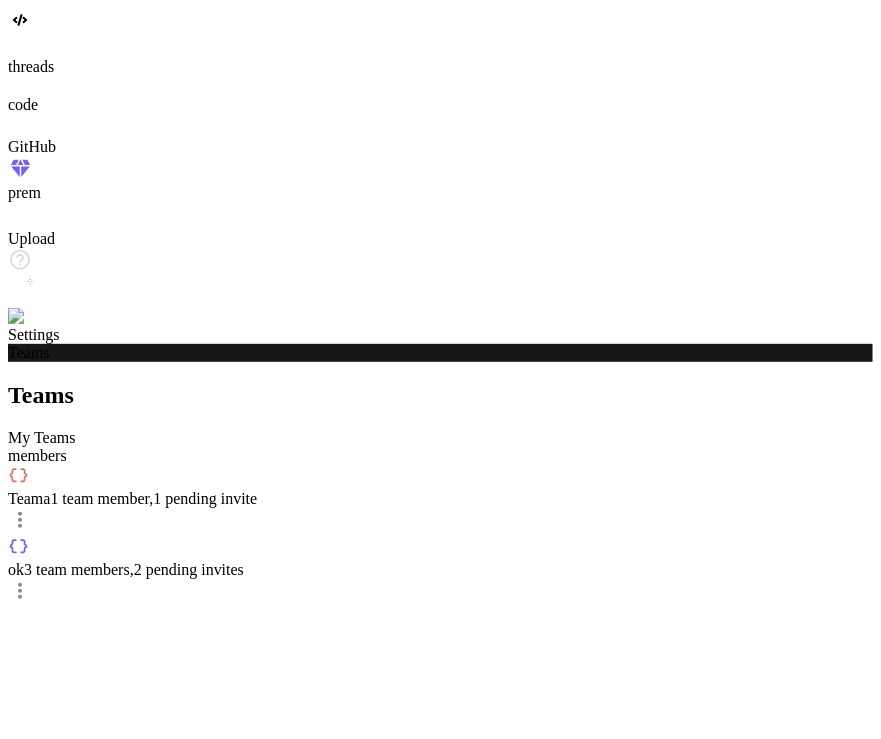 click on "3 team members ,  2 pending invites" at bounding box center (134, 569) 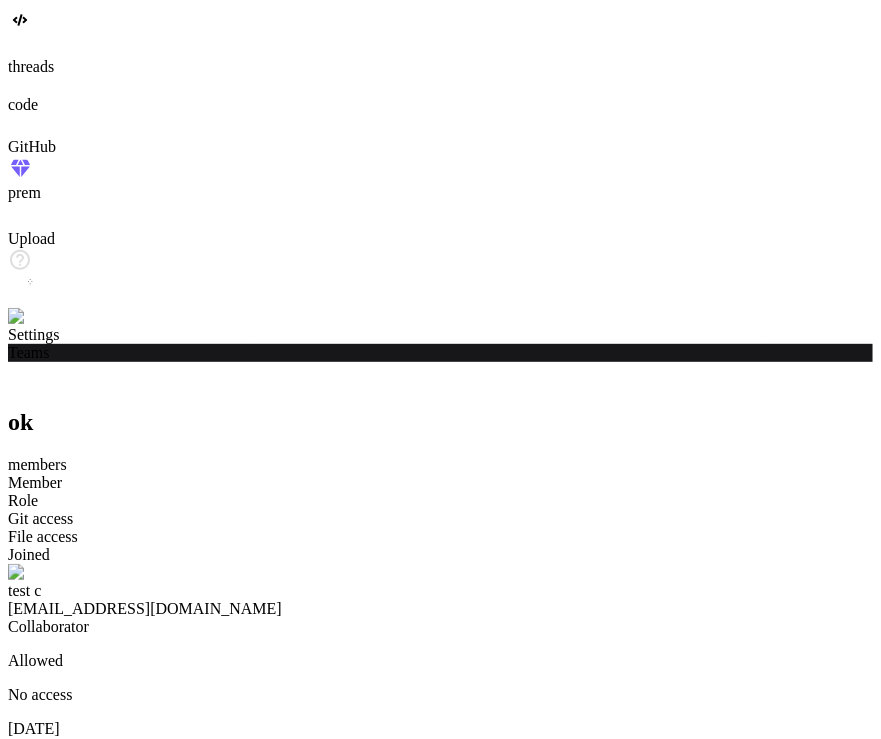 click 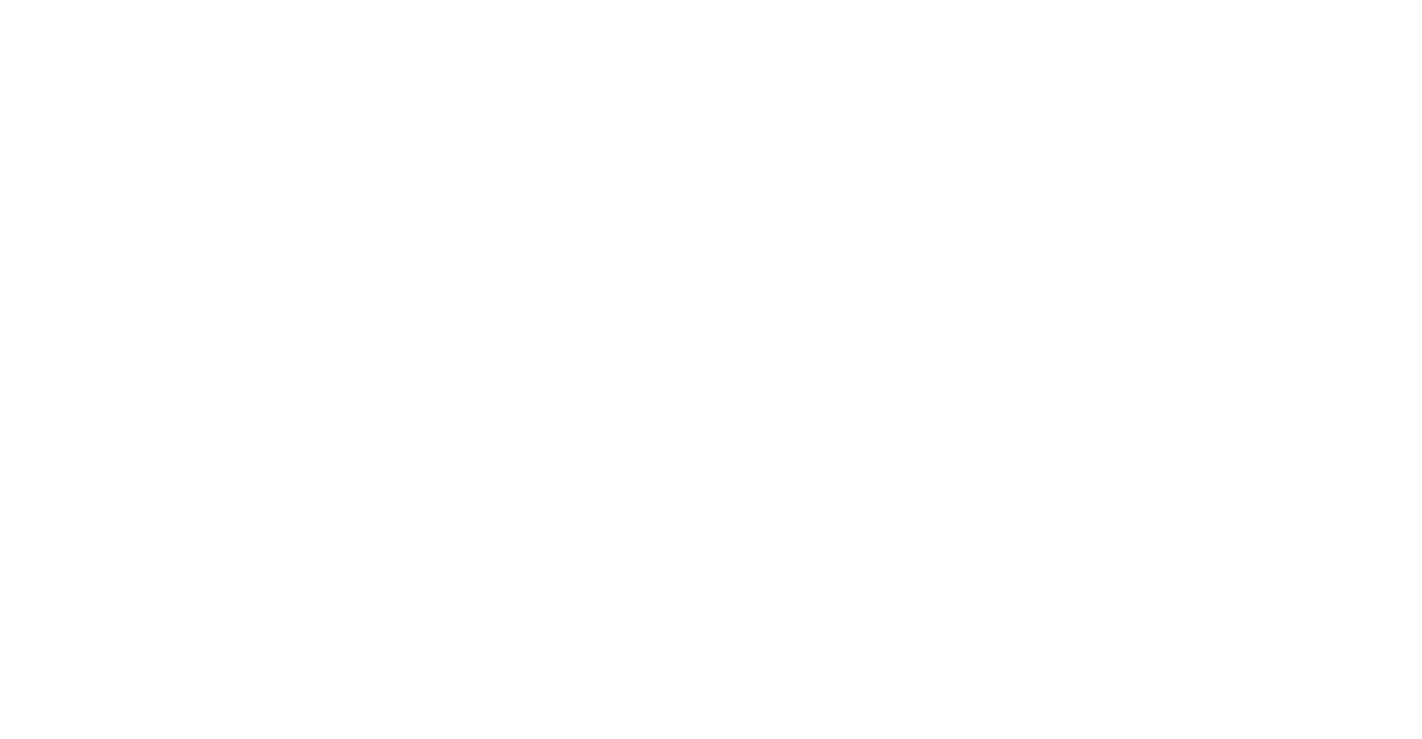 scroll, scrollTop: 0, scrollLeft: 0, axis: both 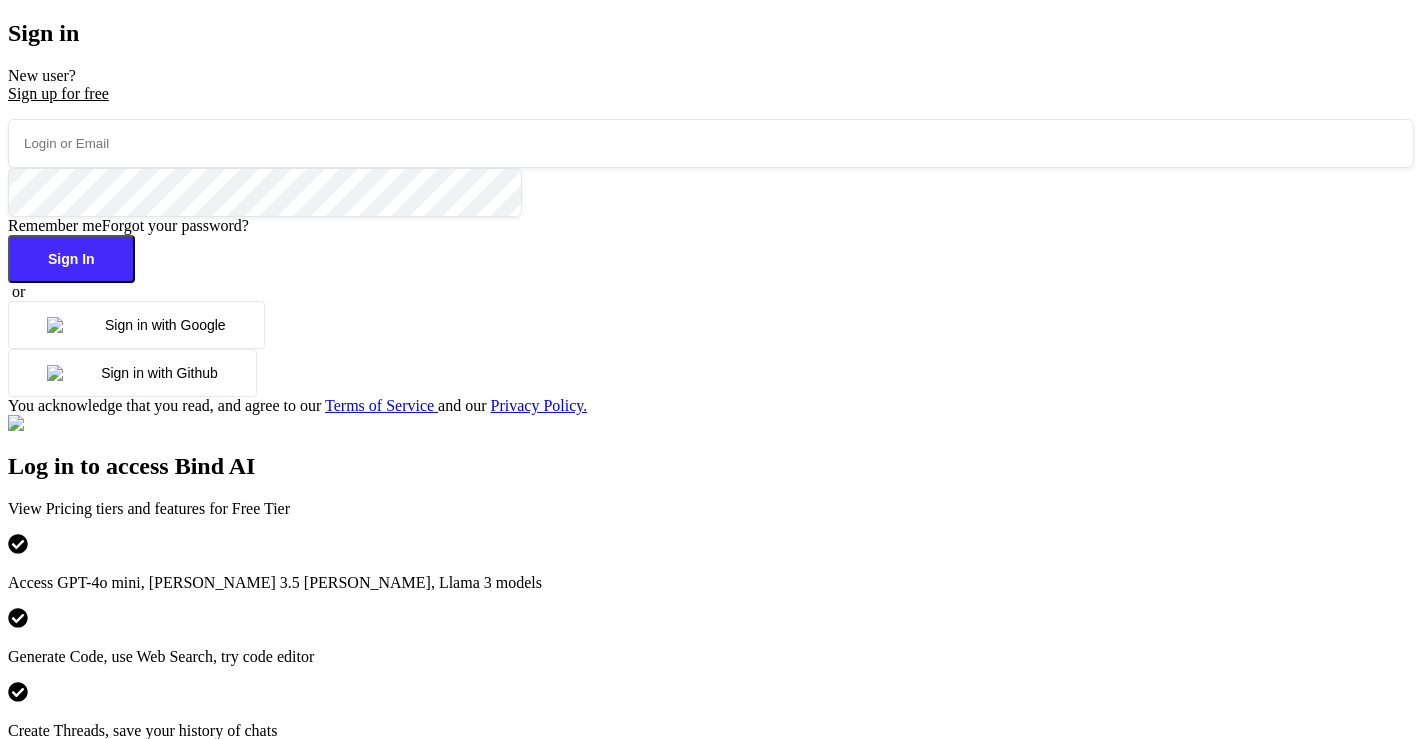 click at bounding box center [711, 143] 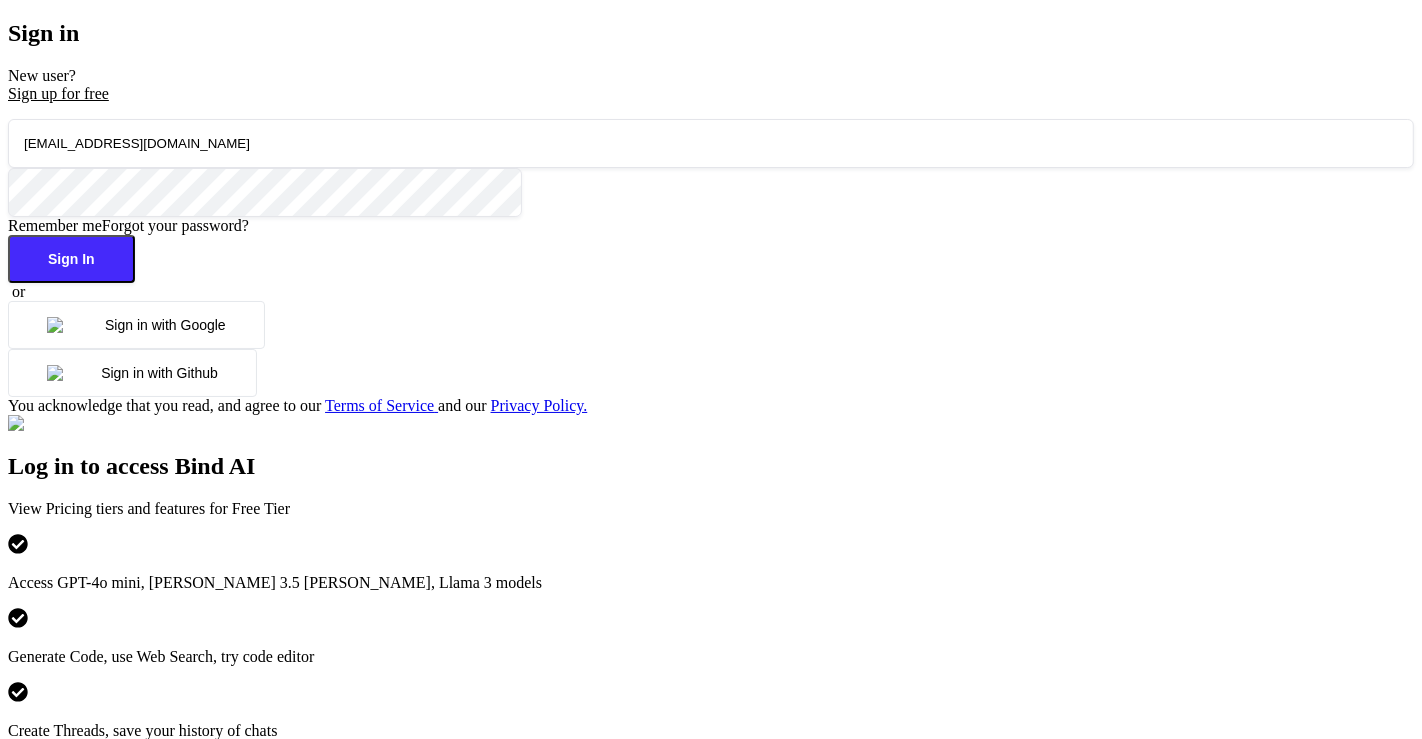 type on "app10@yopmail.com" 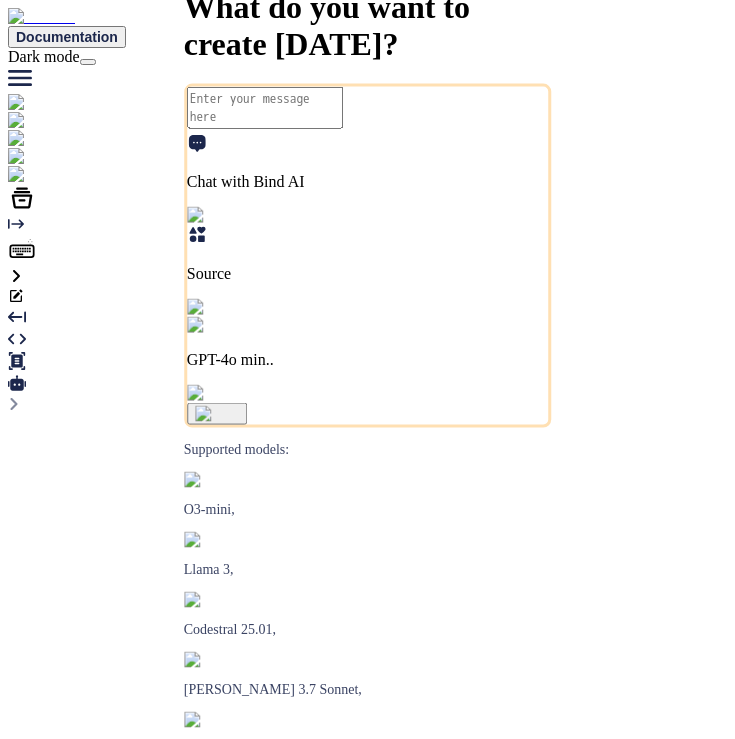 scroll, scrollTop: 0, scrollLeft: 0, axis: both 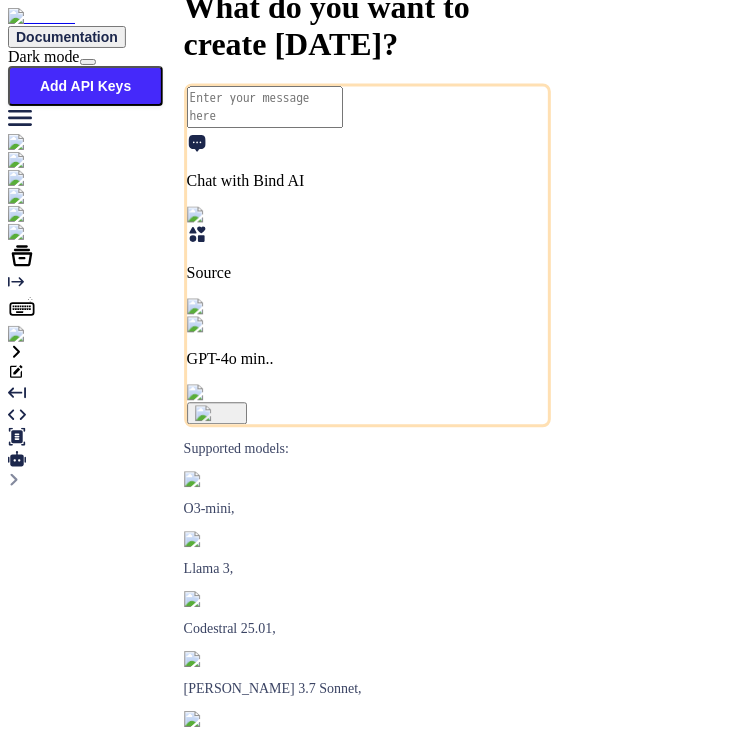 click on "Add API Keys" at bounding box center (85, 86) 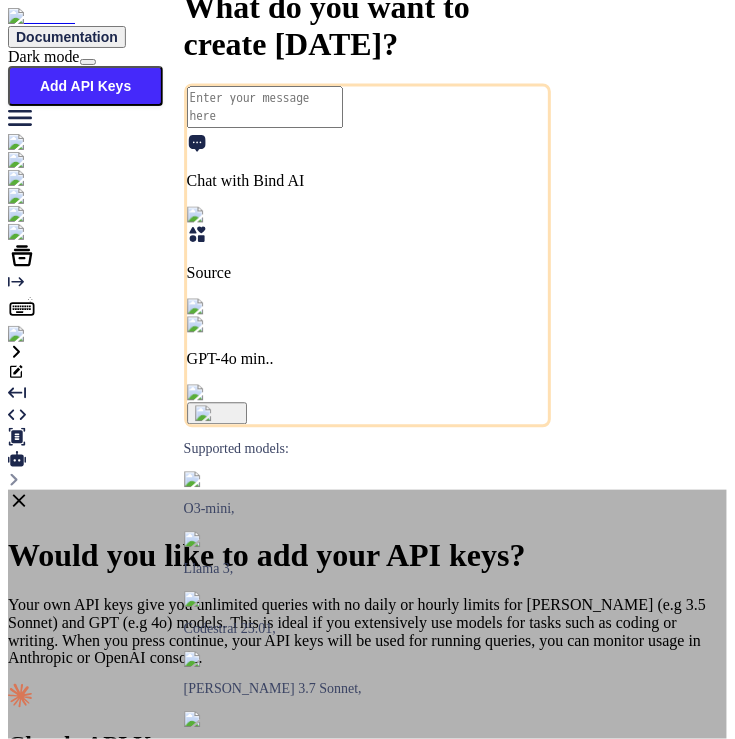 click 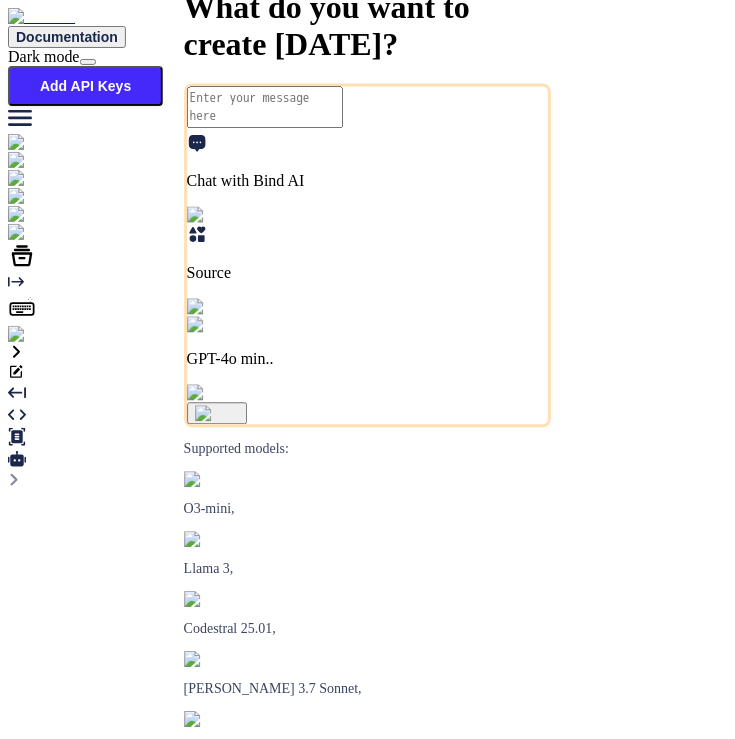 click on "GPT-4o min.." at bounding box center (368, 360) 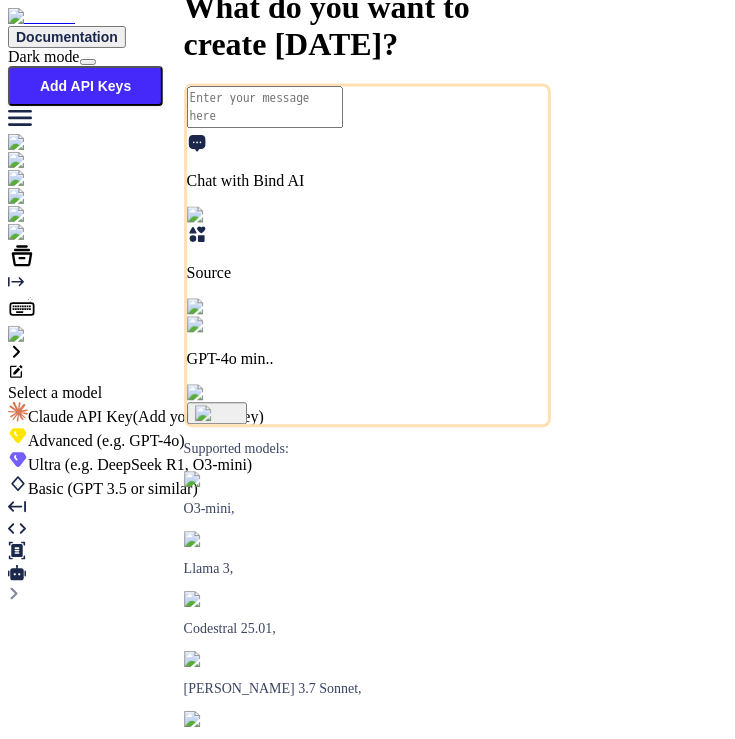 click on "Ultra     (e.g. DeepSeek R1, O3-mini)" at bounding box center [367, 462] 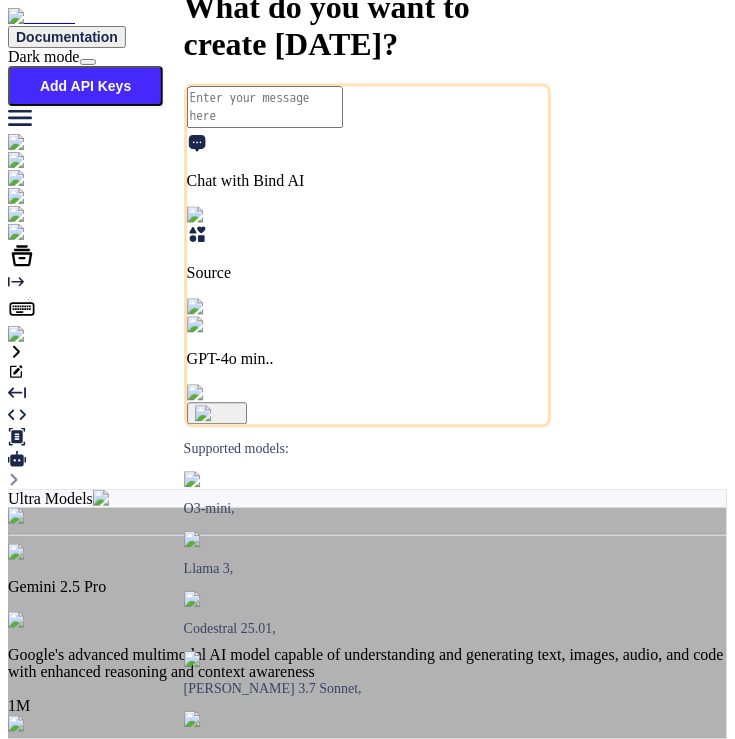 click on "Claude 4 Sonnet" at bounding box center [367, 952] 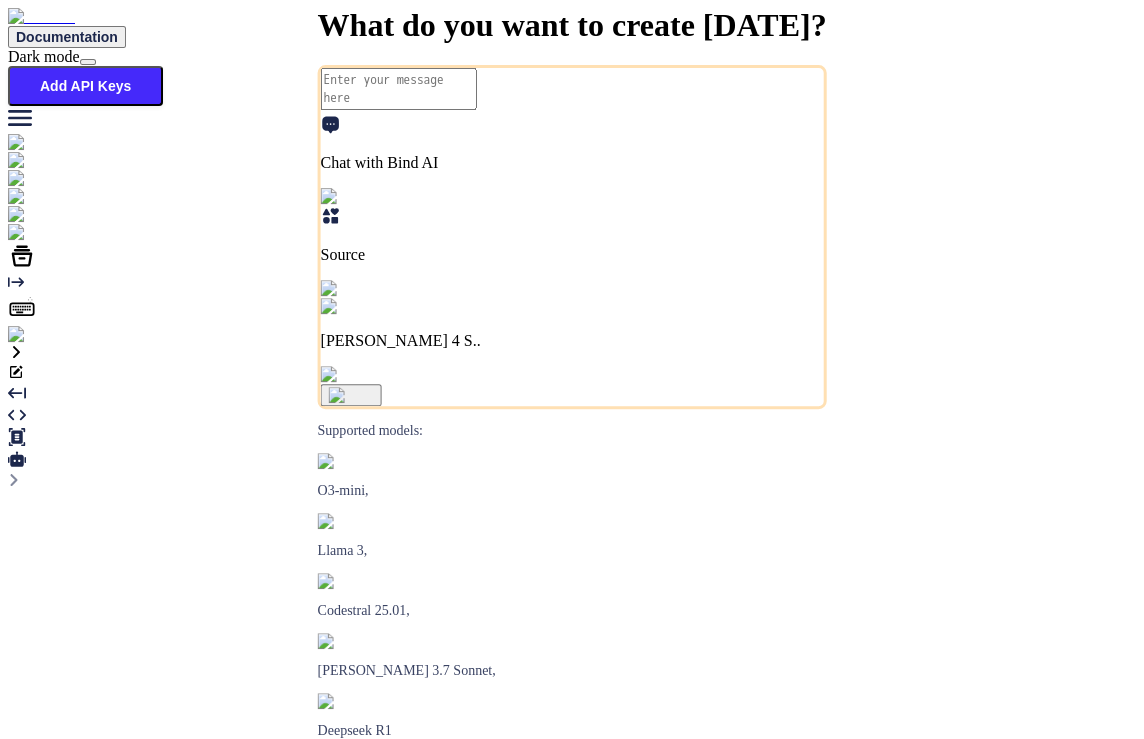 click at bounding box center [40, 335] 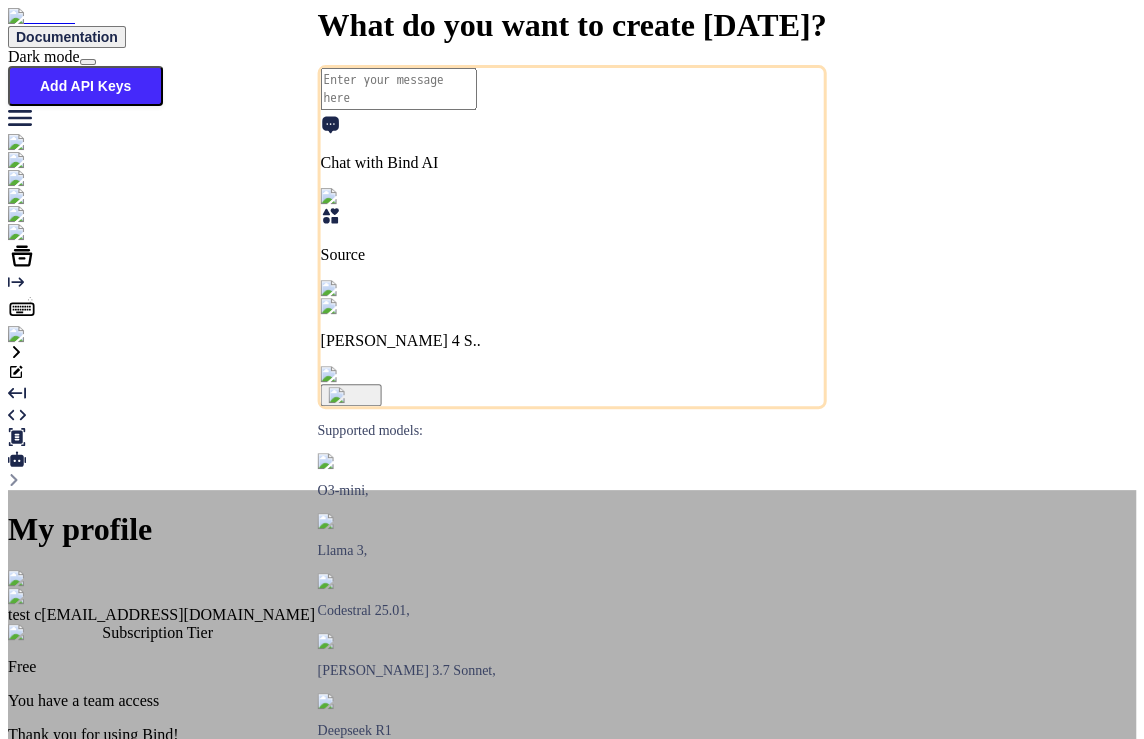 click at bounding box center [32, 579] 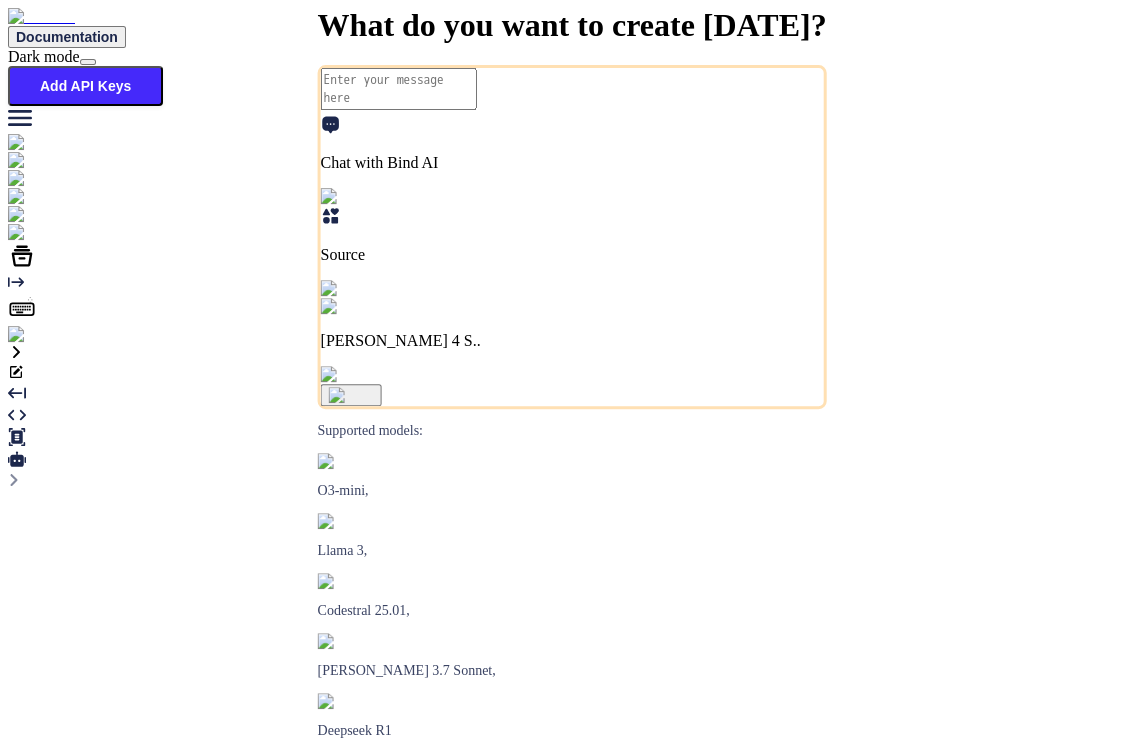 click at bounding box center (40, 335) 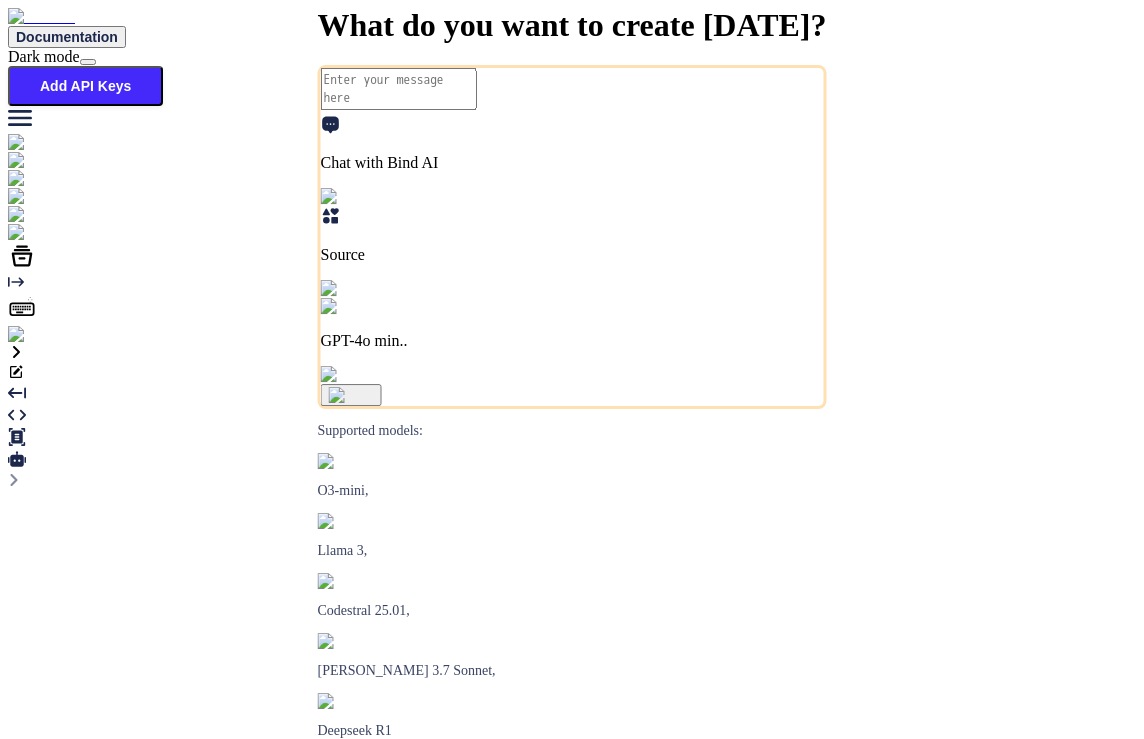 type on "x" 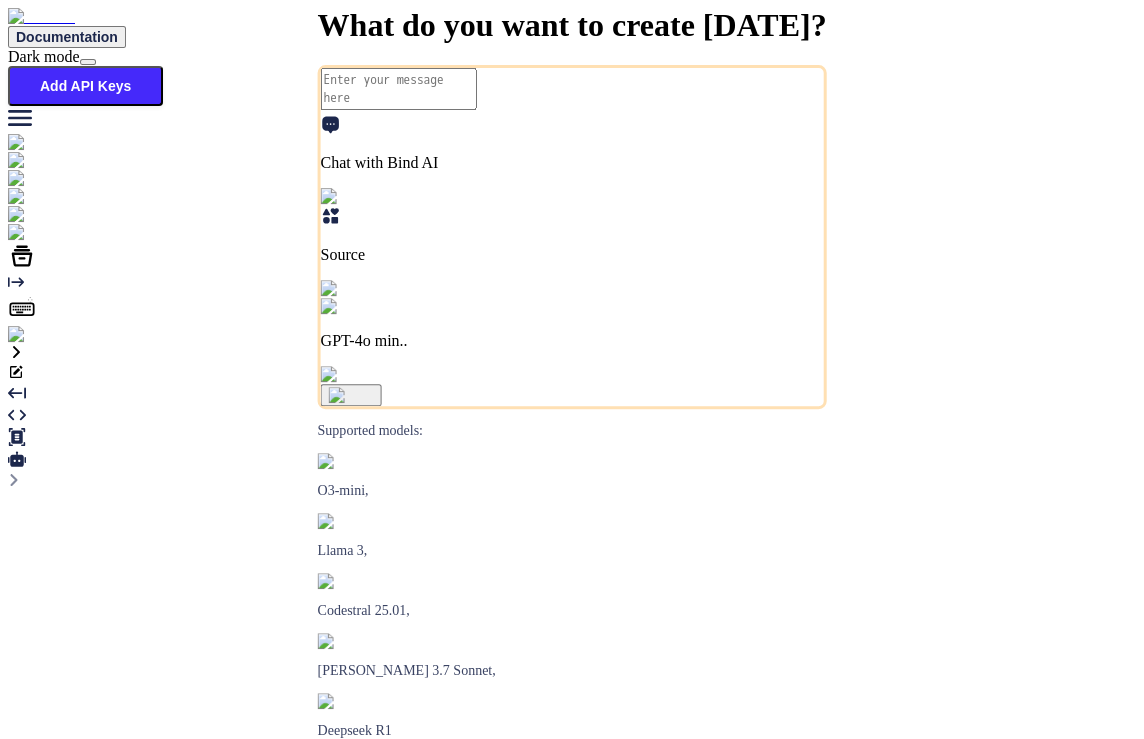 scroll, scrollTop: 0, scrollLeft: 0, axis: both 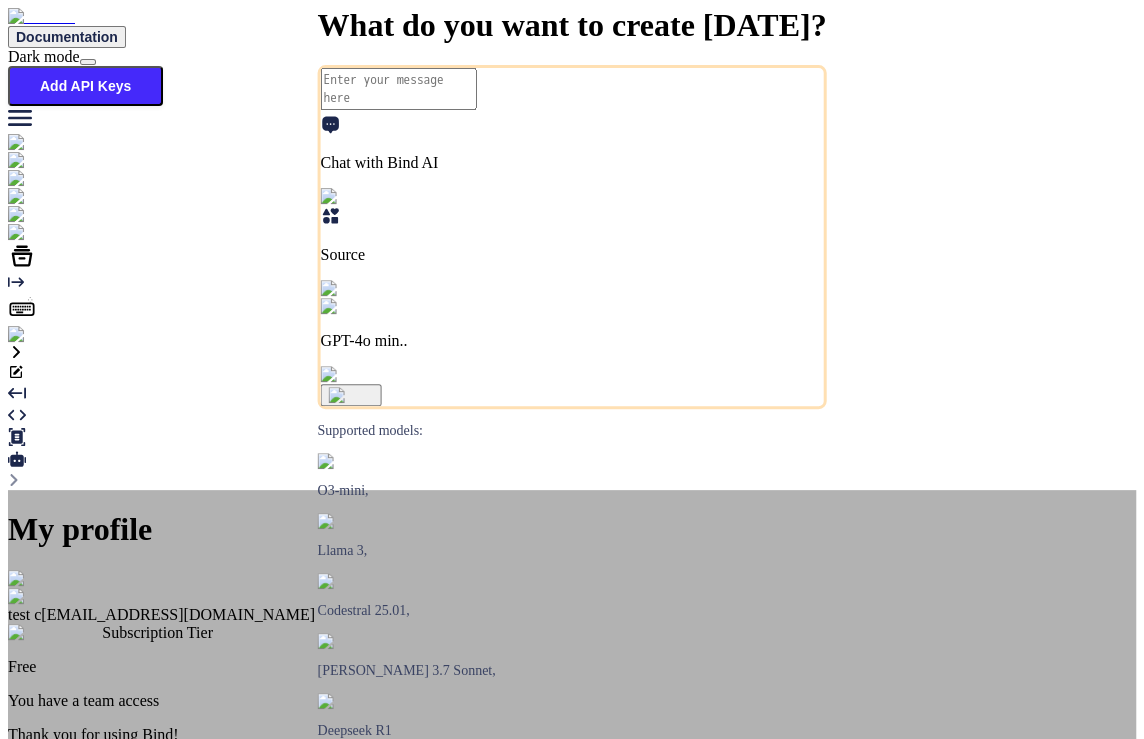 click on "My profile test c app10@yopmail.com Subscription Tier Free You have a team access Thank you for using Bind! Yearly Subscription renews on July 10, 2026 Manage Subscription Log out" at bounding box center (572, 710) 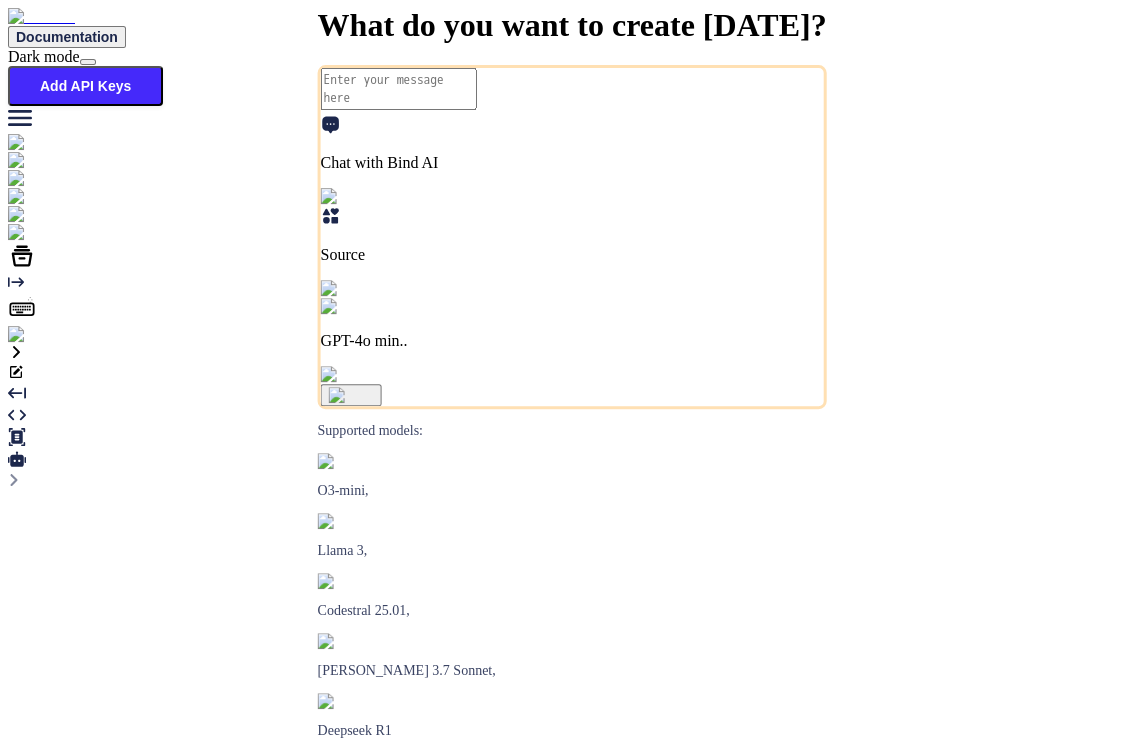 click on "GPT-4o min.." at bounding box center [572, 341] 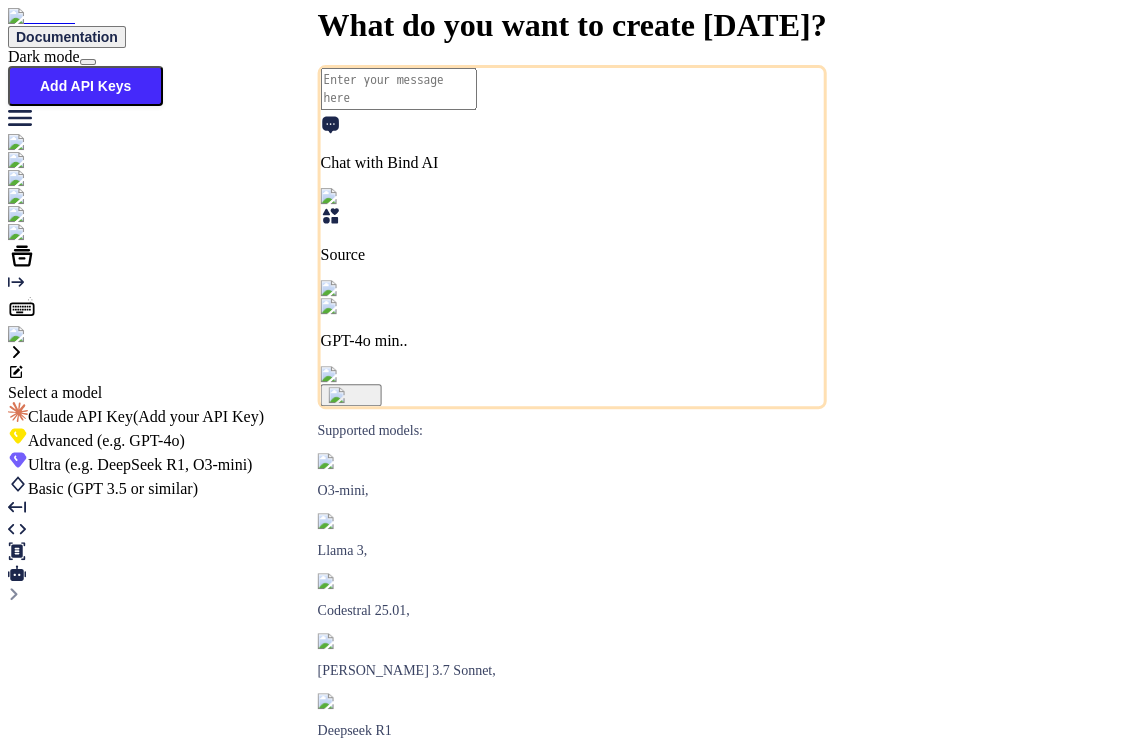 click on "(e.g. GPT-4o)" at bounding box center (139, 440) 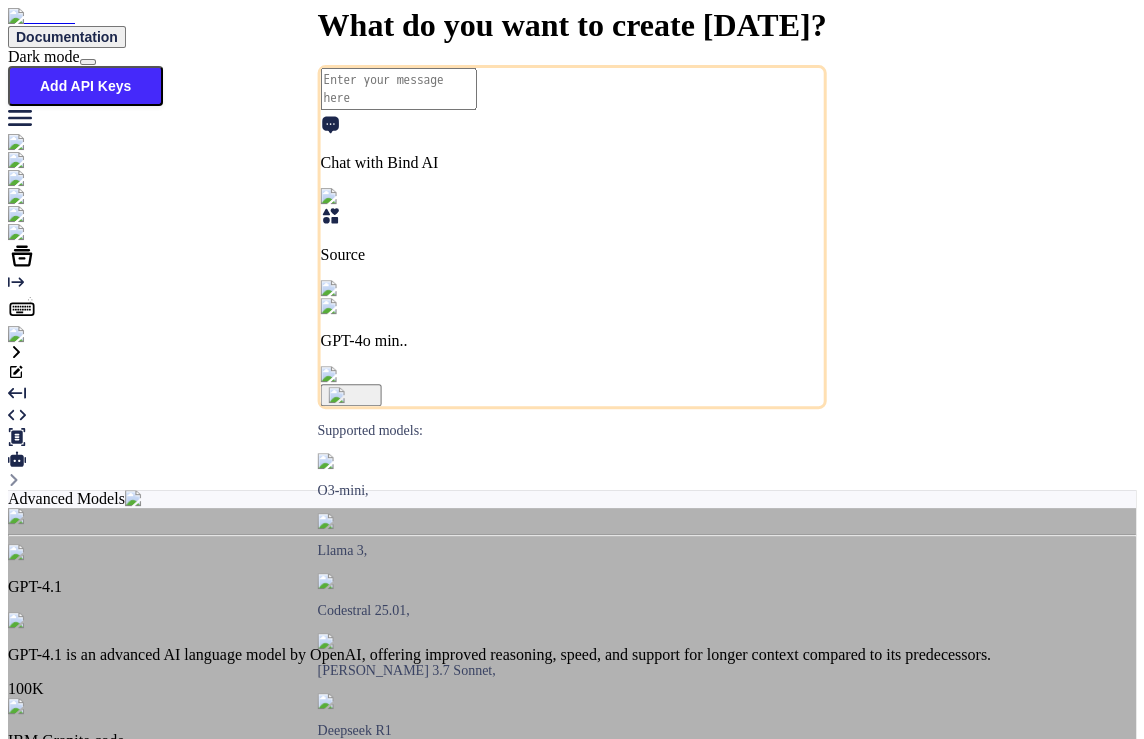 click on "Enterprise-ready cording models by Ibm Watson (granite-8b-code-instruct-128k )" at bounding box center (572, 809) 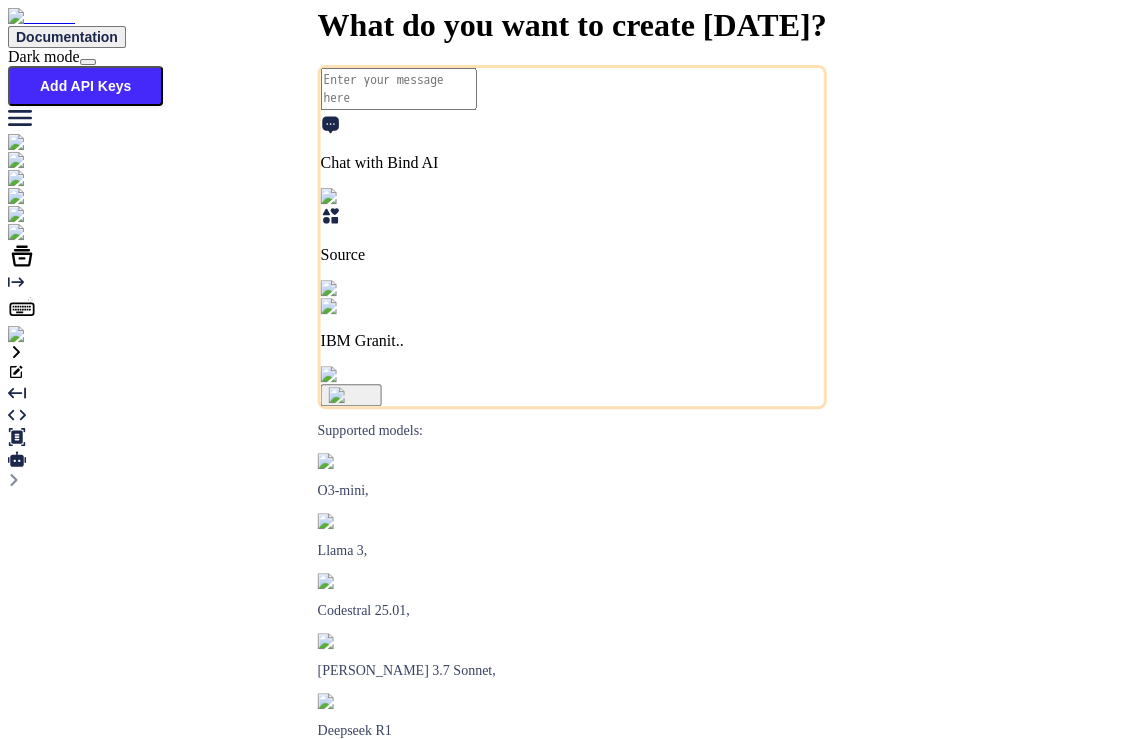 click at bounding box center [399, 89] 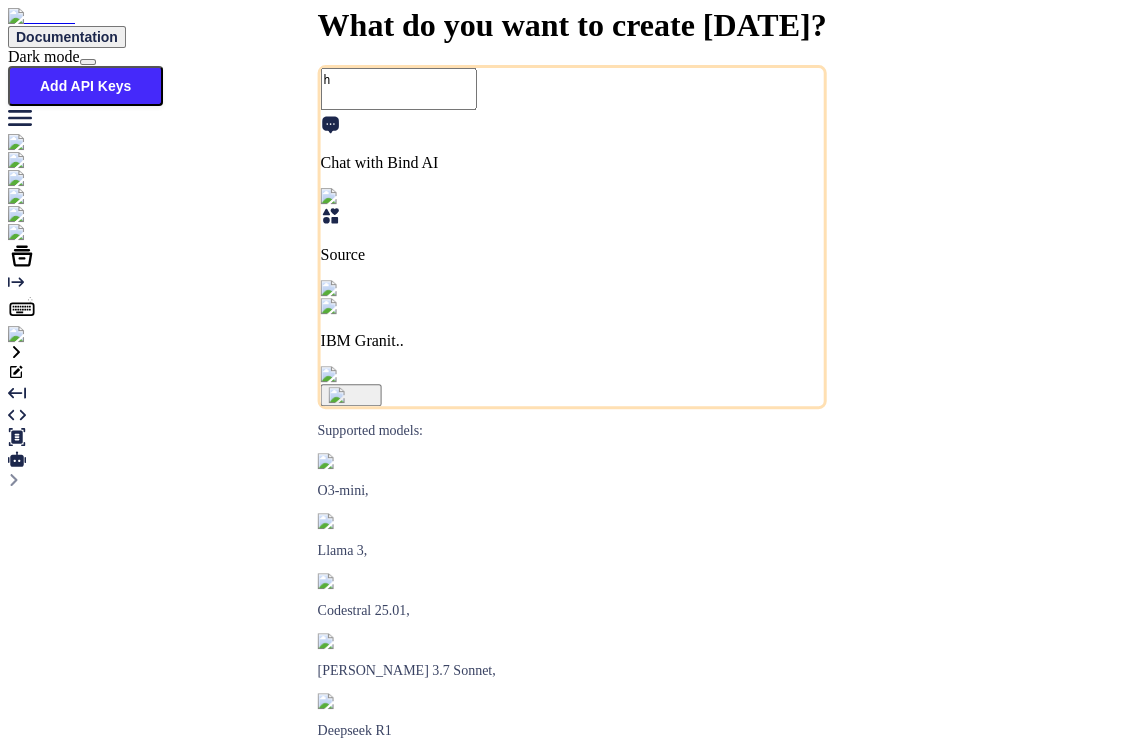 type on "hi" 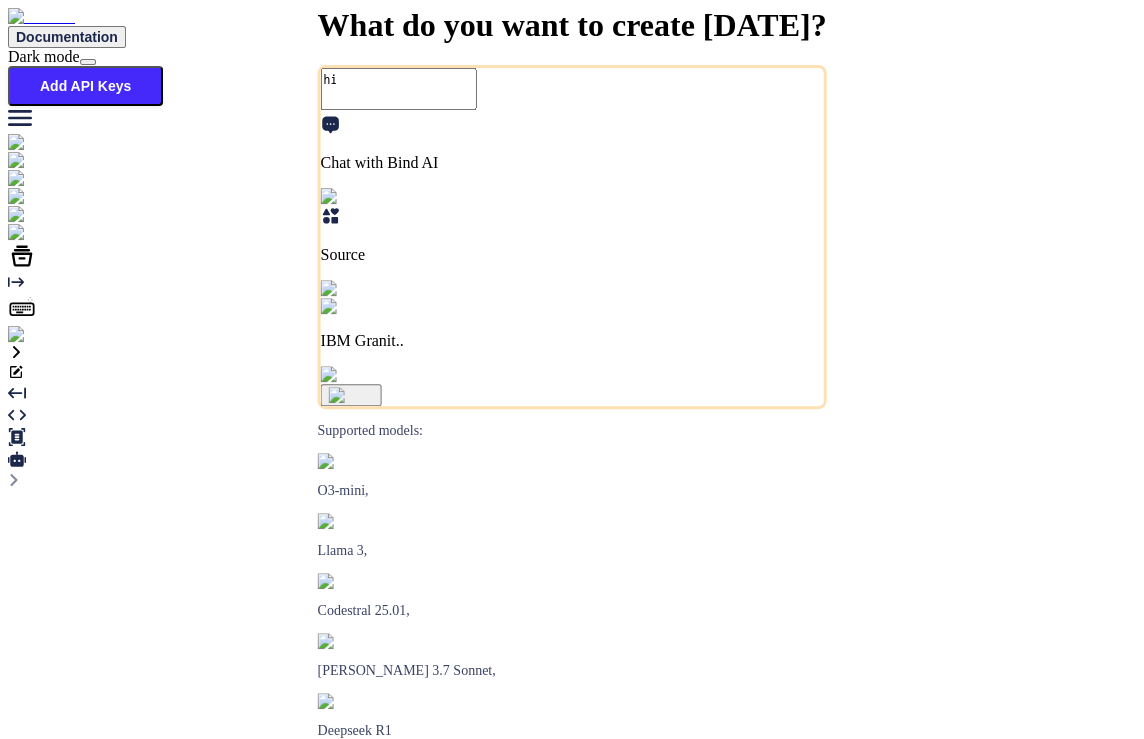 type on "hi" 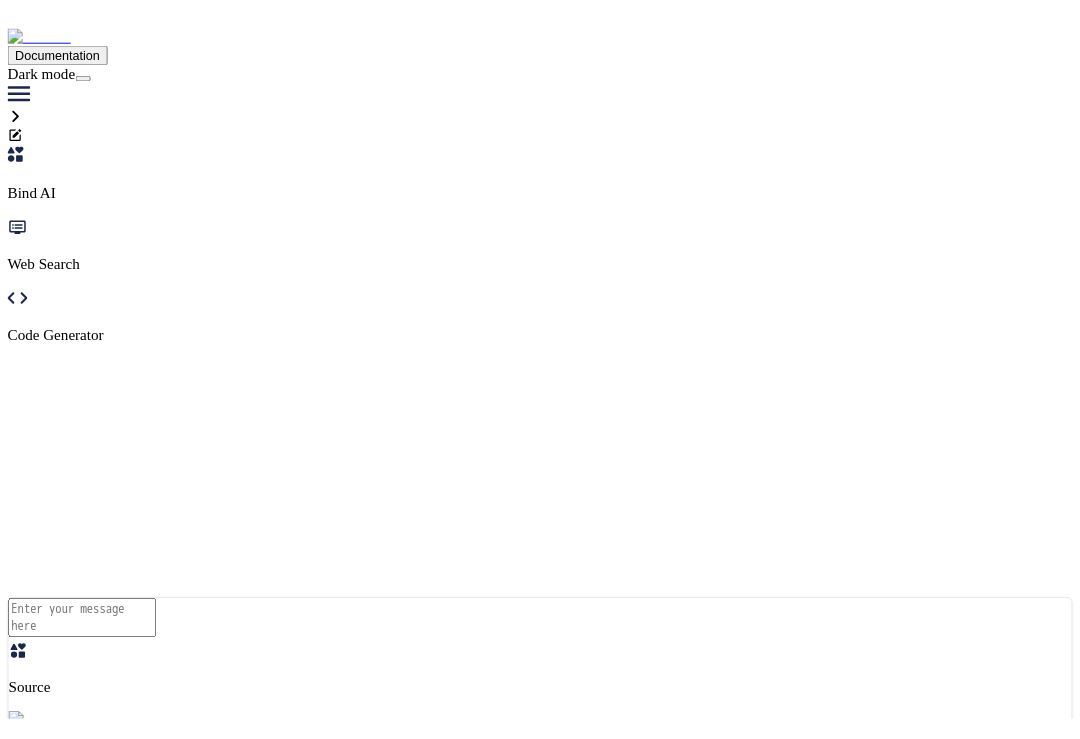scroll, scrollTop: 0, scrollLeft: 0, axis: both 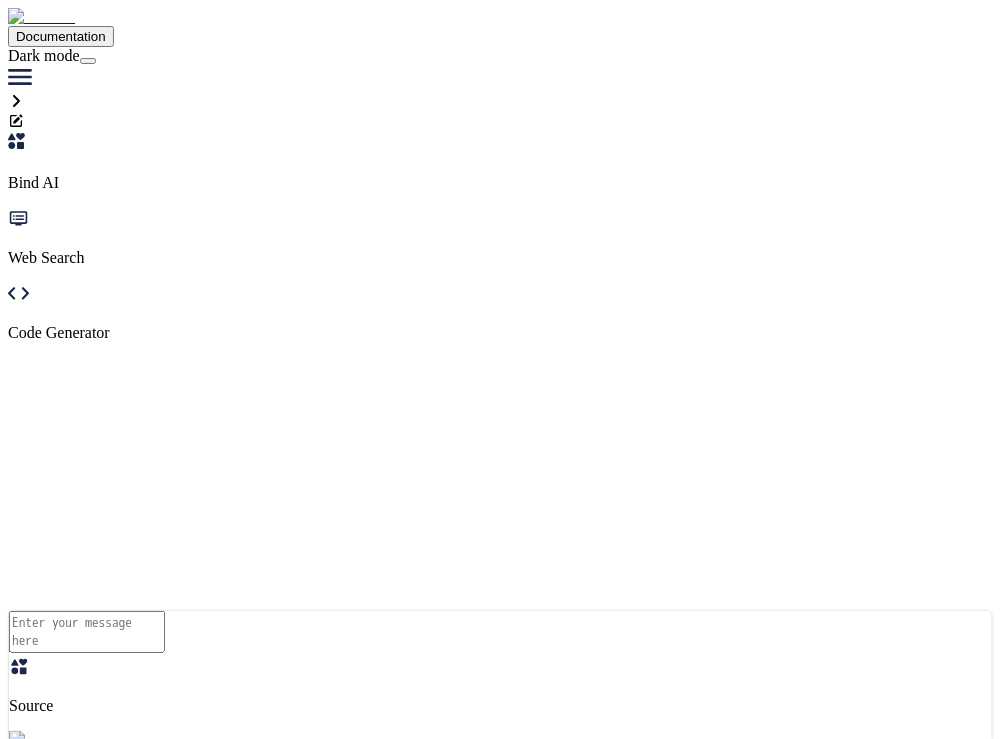type on "hi" 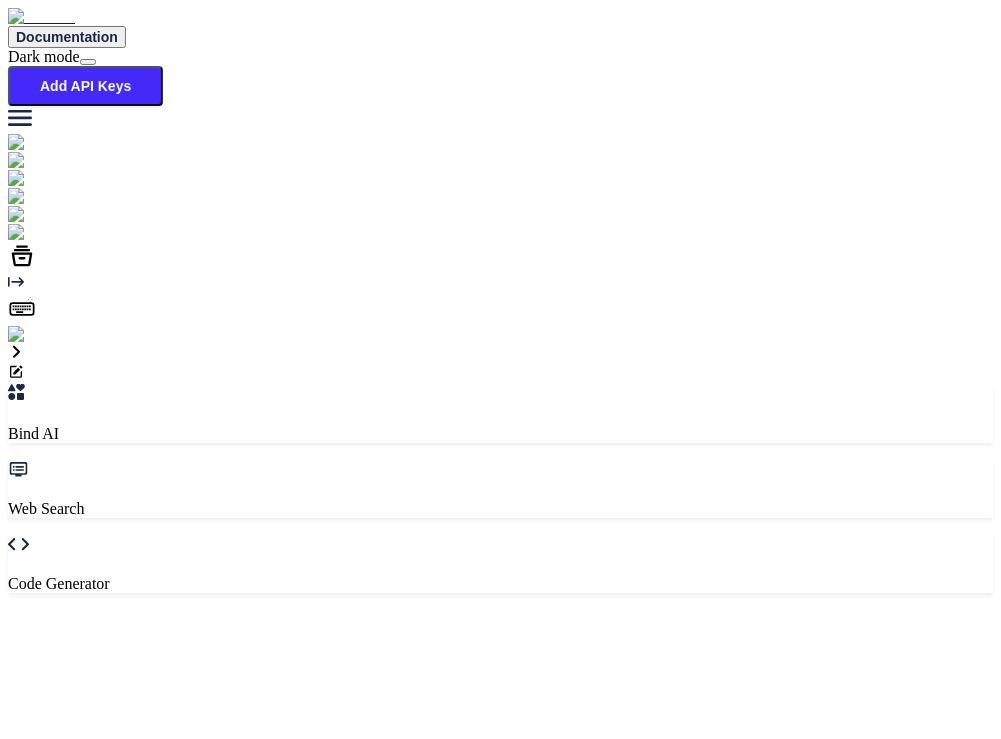 type on "x" 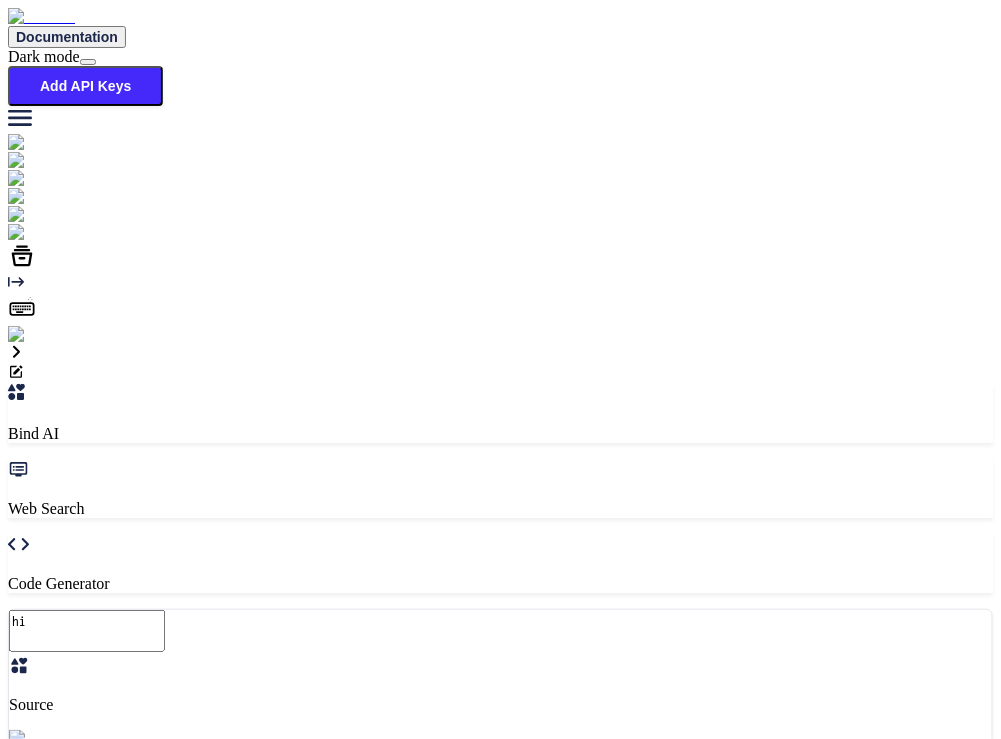 click on "hi" at bounding box center (87, 631) 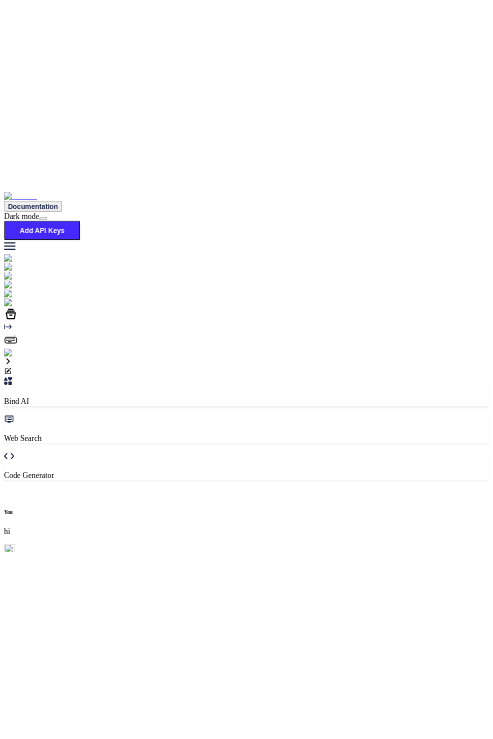 scroll, scrollTop: 6, scrollLeft: 0, axis: vertical 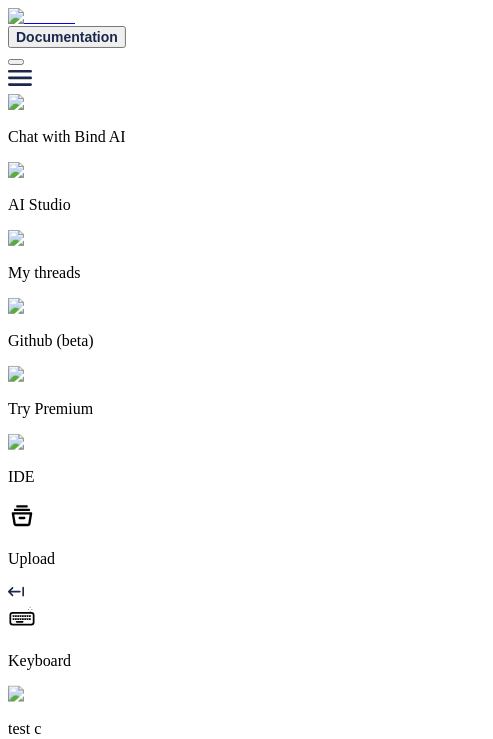 click on "Try again" at bounding box center (246, 1136) 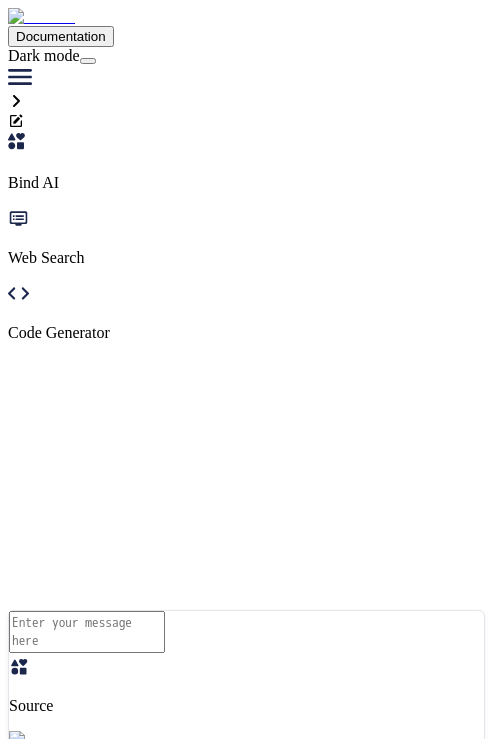 scroll, scrollTop: 0, scrollLeft: 0, axis: both 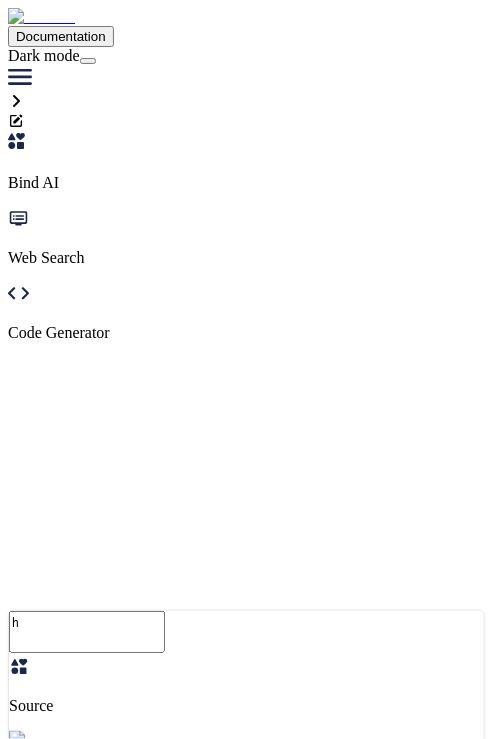 type on "hi" 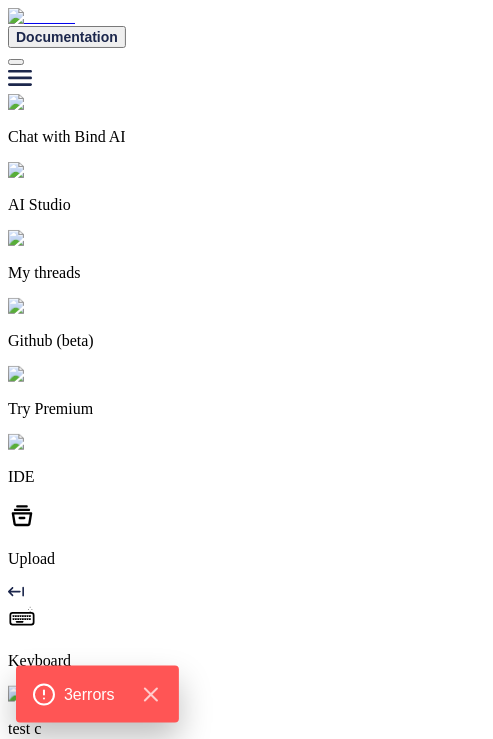 type on "x" 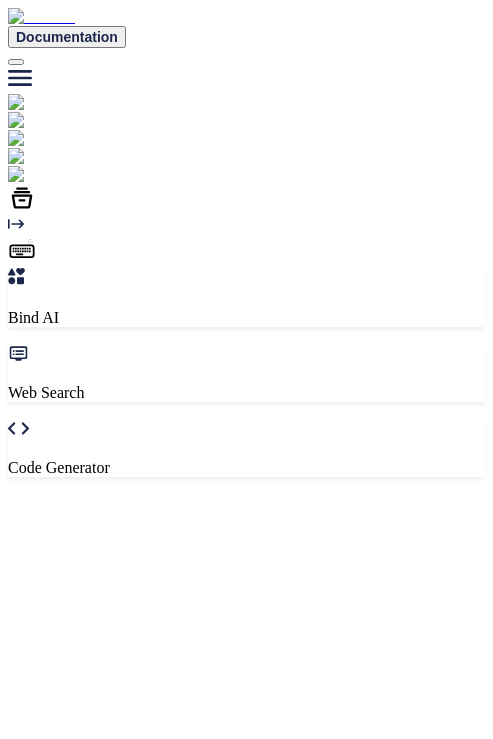 scroll, scrollTop: 0, scrollLeft: 0, axis: both 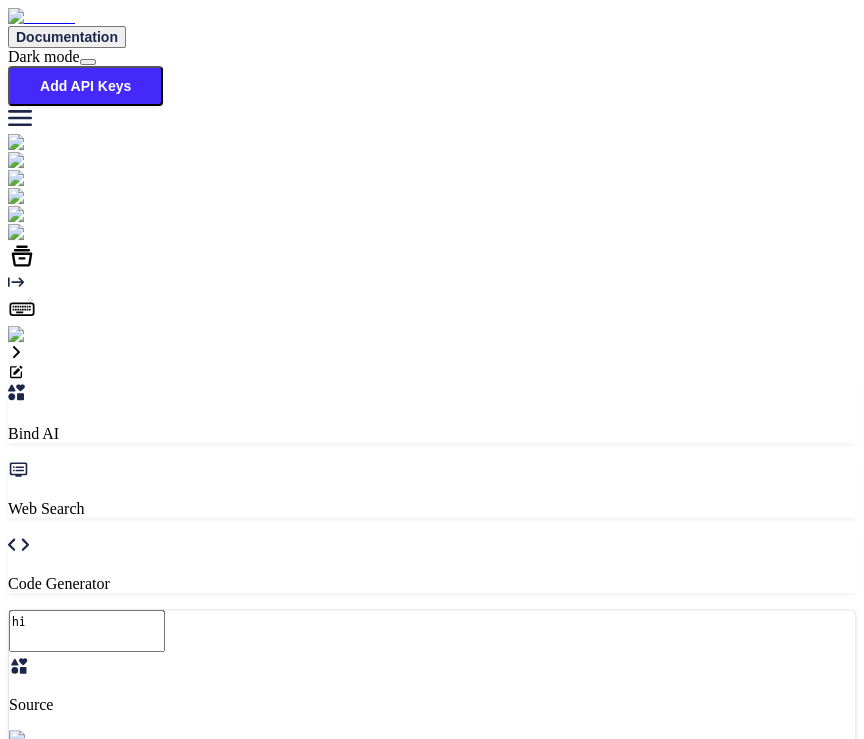 click at bounding box center [40, 335] 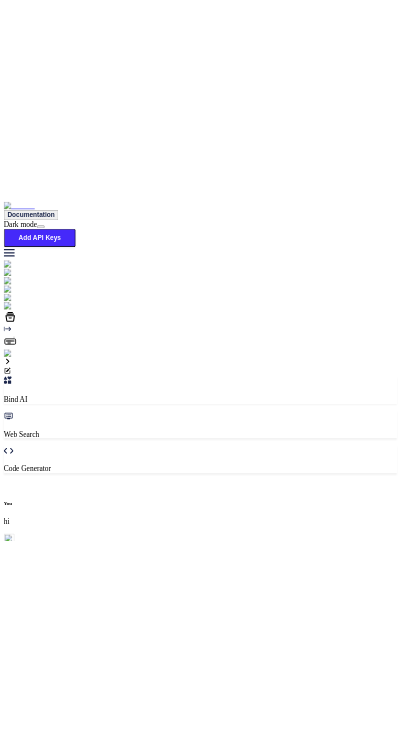 scroll, scrollTop: 6, scrollLeft: 0, axis: vertical 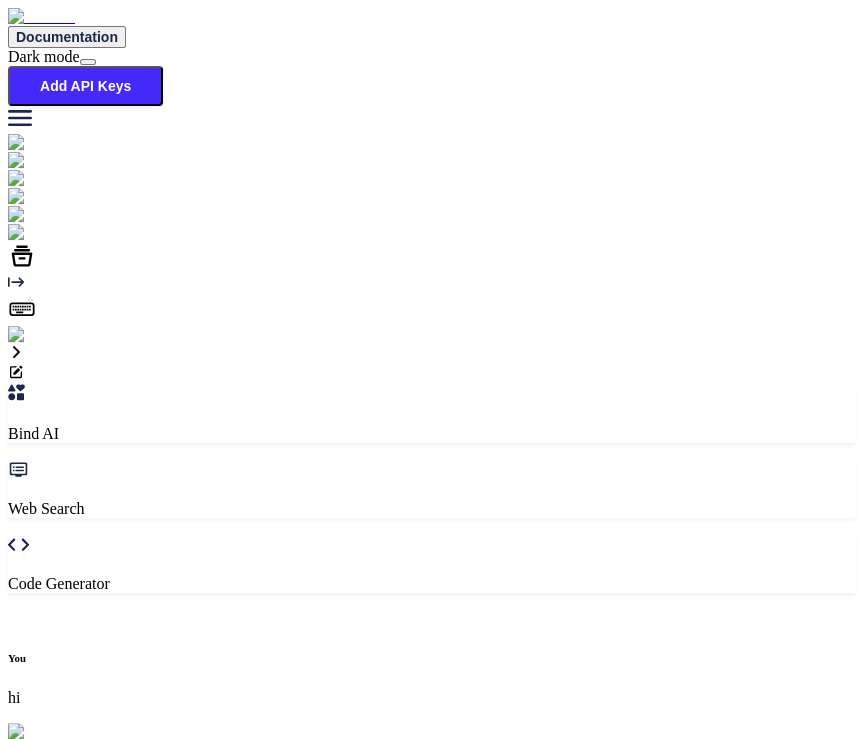click on "Try again" at bounding box center [432, 766] 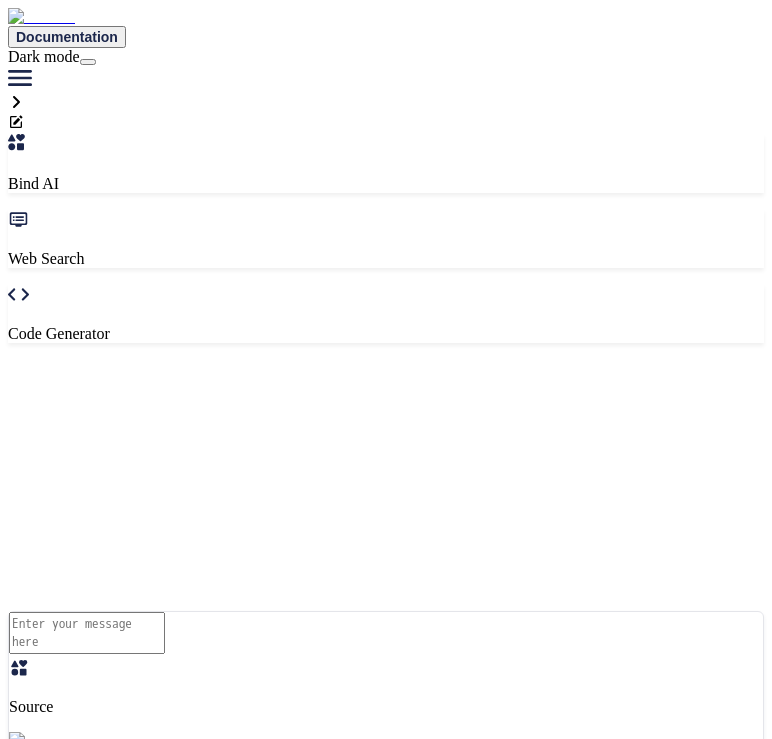 type on "x" 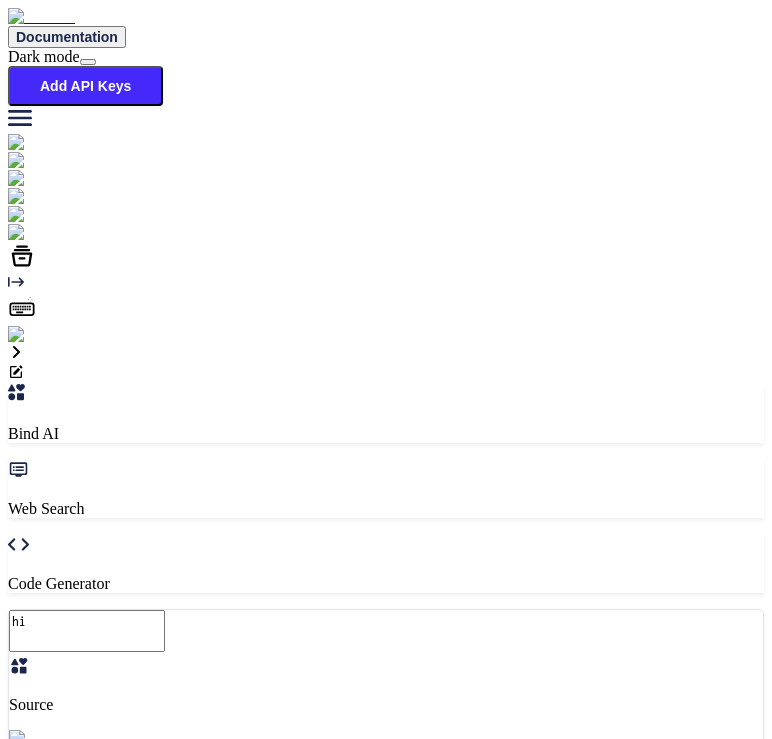 scroll, scrollTop: 0, scrollLeft: 0, axis: both 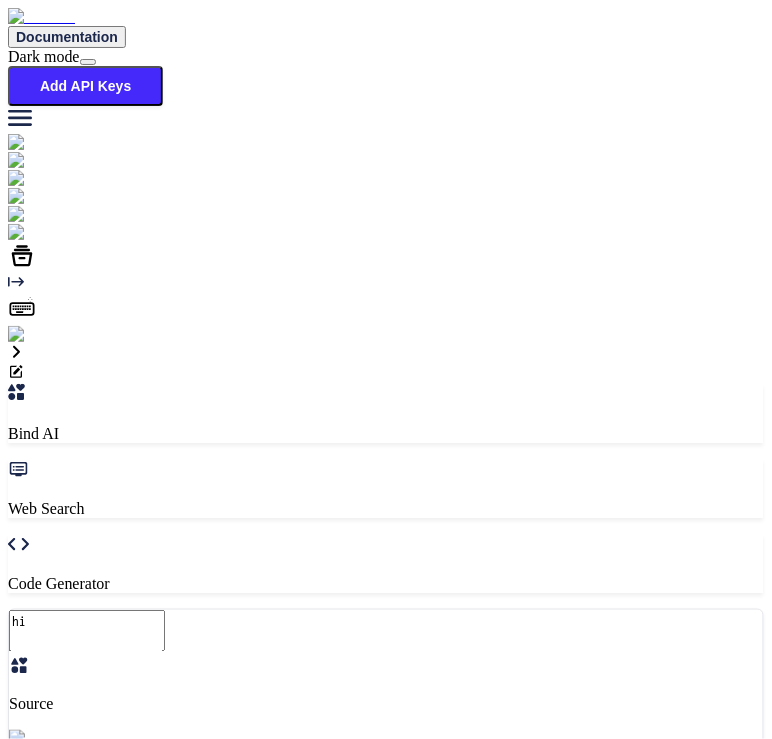 click on "Add API Keys" at bounding box center (85, 86) 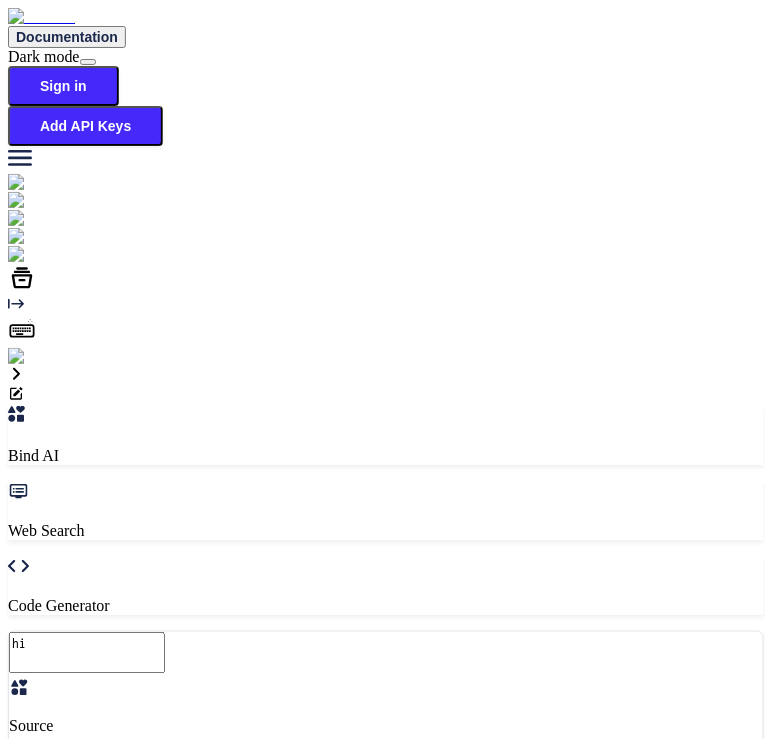 click at bounding box center [35, 357] 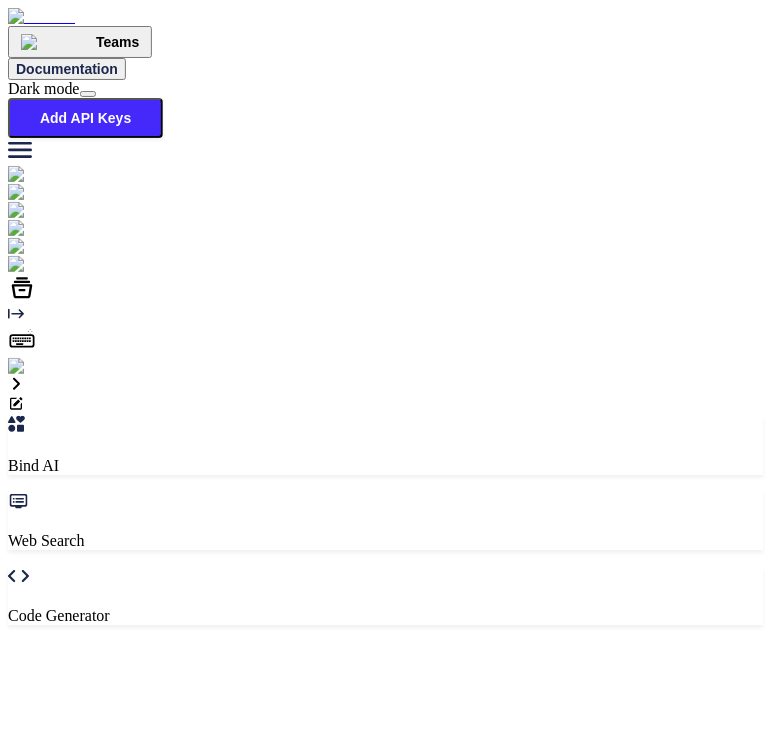 type on "x" 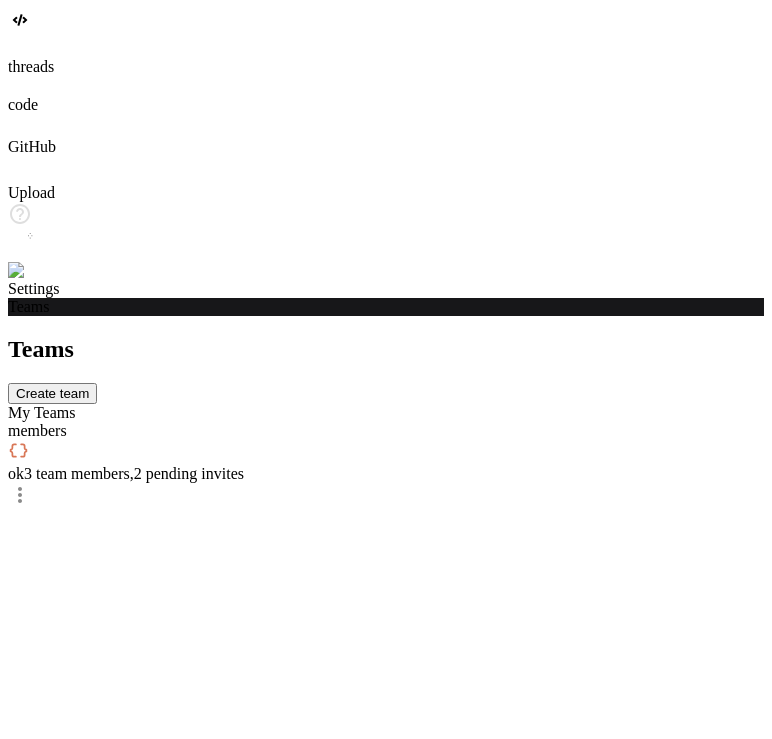 scroll, scrollTop: 0, scrollLeft: 0, axis: both 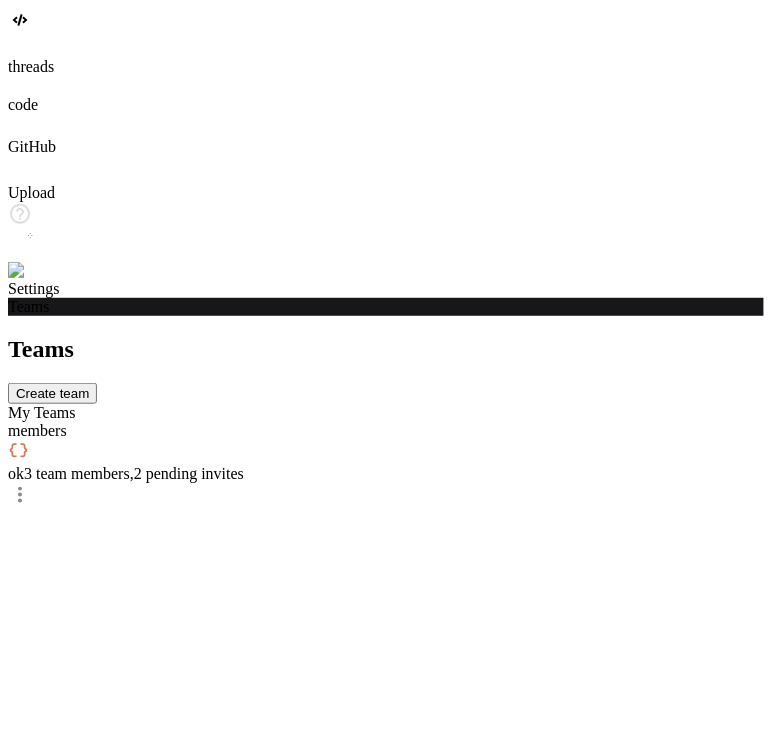 click on "3 team members ,  2 pending invites" at bounding box center [134, 473] 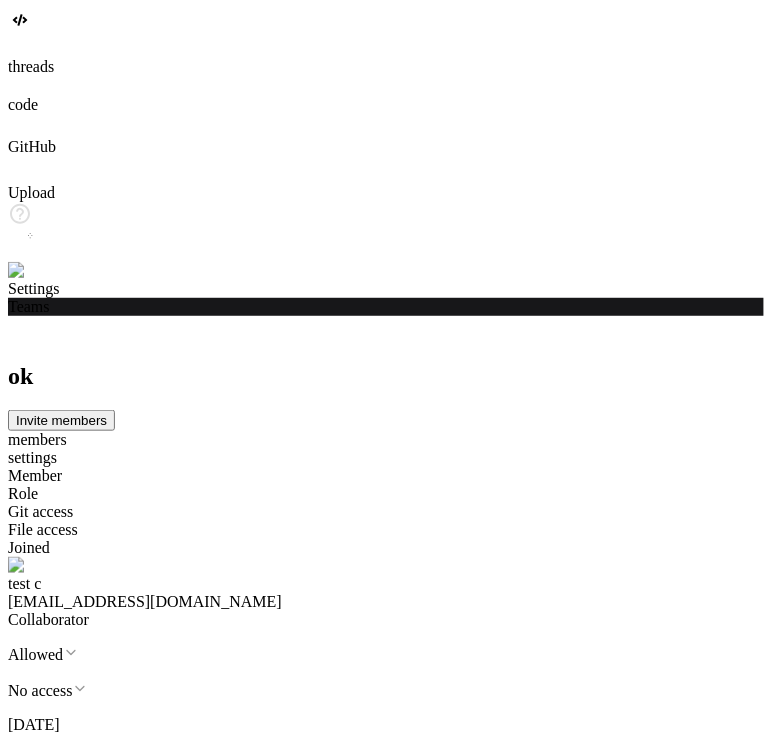 drag, startPoint x: 336, startPoint y: 487, endPoint x: 451, endPoint y: 483, distance: 115.06954 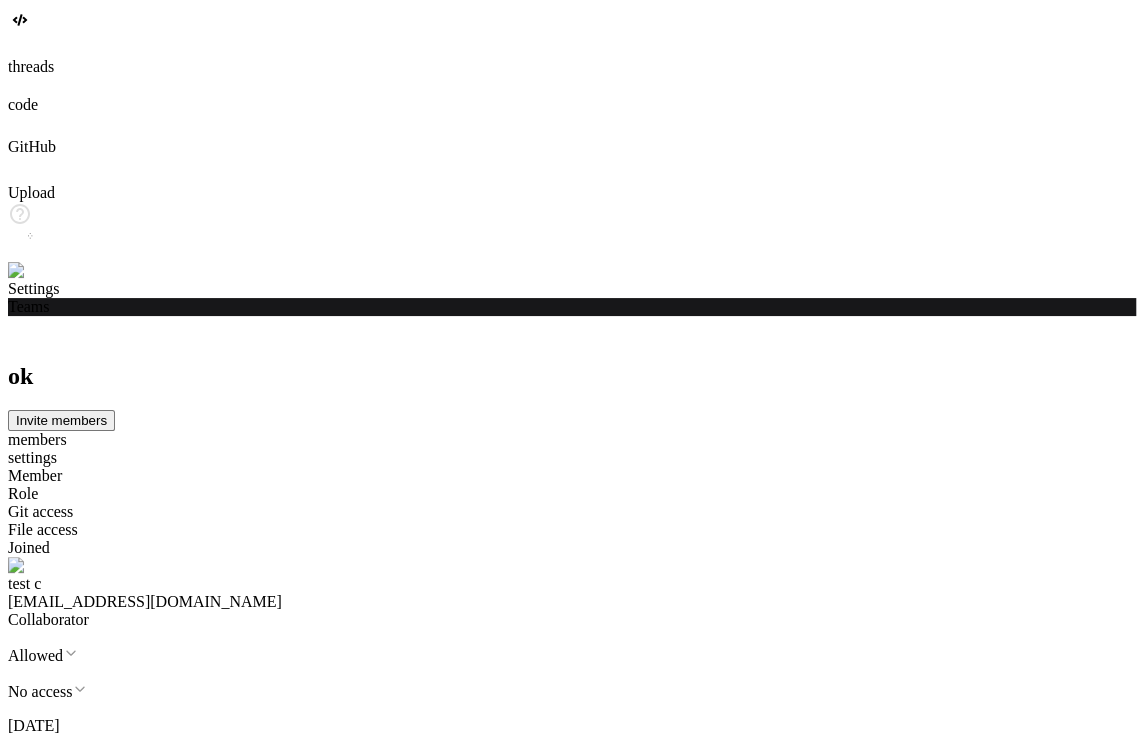 click 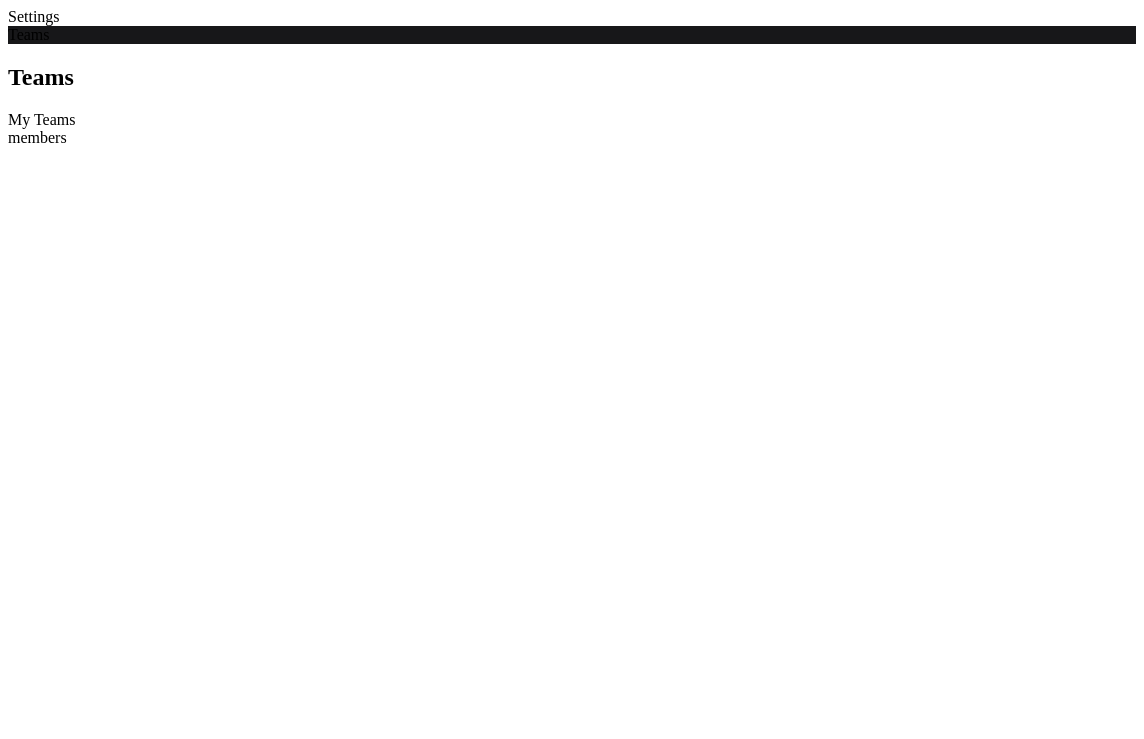 scroll, scrollTop: 0, scrollLeft: 0, axis: both 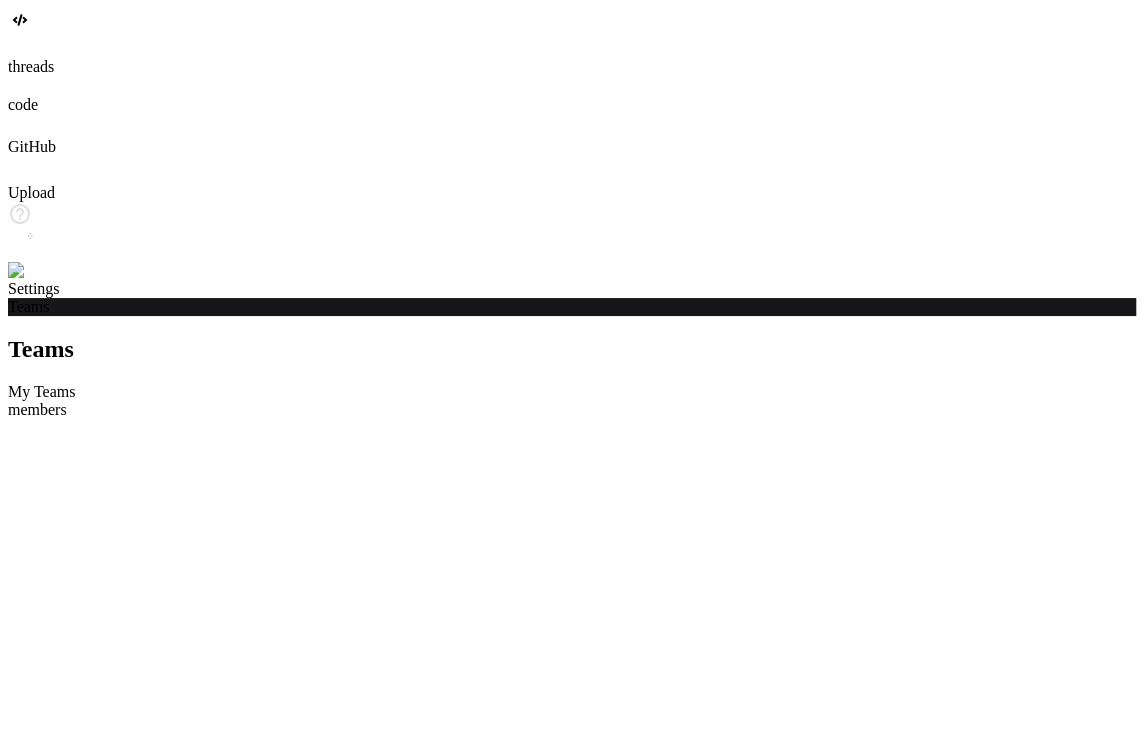 click at bounding box center [35, 271] 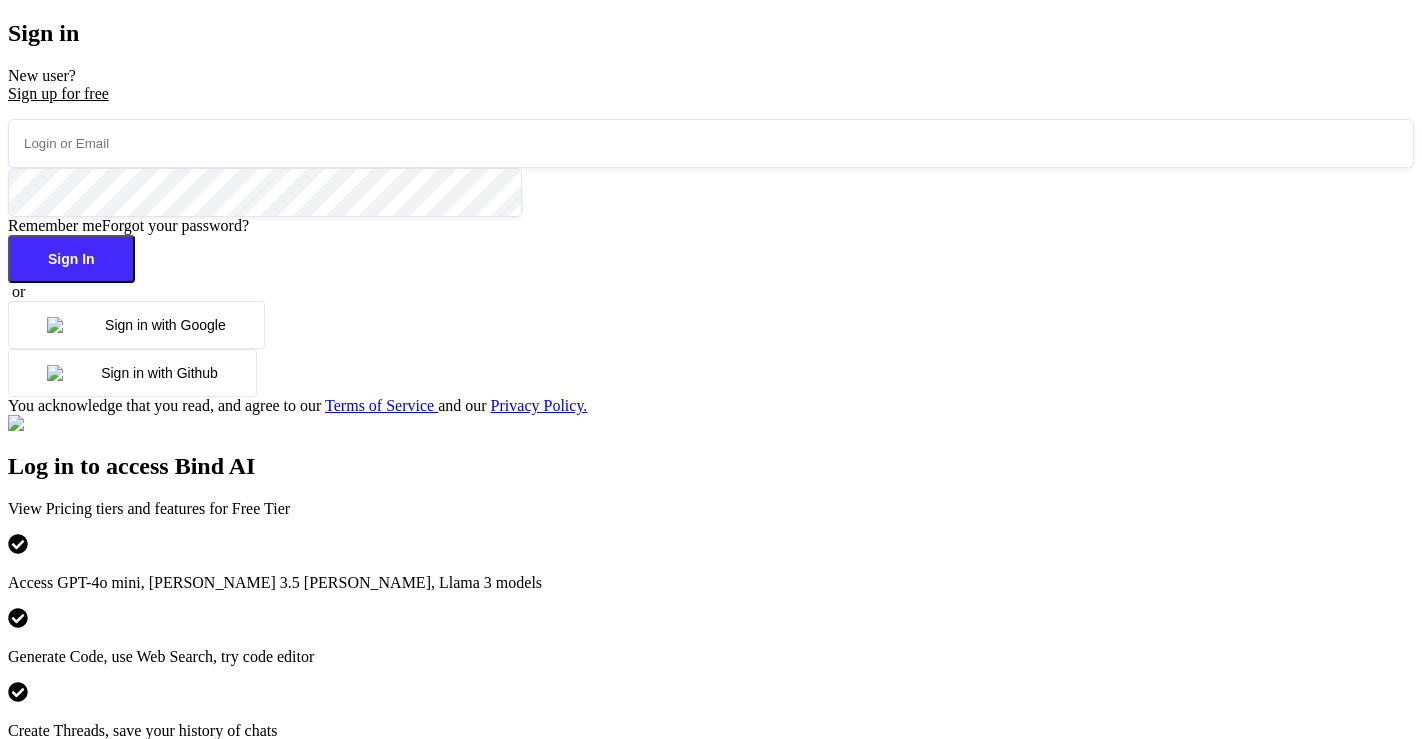 scroll, scrollTop: 0, scrollLeft: 0, axis: both 